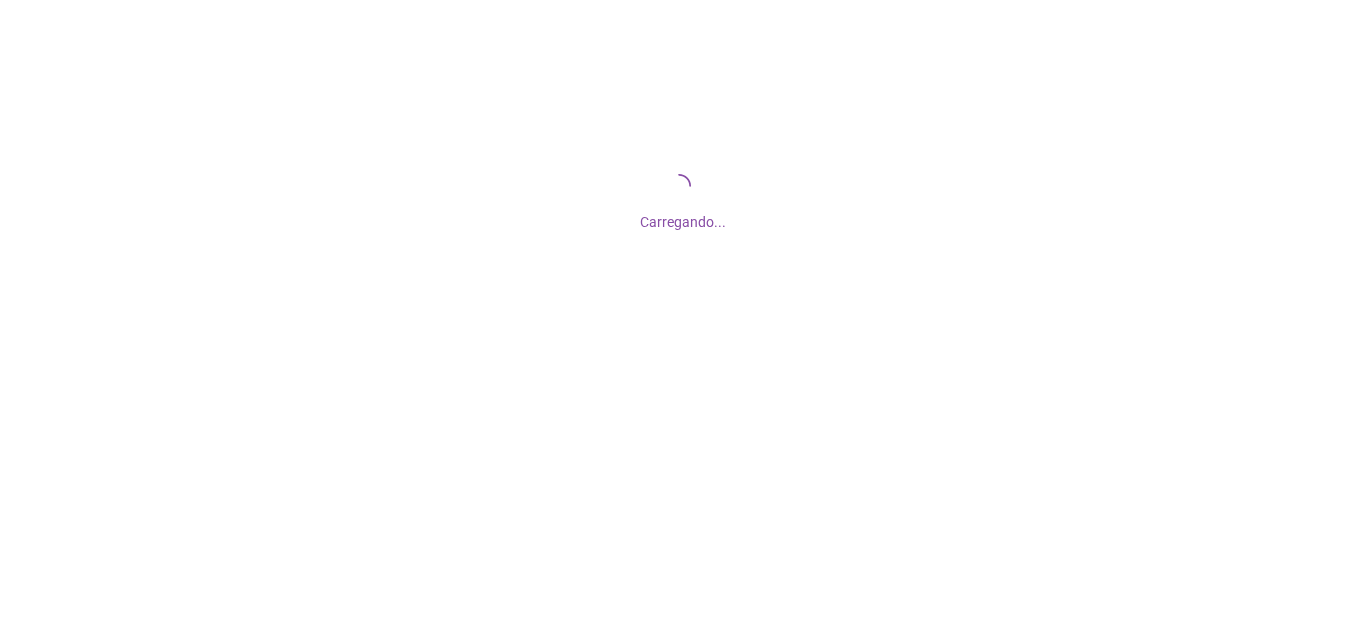 scroll, scrollTop: 0, scrollLeft: 0, axis: both 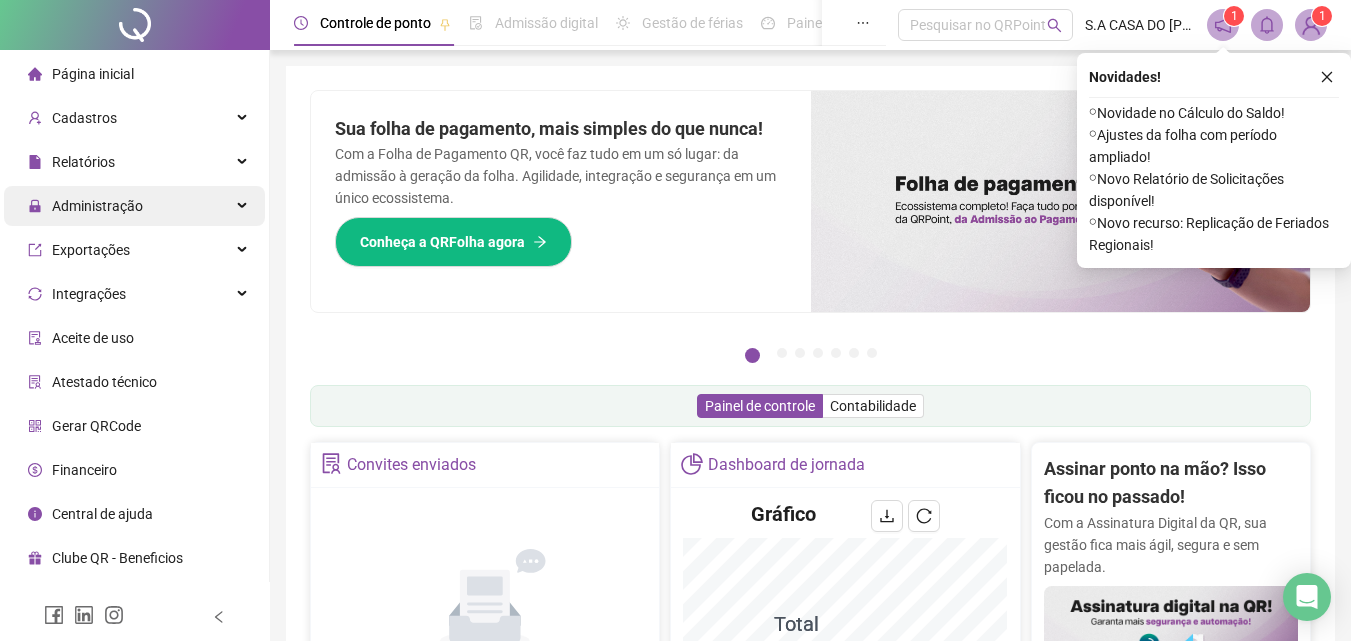 click on "Administração" at bounding box center (97, 206) 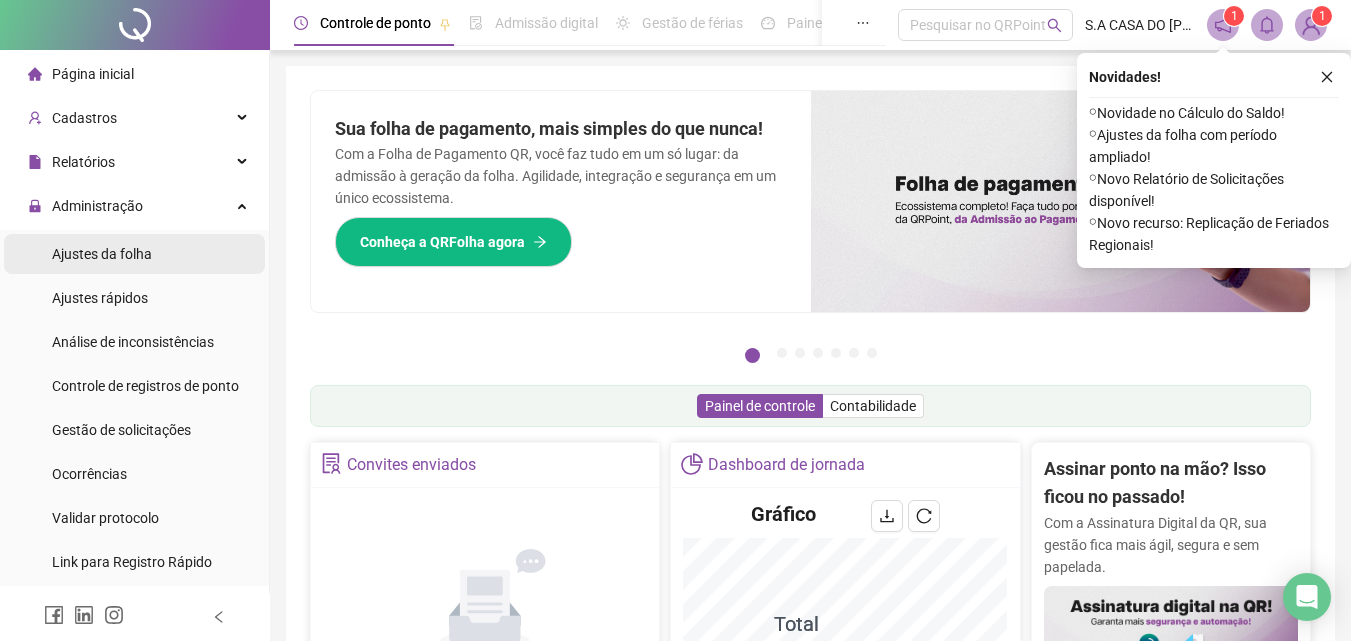 click on "Ajustes da folha" at bounding box center (102, 254) 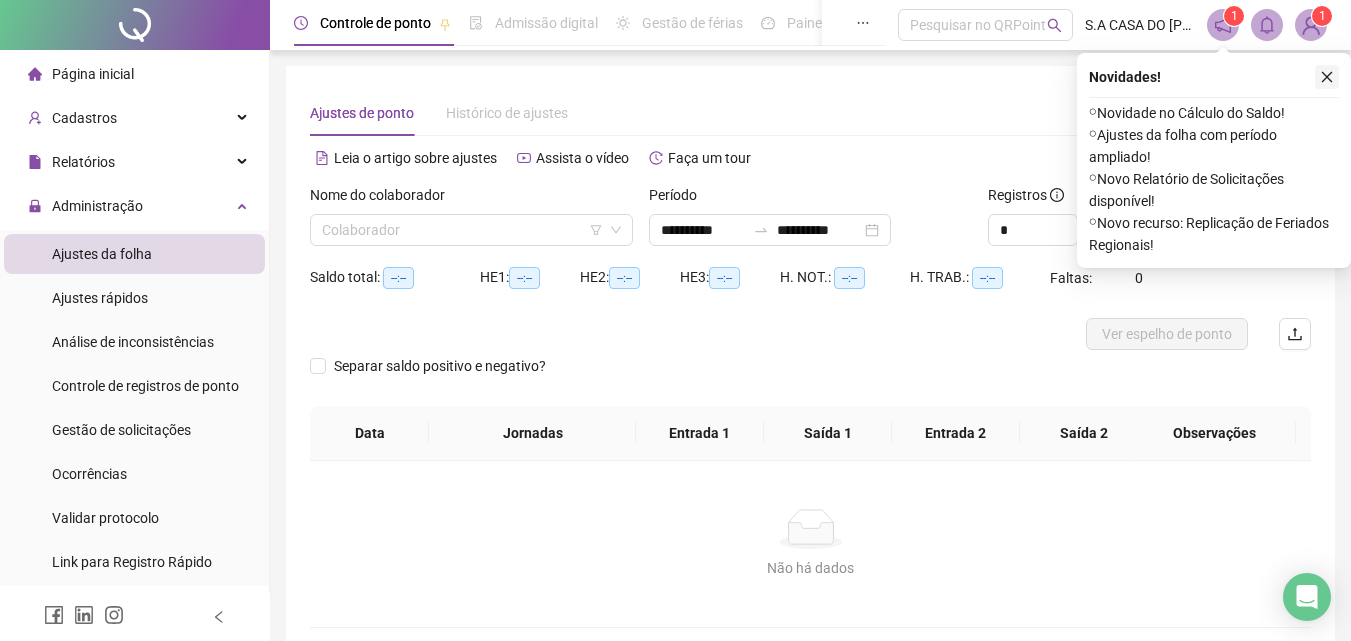 click 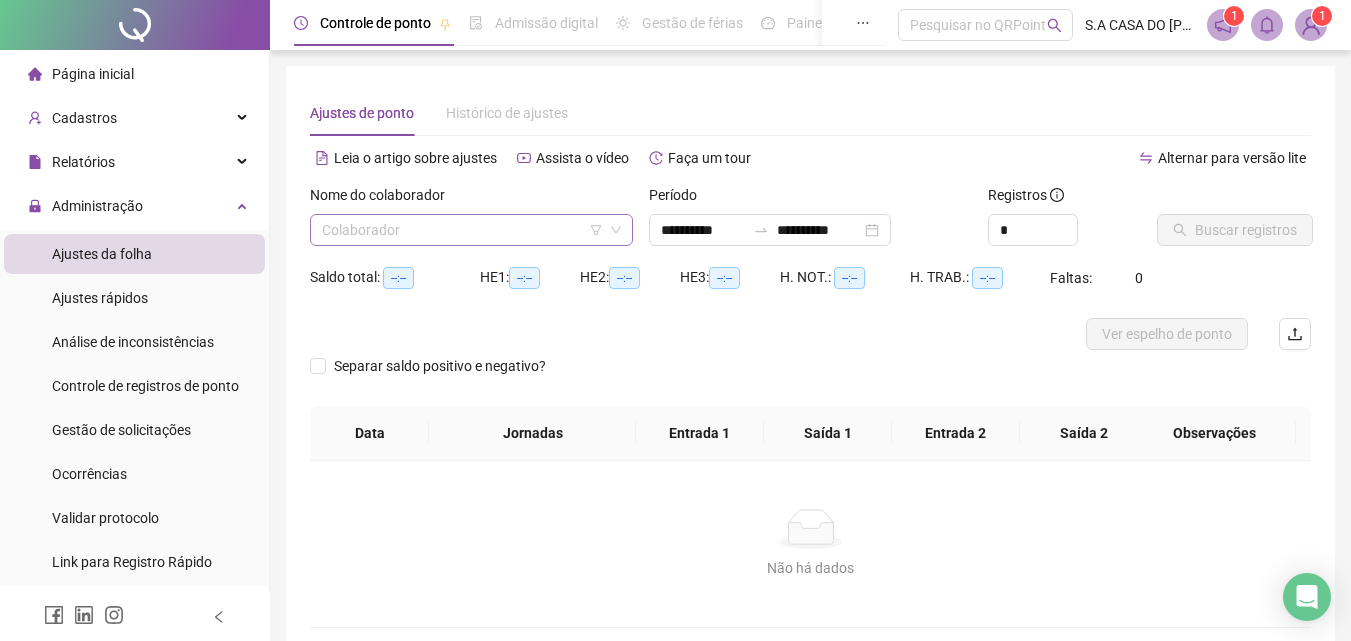 click at bounding box center (465, 230) 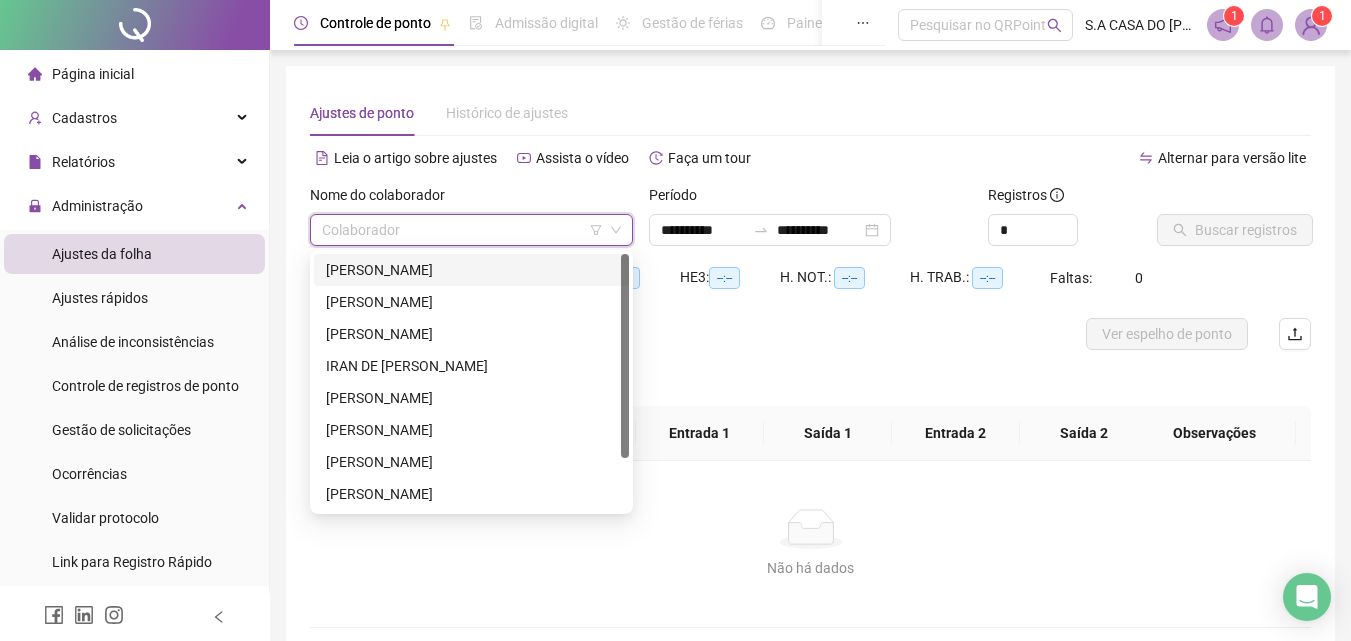 click on "[PERSON_NAME]" at bounding box center [471, 270] 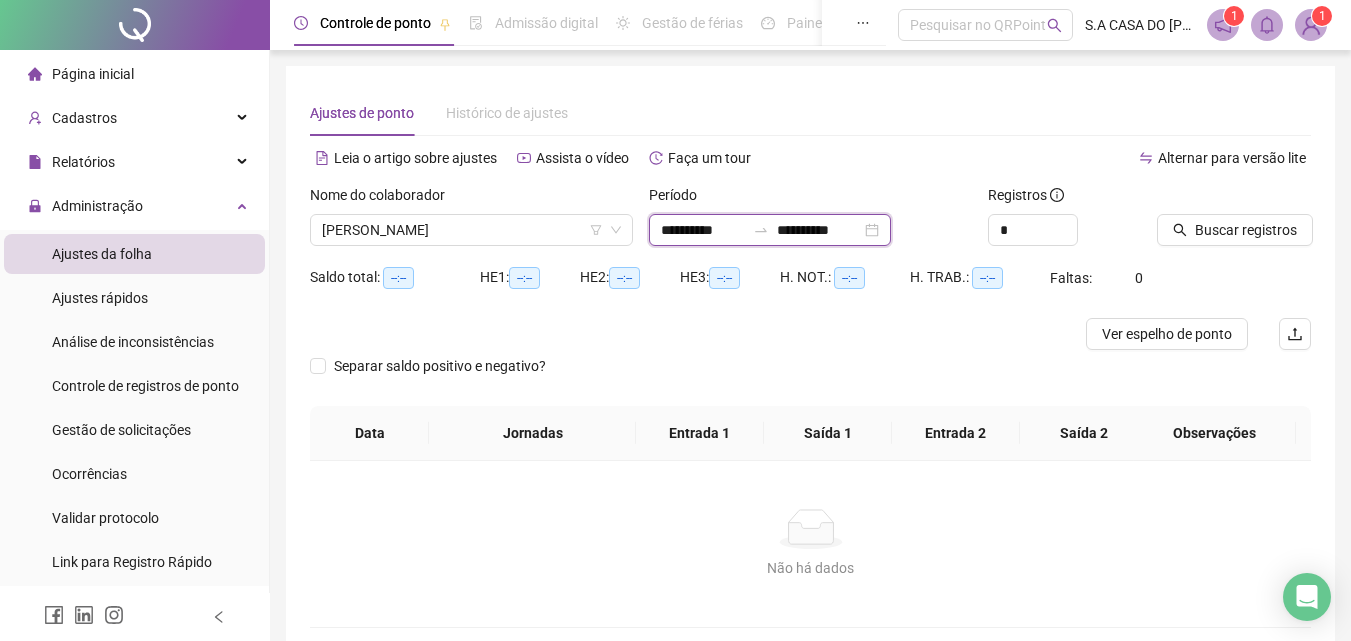 click on "**********" at bounding box center [819, 230] 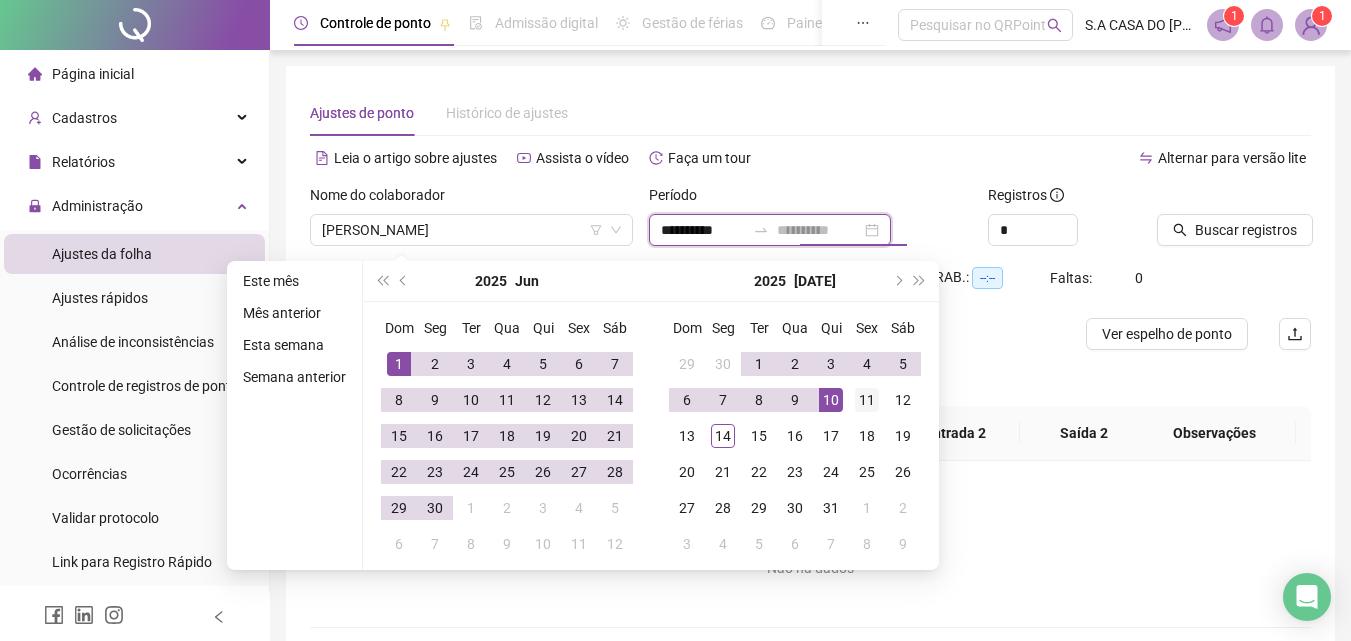 type on "**********" 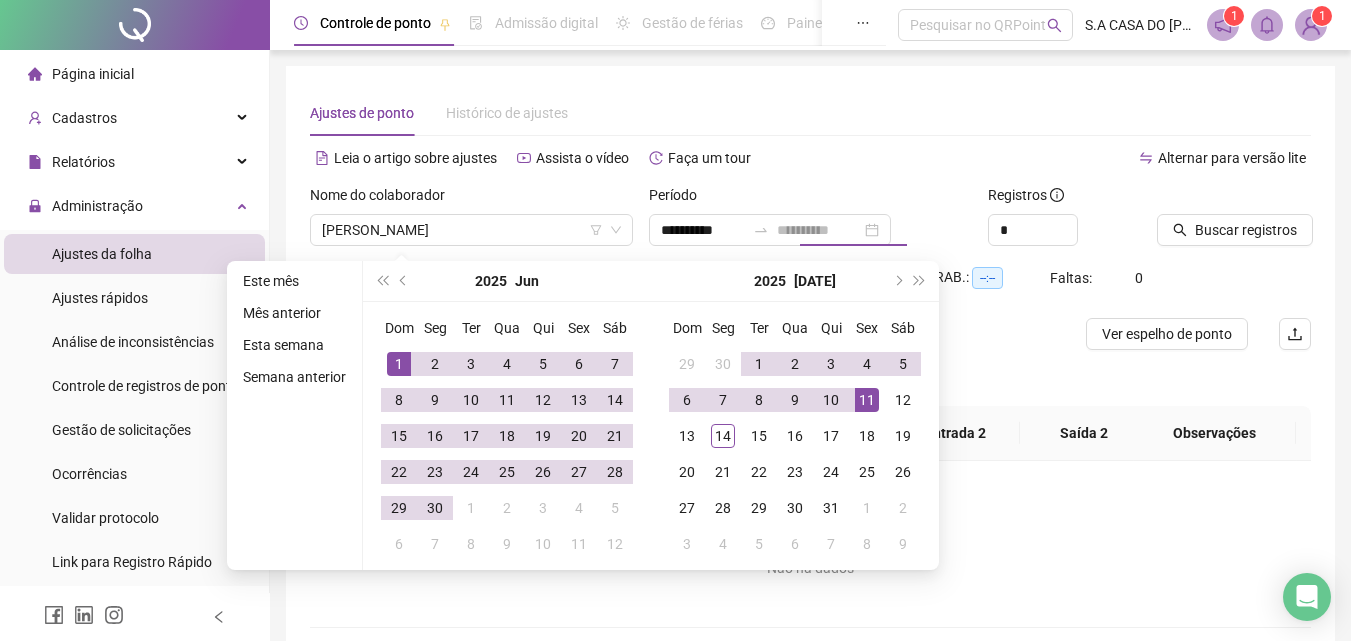 click on "11" at bounding box center [867, 400] 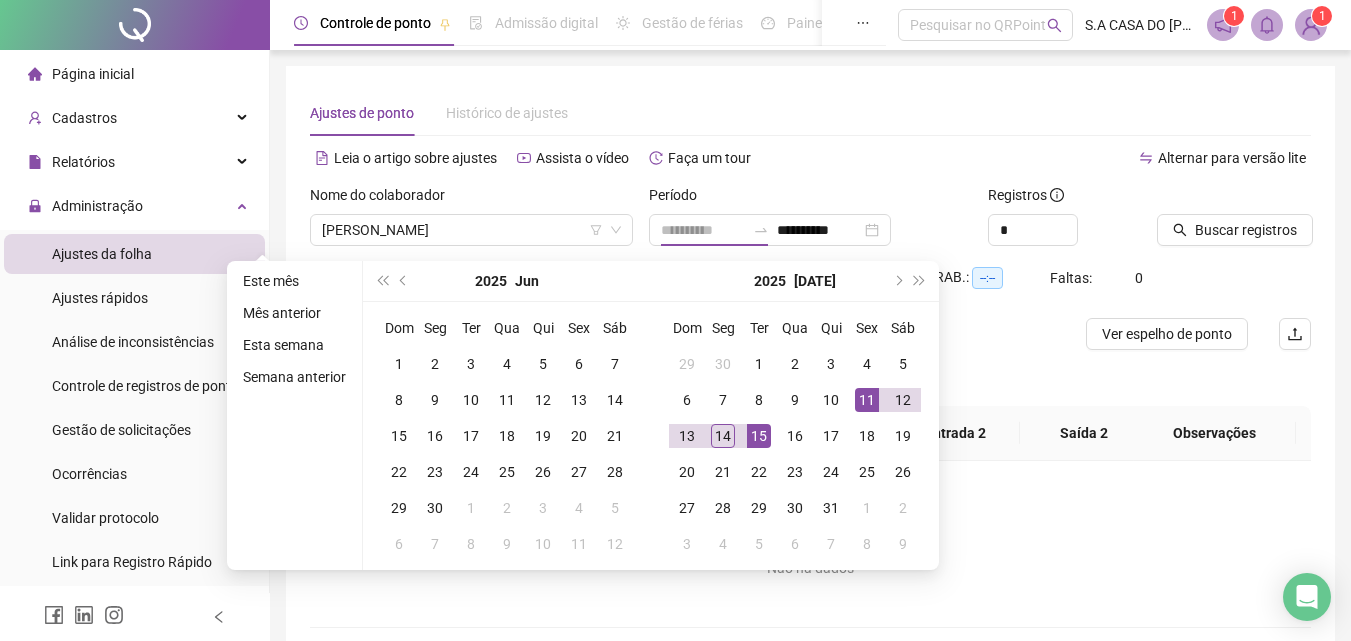 click on "15" at bounding box center [759, 436] 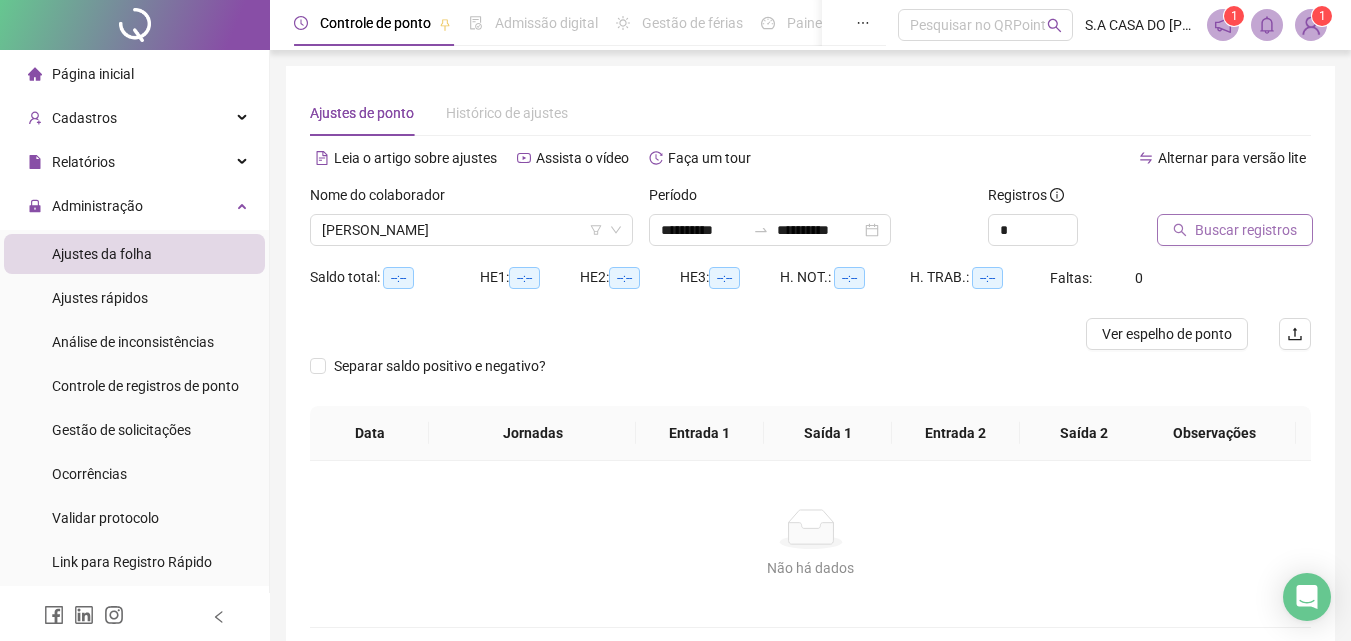 click on "Buscar registros" at bounding box center (1235, 230) 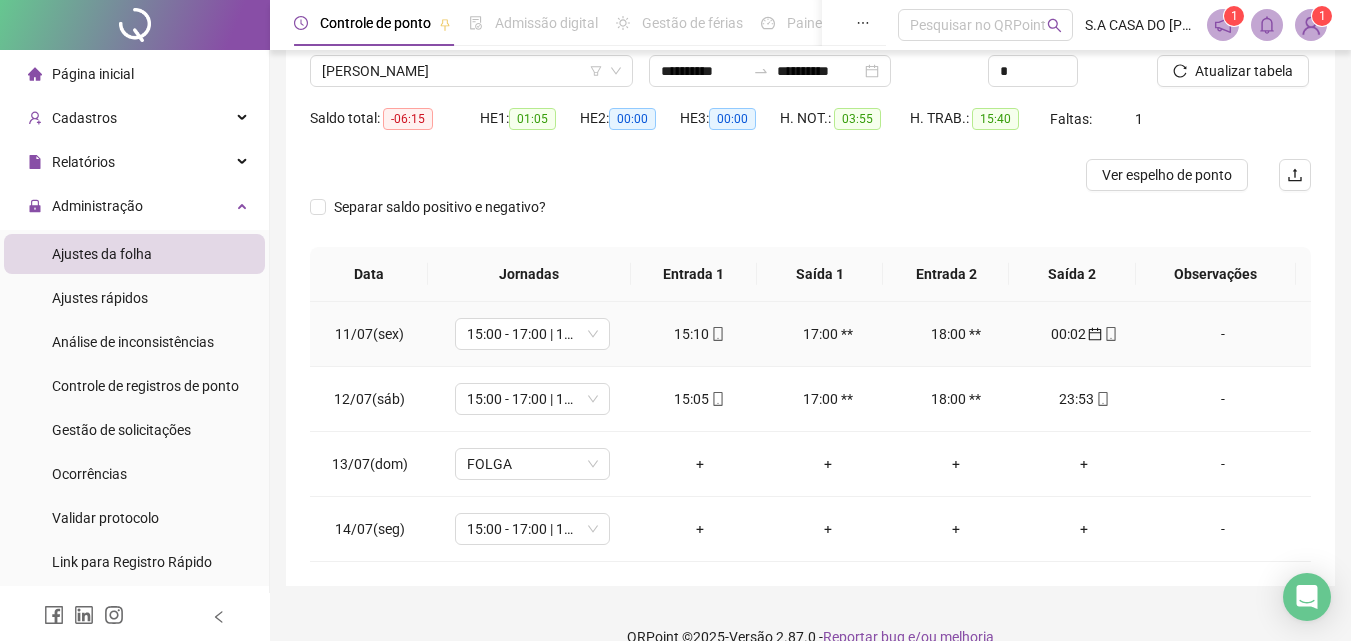 scroll, scrollTop: 190, scrollLeft: 0, axis: vertical 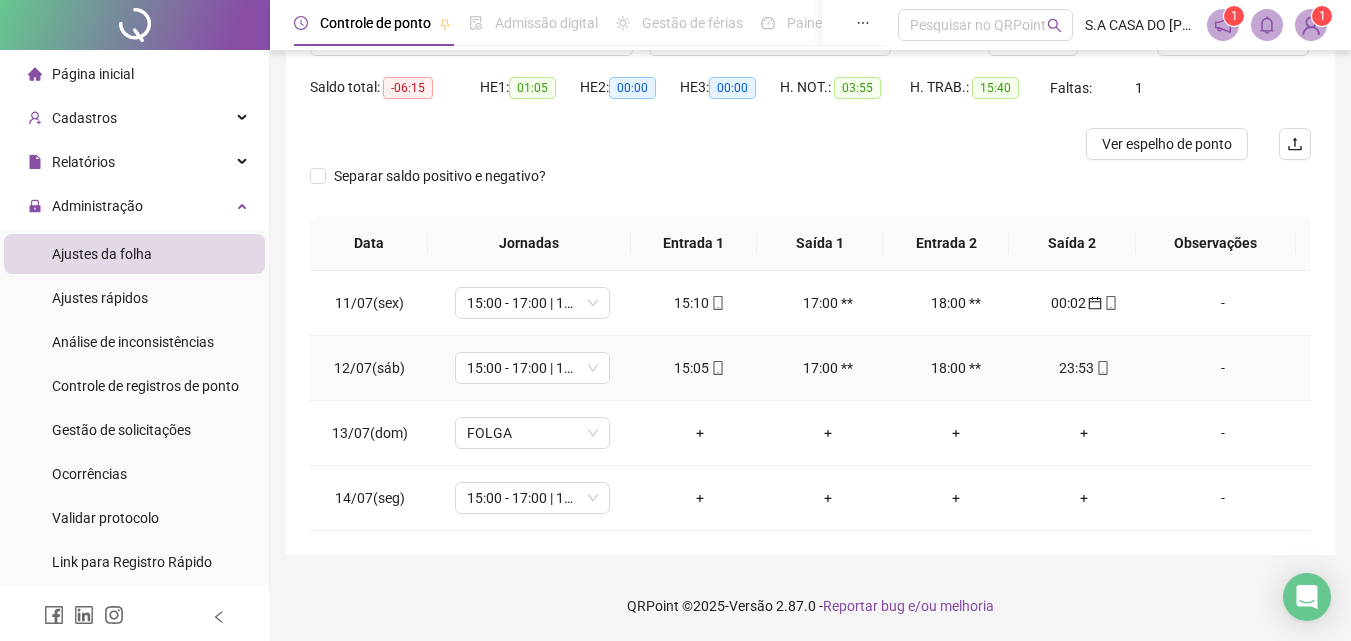 click on "15:05" at bounding box center [700, 368] 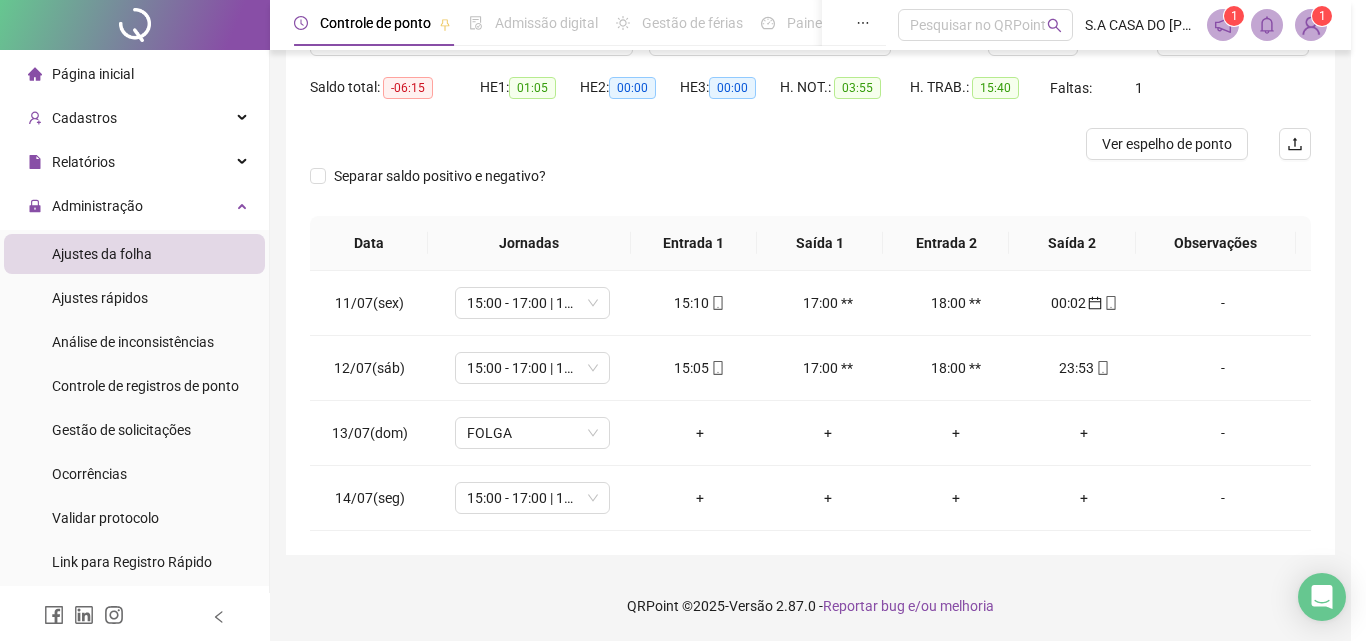 type on "**********" 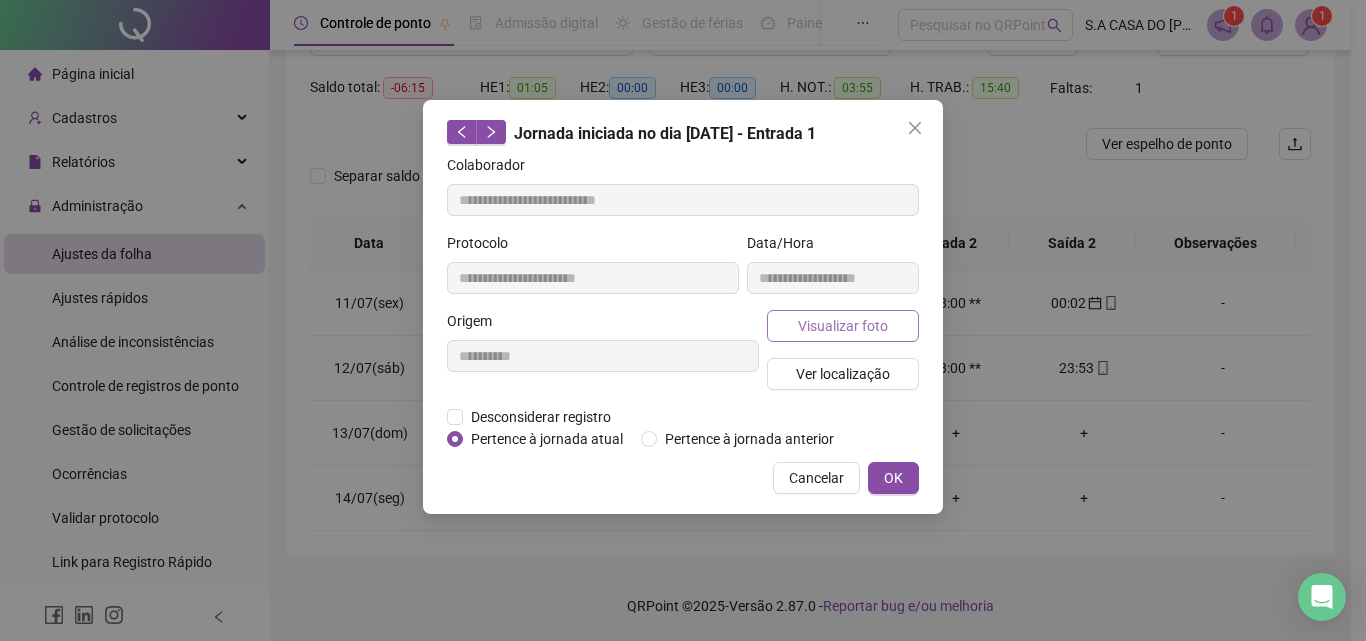 click on "Visualizar foto" at bounding box center [843, 326] 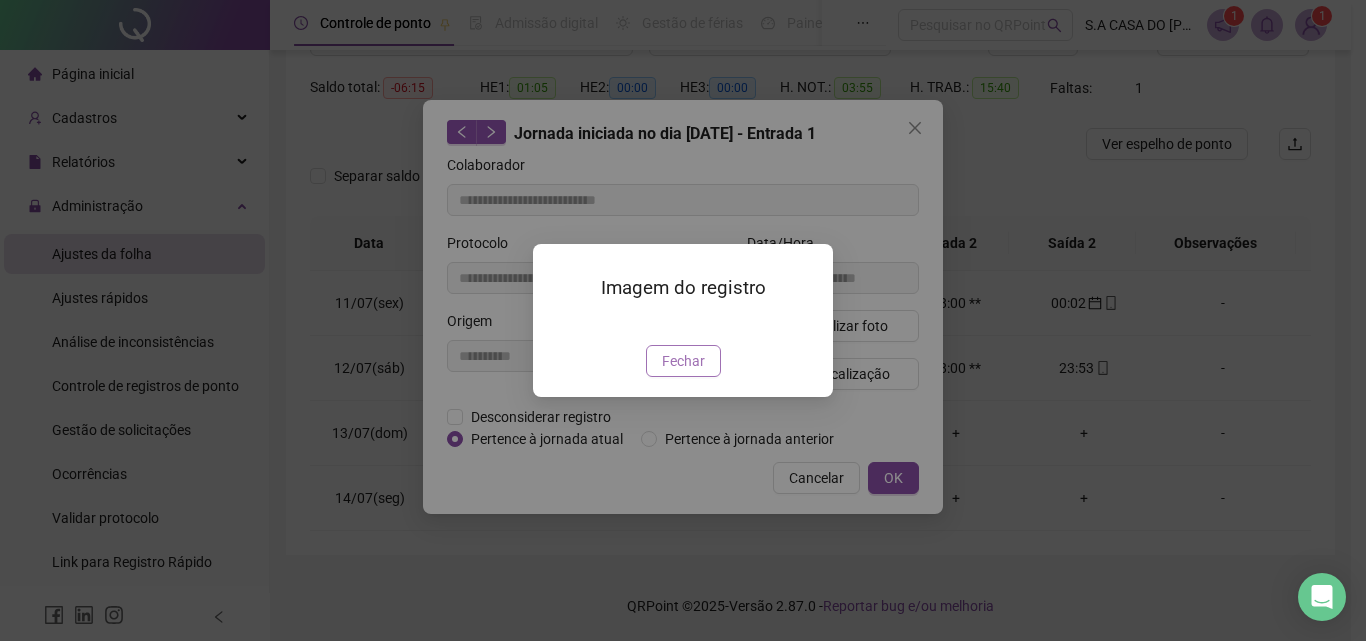 click on "Fechar" at bounding box center [683, 361] 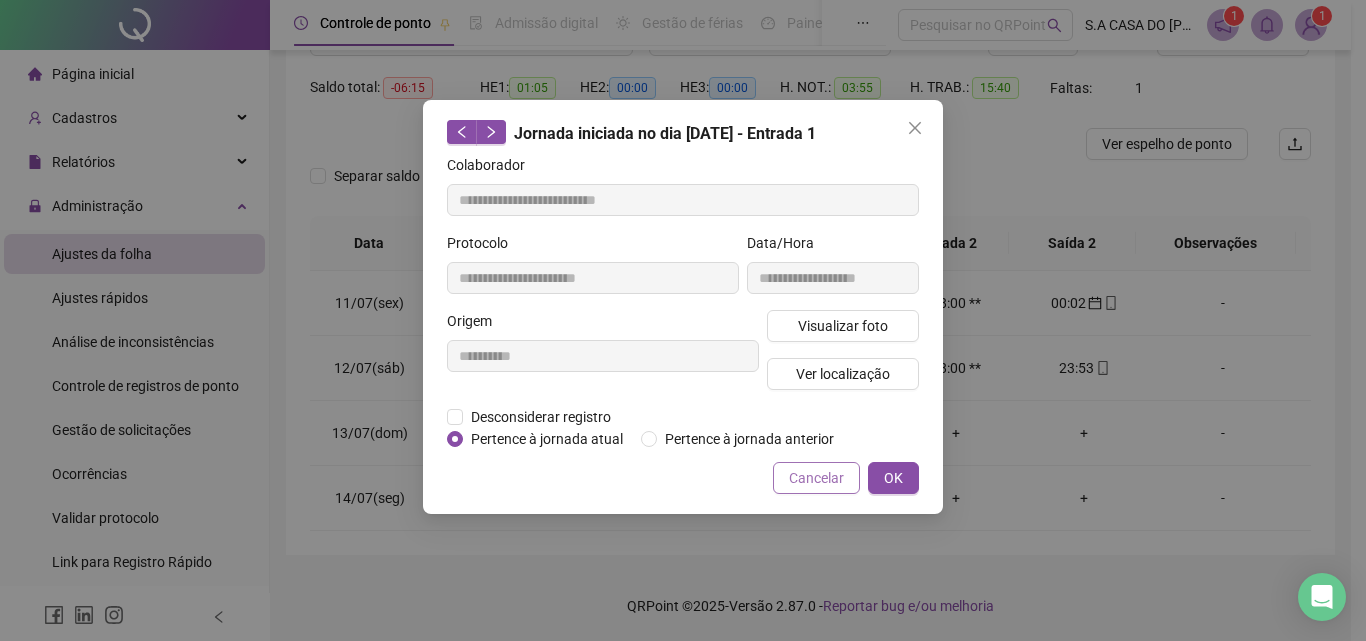 click on "Cancelar" at bounding box center [816, 478] 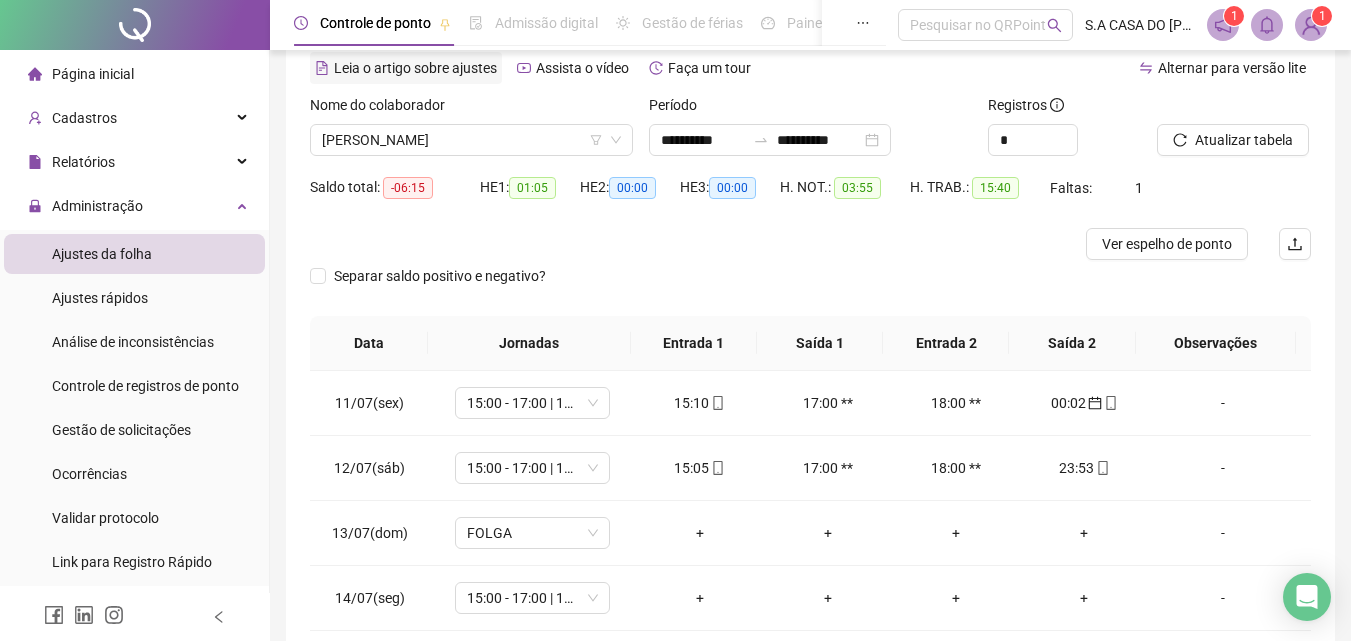 scroll, scrollTop: 0, scrollLeft: 0, axis: both 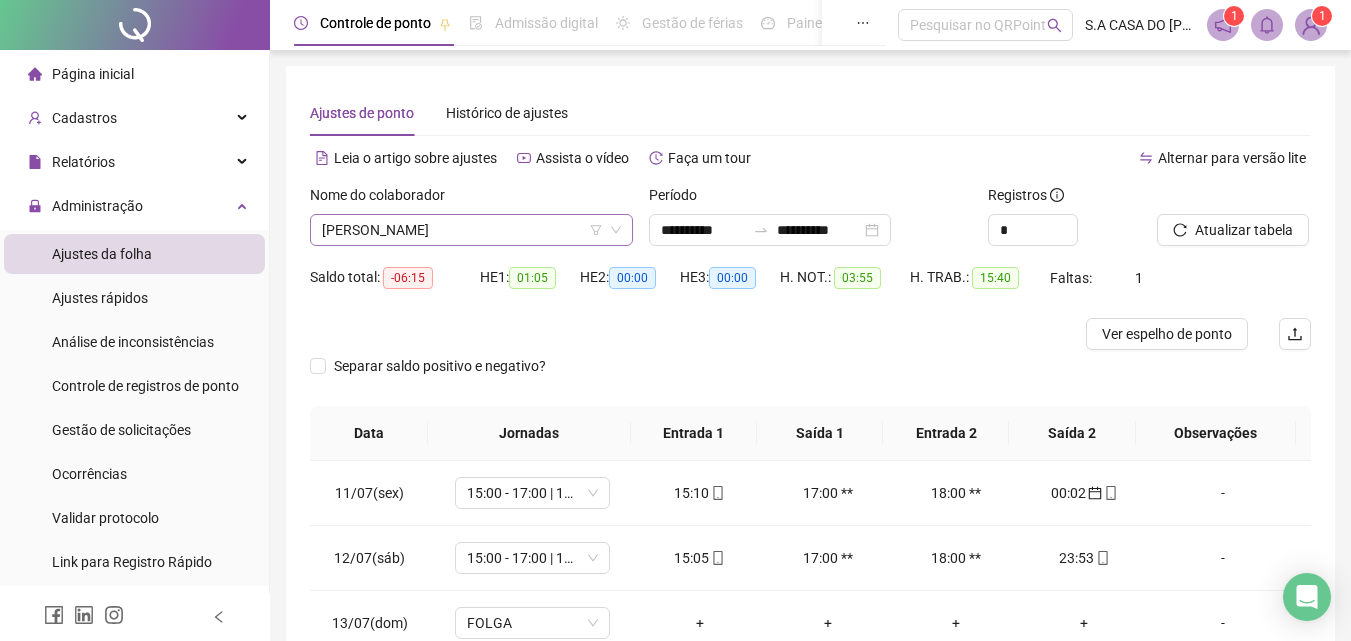 click on "[PERSON_NAME]" at bounding box center [471, 230] 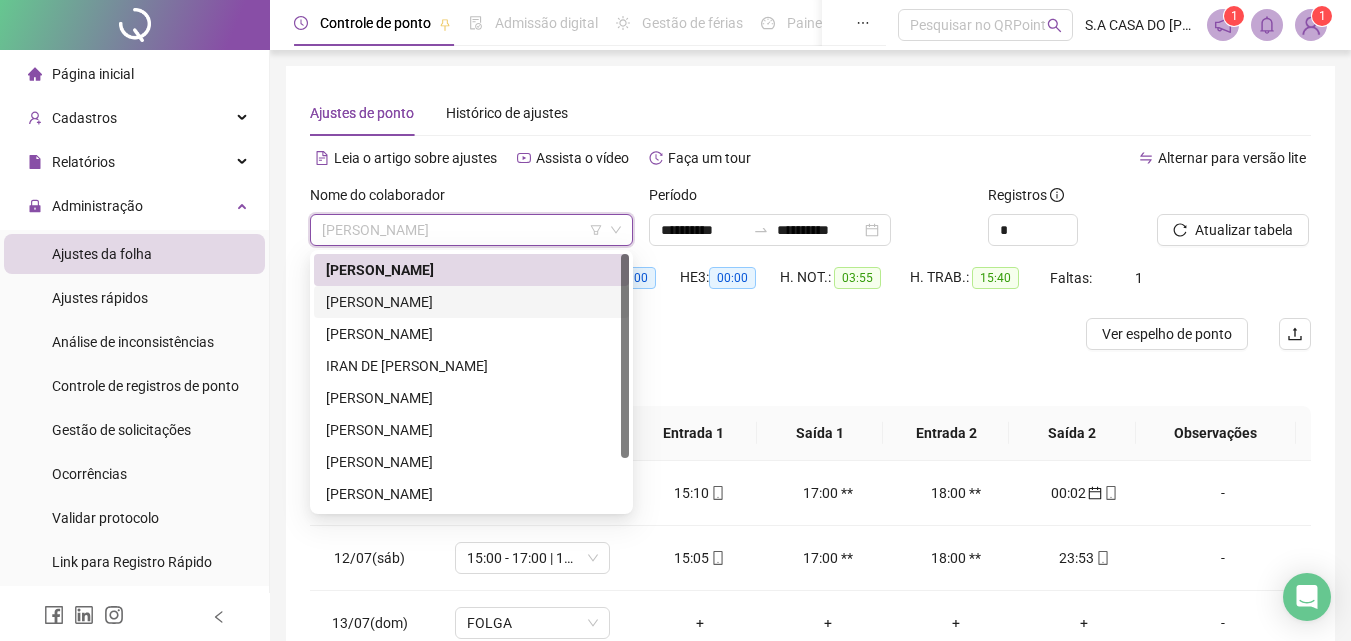 click on "[PERSON_NAME]" at bounding box center (471, 302) 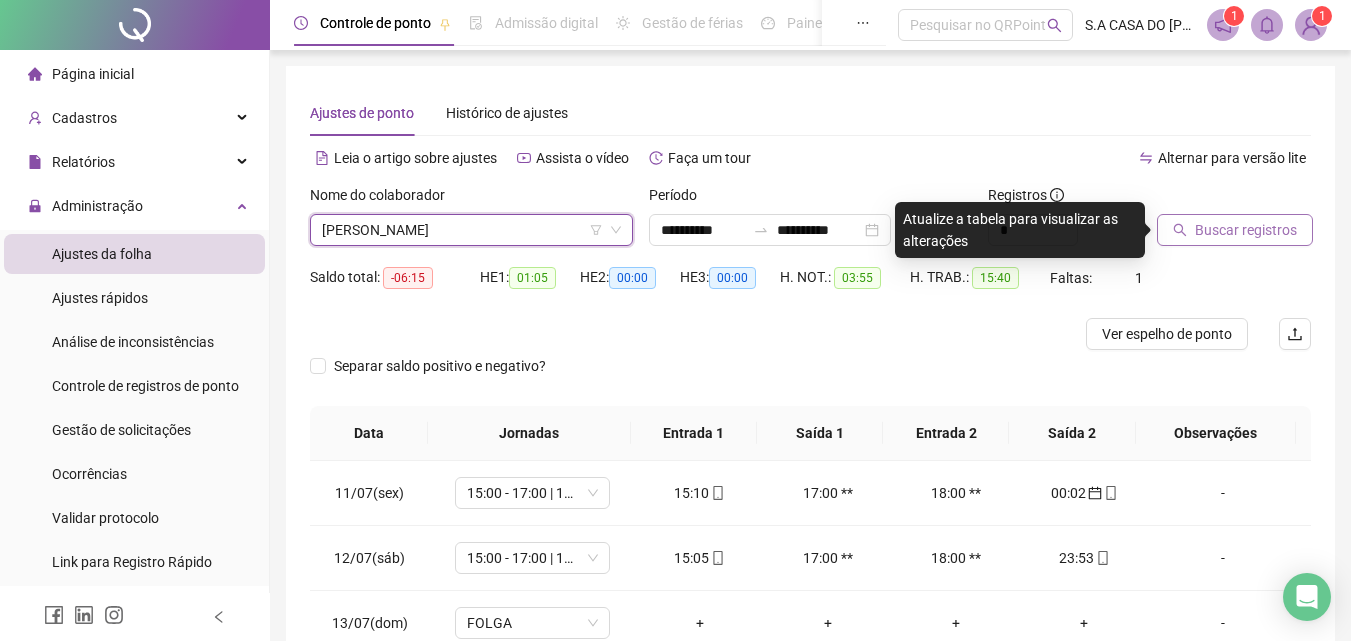 drag, startPoint x: 1236, startPoint y: 208, endPoint x: 1225, endPoint y: 222, distance: 17.804493 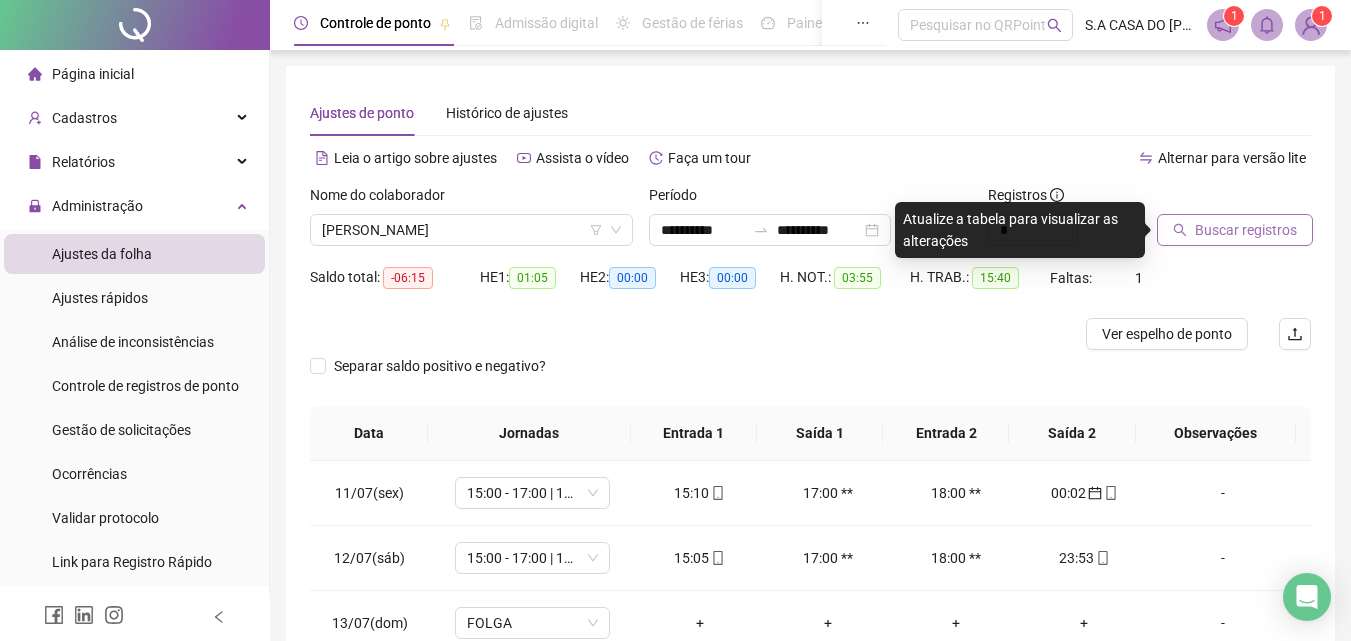 click on "Buscar registros" at bounding box center (1246, 230) 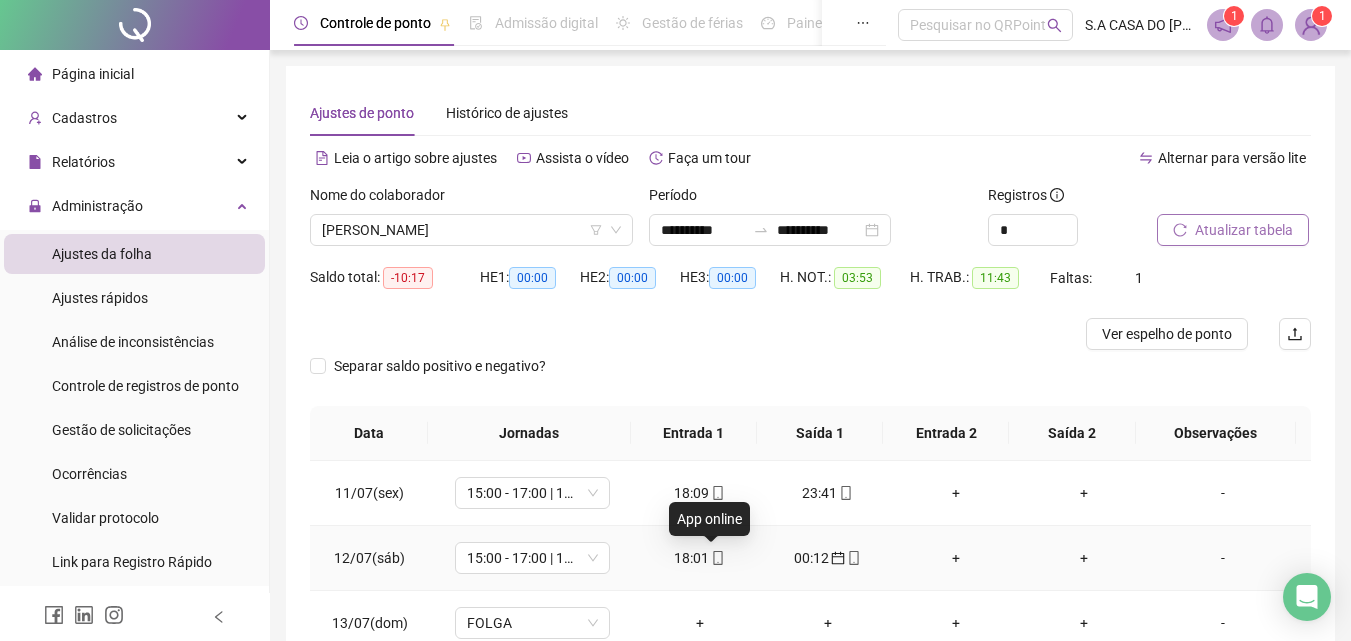 click 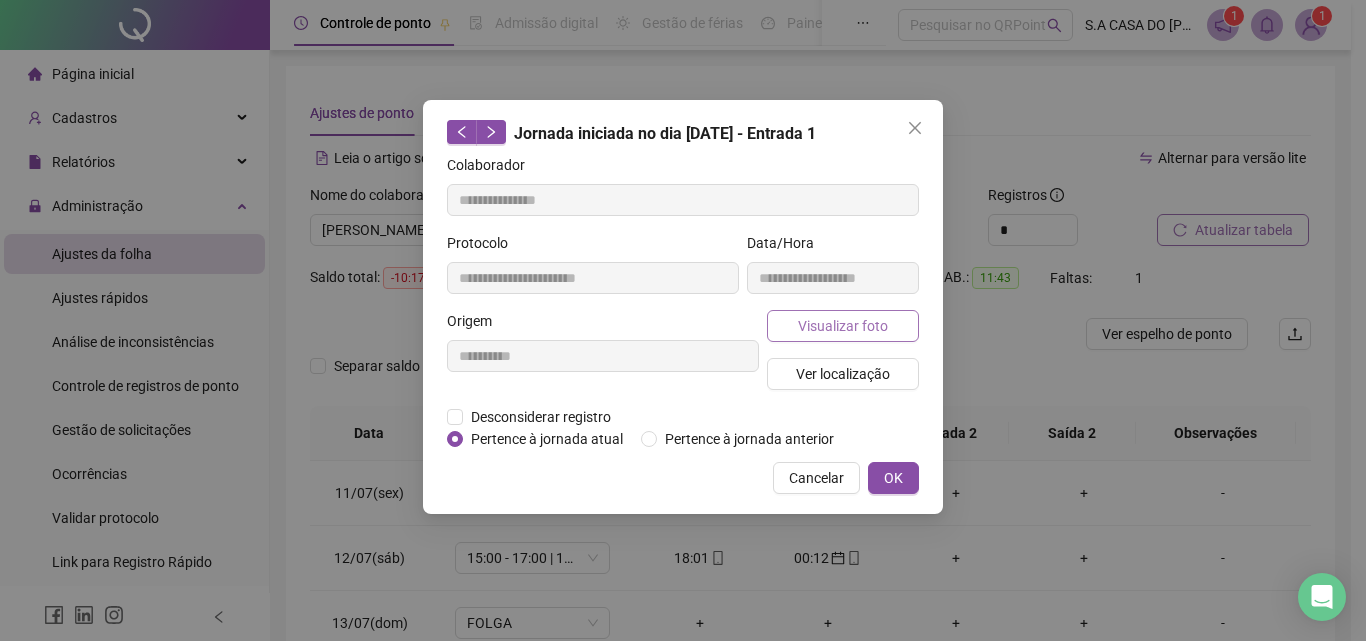 click on "Visualizar foto" at bounding box center [843, 326] 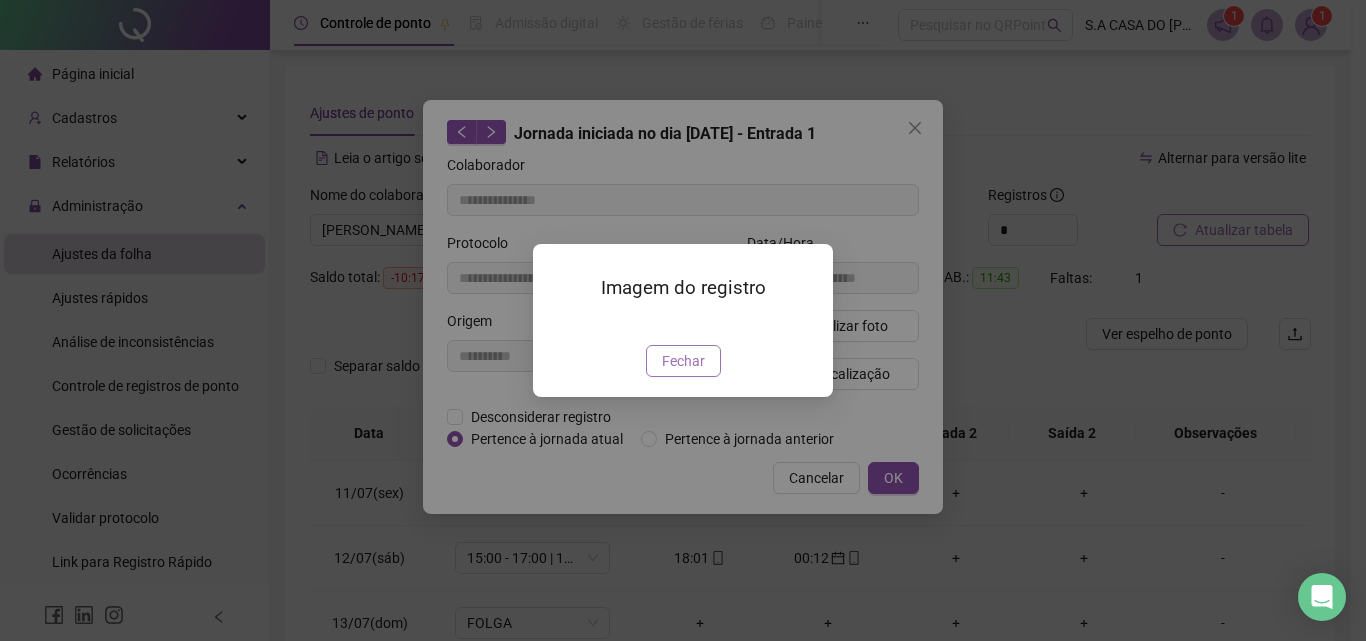 click on "Fechar" at bounding box center [683, 361] 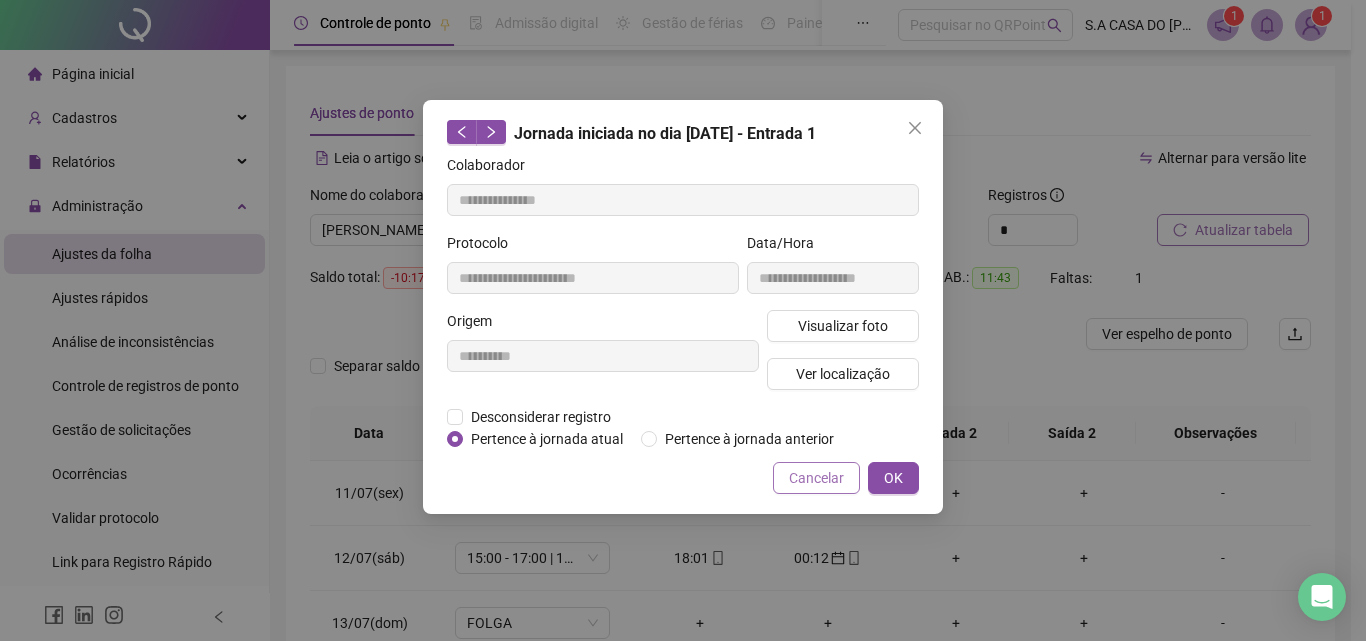 click on "Cancelar" at bounding box center (816, 478) 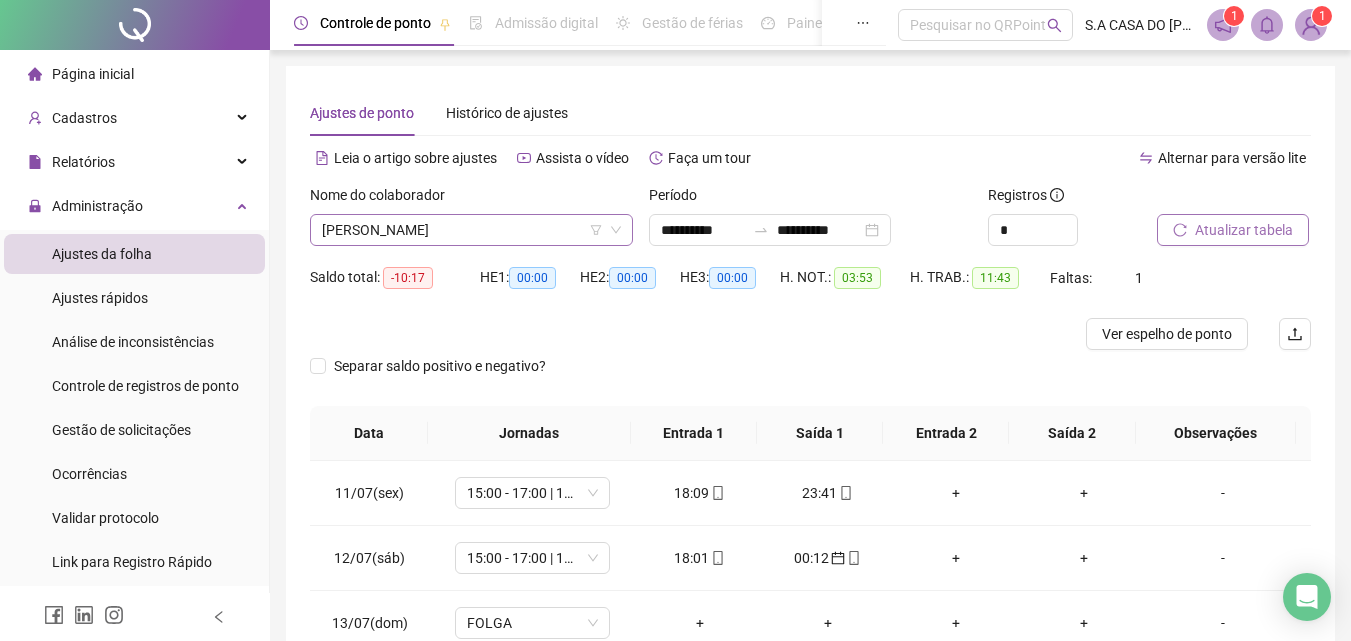click on "[PERSON_NAME]" at bounding box center [471, 230] 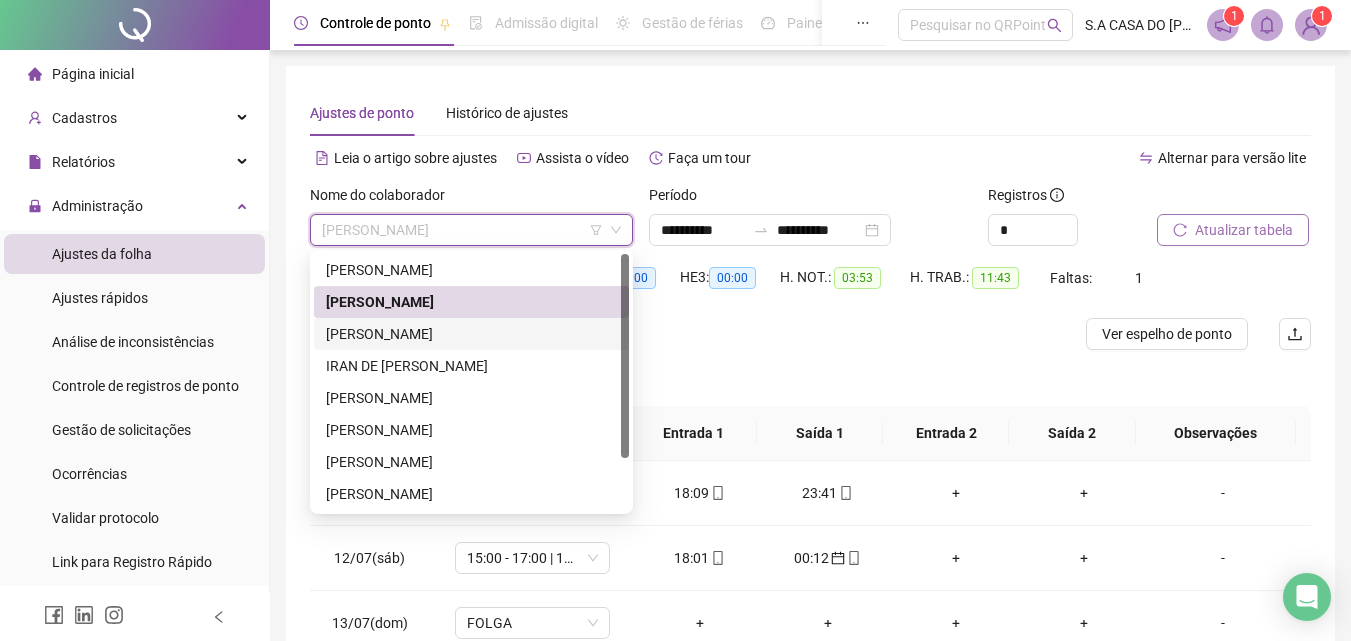 click on "[PERSON_NAME]" at bounding box center (471, 334) 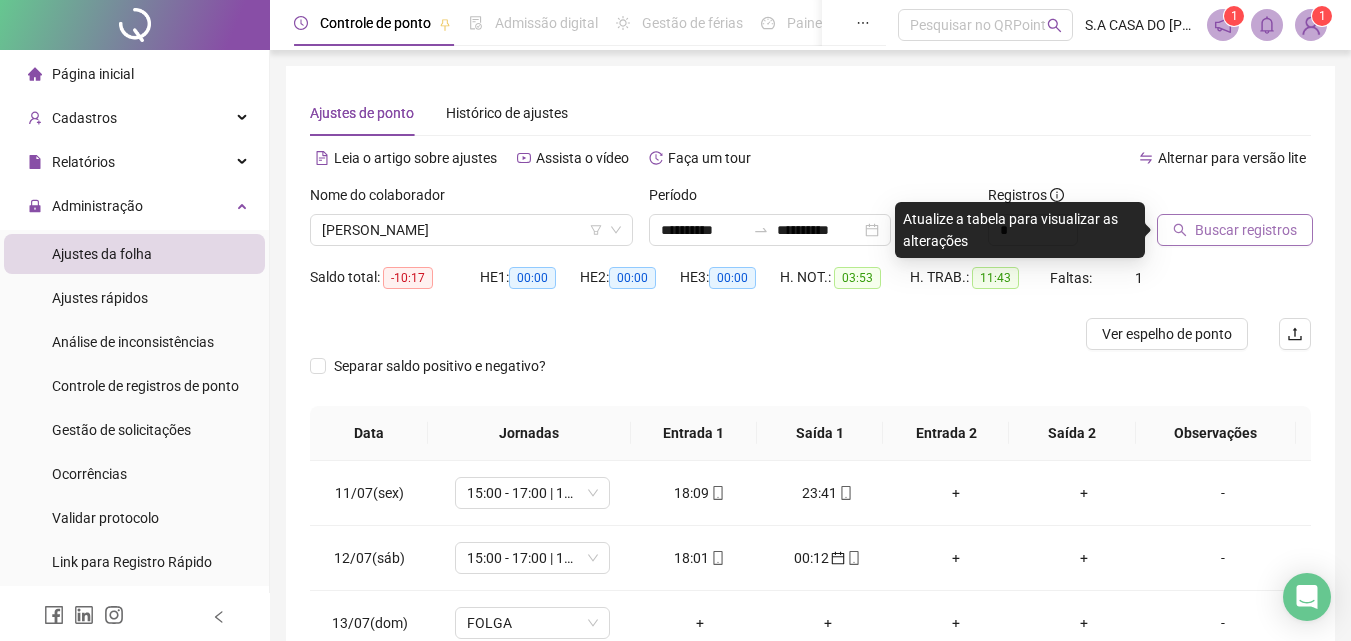 click 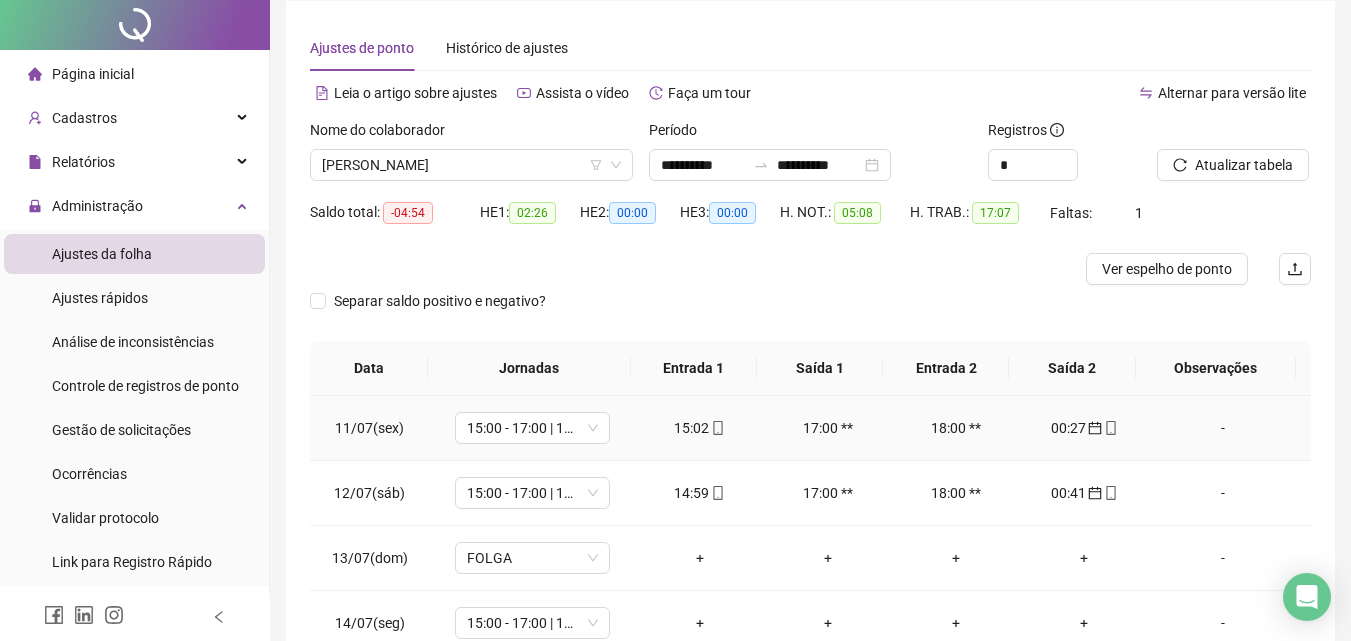 scroll, scrollTop: 100, scrollLeft: 0, axis: vertical 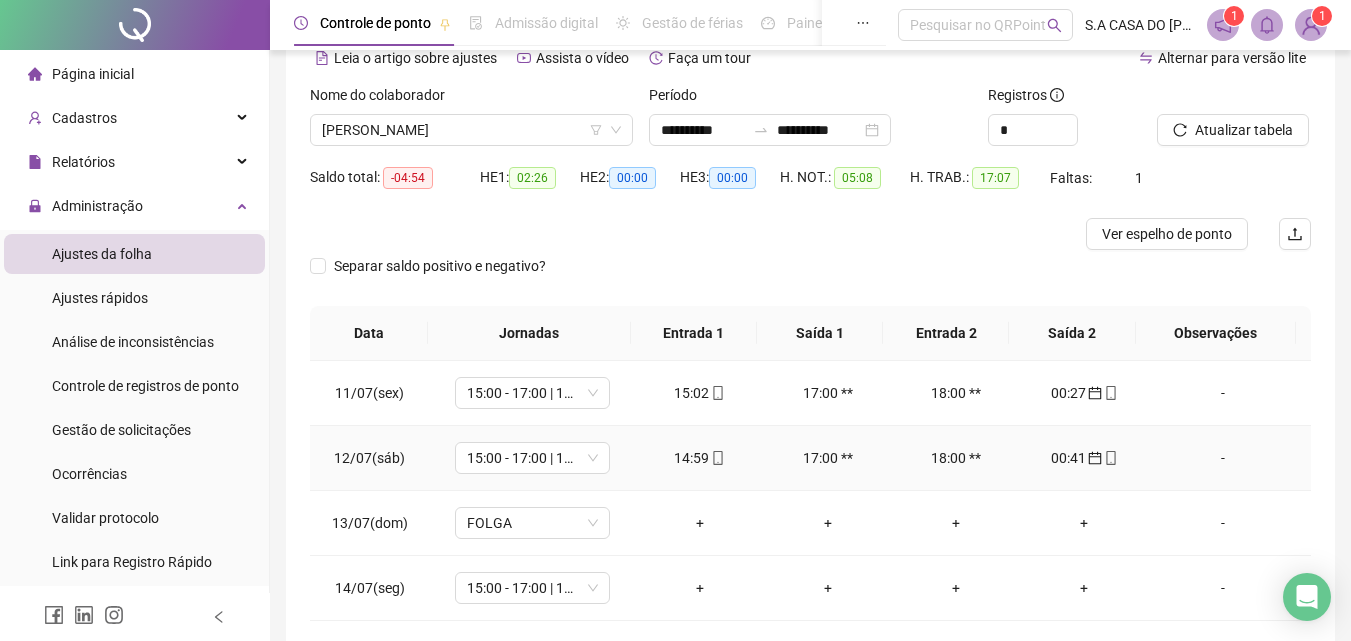 click at bounding box center [717, 458] 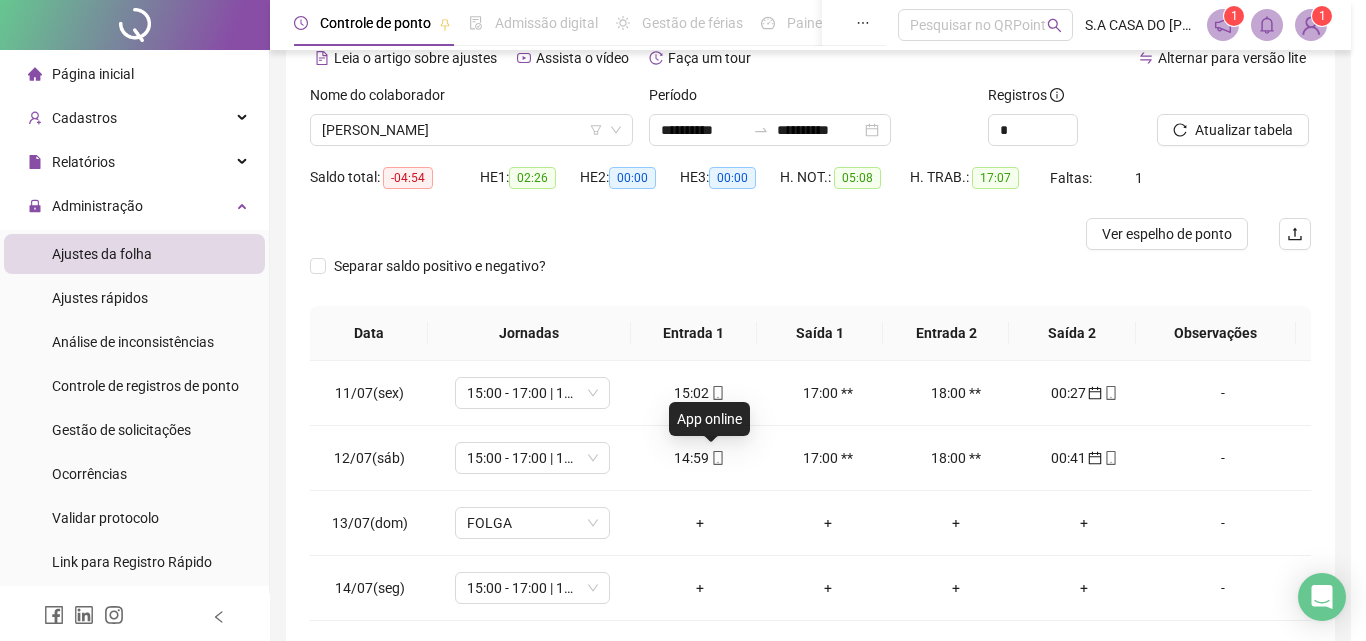 type on "**********" 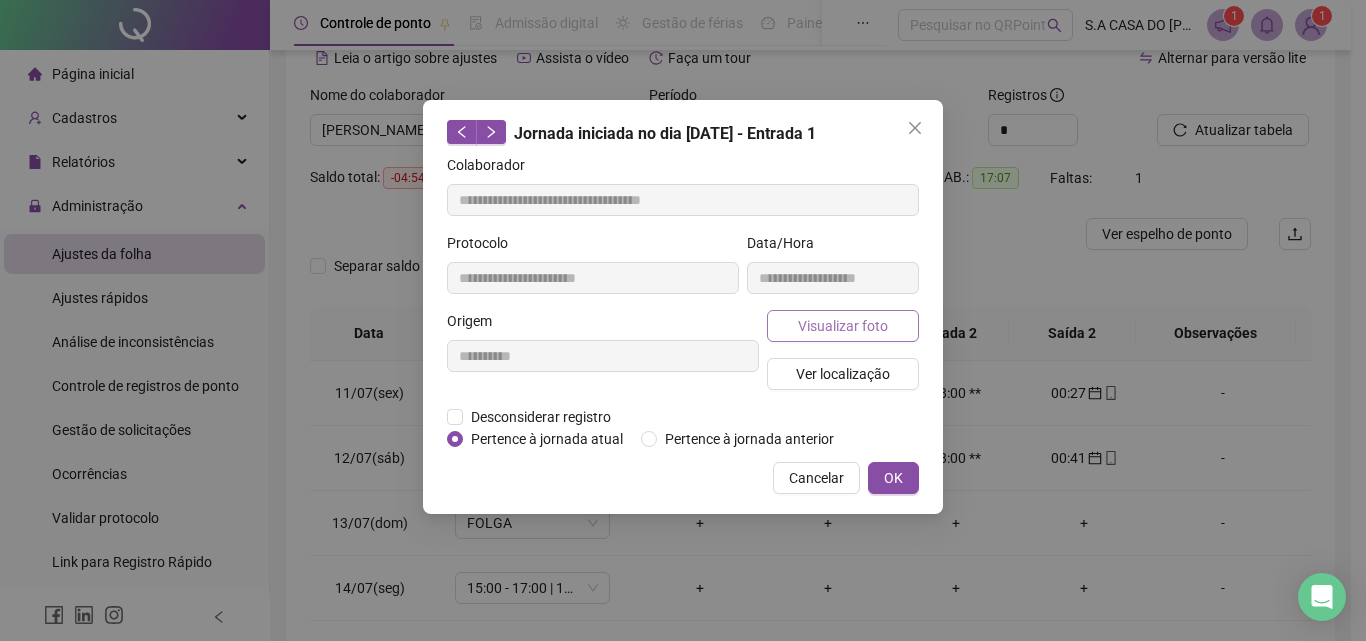 click on "Visualizar foto" at bounding box center [843, 326] 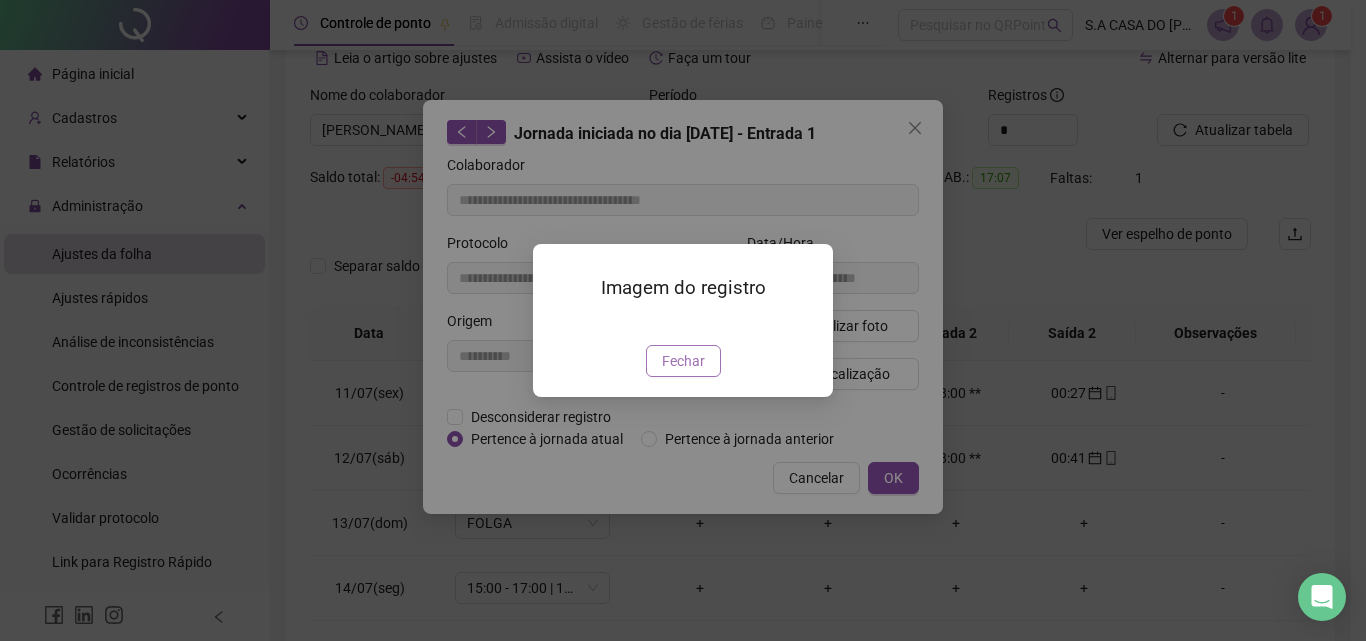 click on "Fechar" at bounding box center [683, 361] 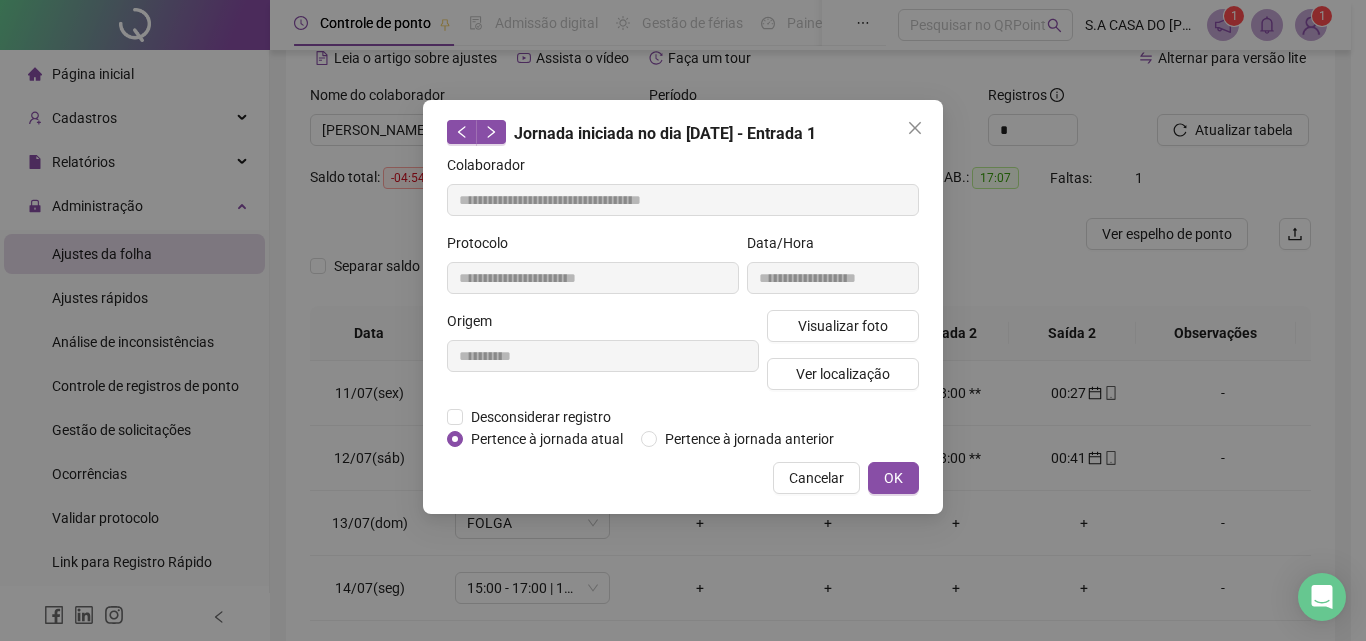 click on "**********" at bounding box center [683, 307] 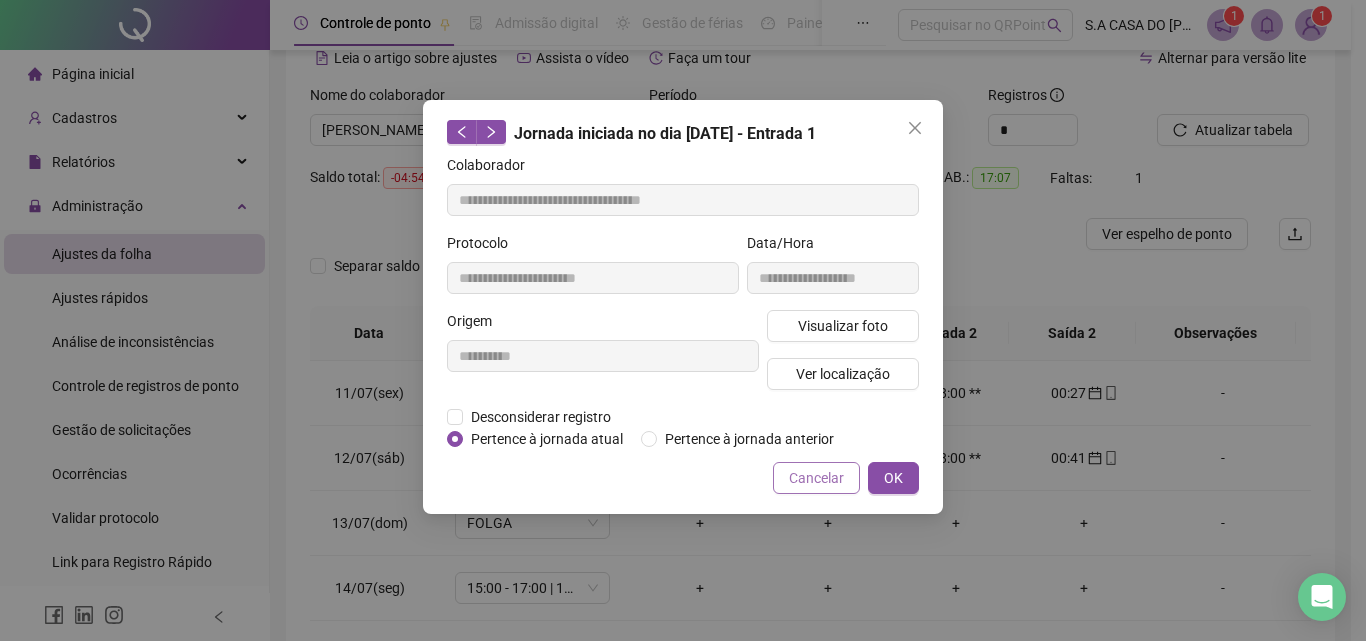 click on "Cancelar" at bounding box center (816, 478) 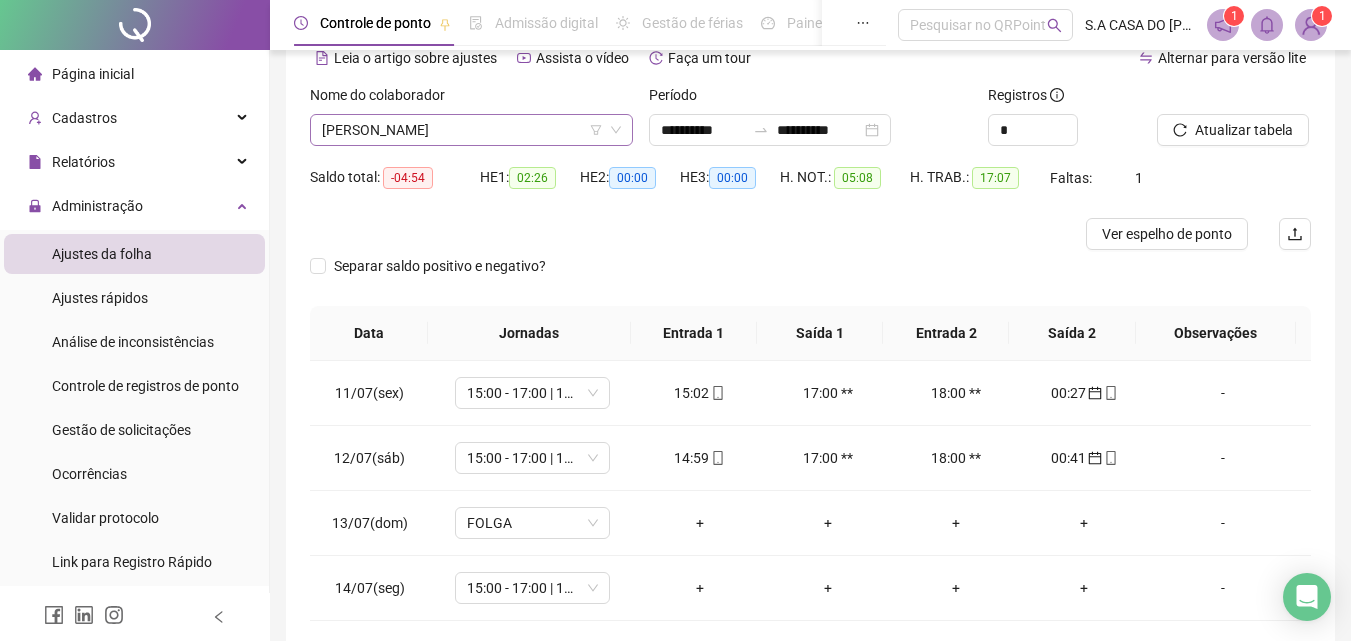 click on "[PERSON_NAME]" at bounding box center (471, 130) 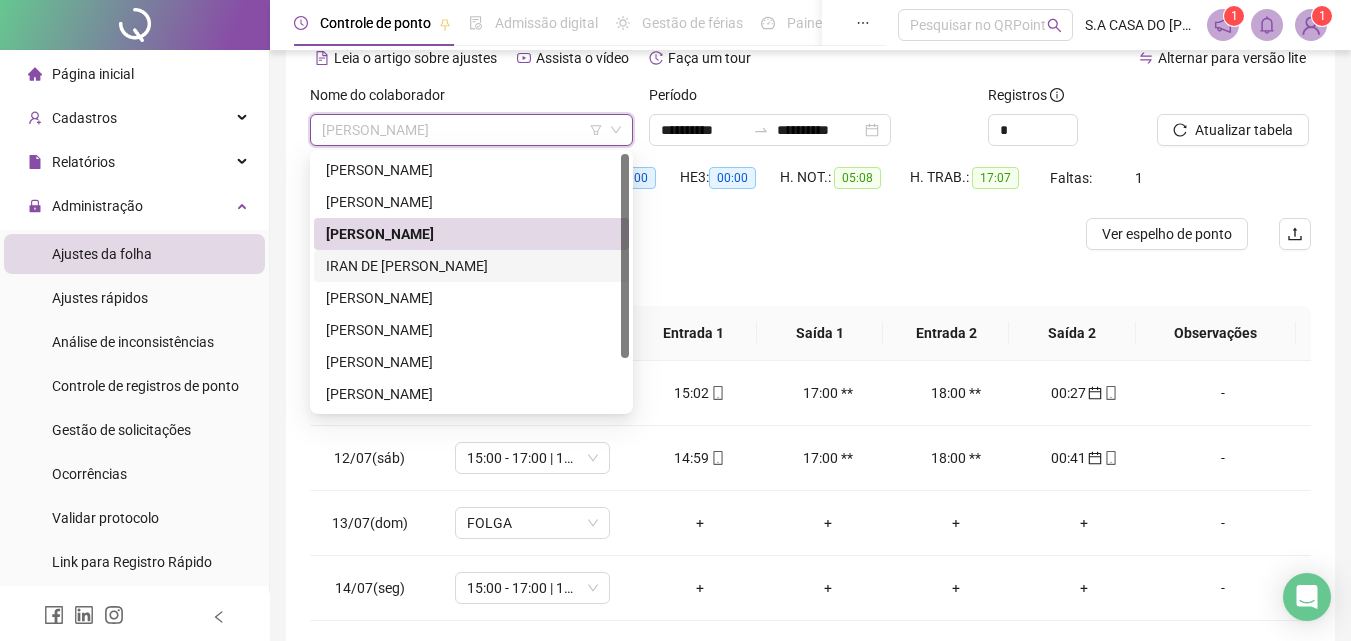click on "IRAN DE [PERSON_NAME]" at bounding box center [471, 266] 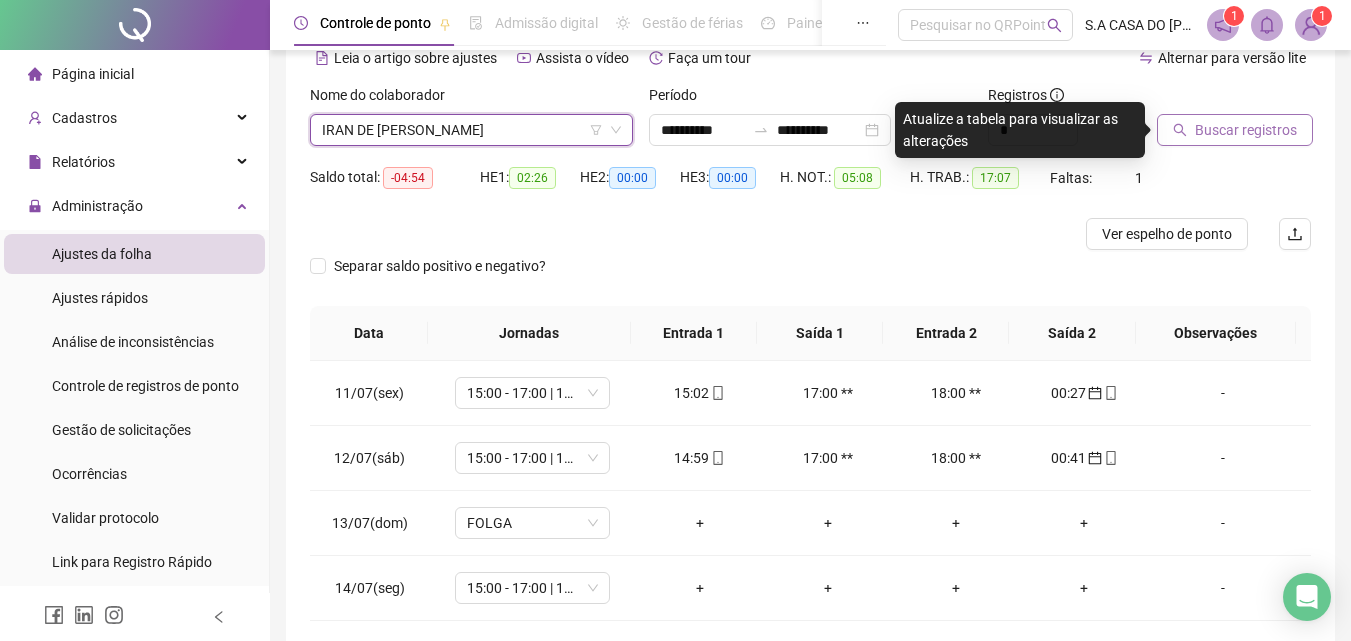 click on "Buscar registros" at bounding box center (1235, 130) 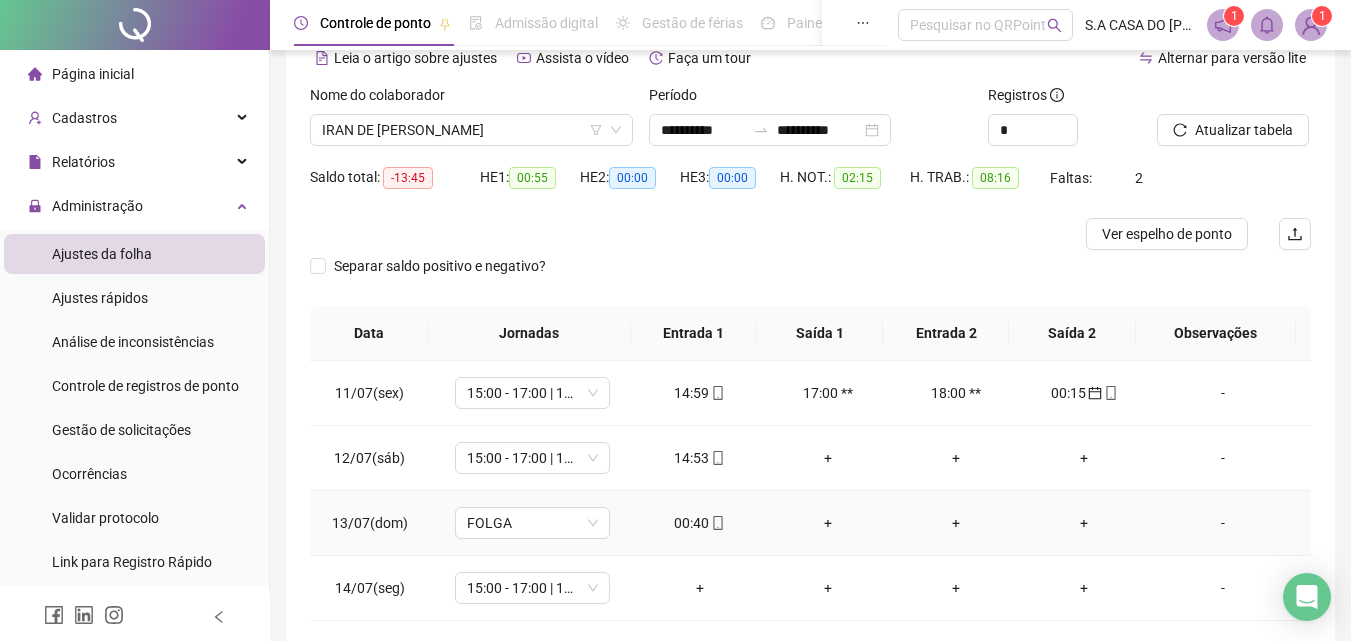 click on "00:40" at bounding box center (700, 523) 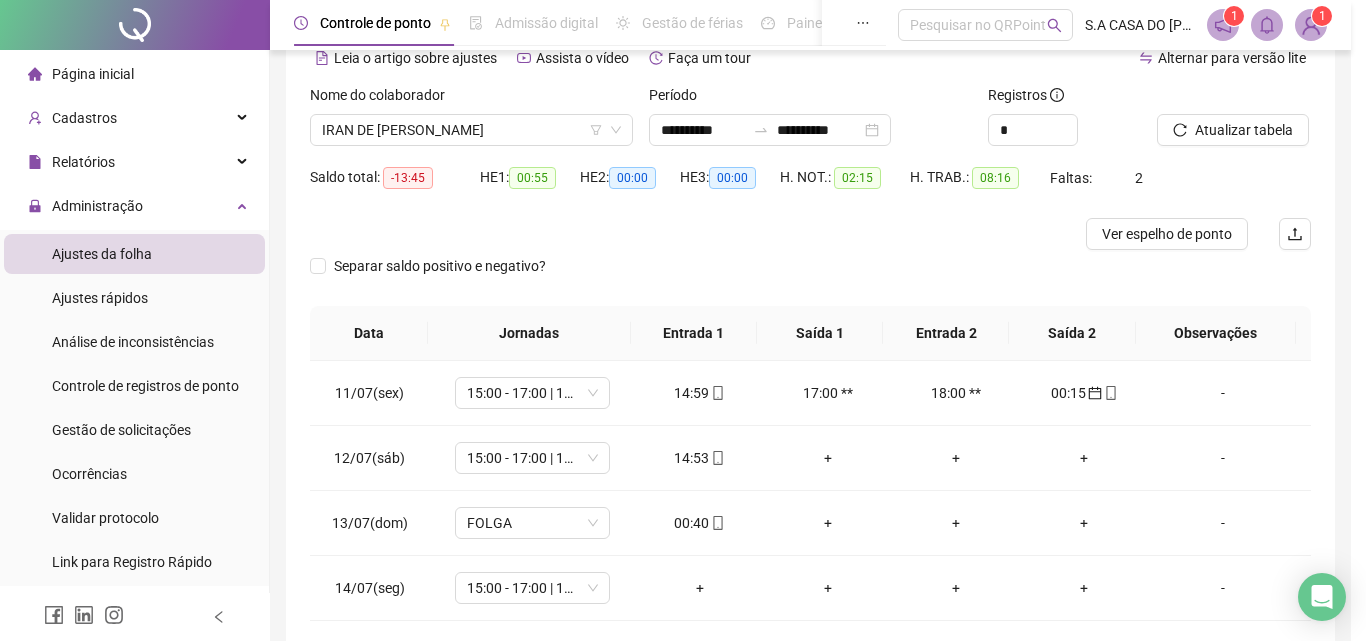 type on "**********" 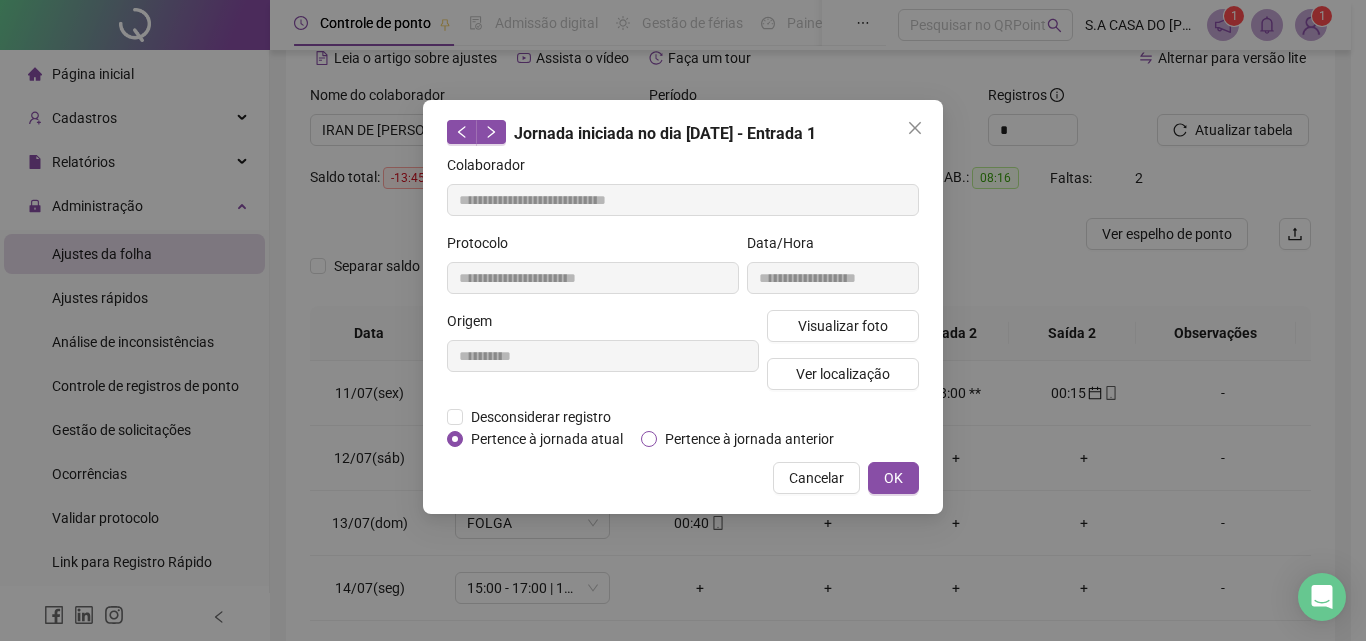 click on "Pertence à jornada anterior" at bounding box center (749, 439) 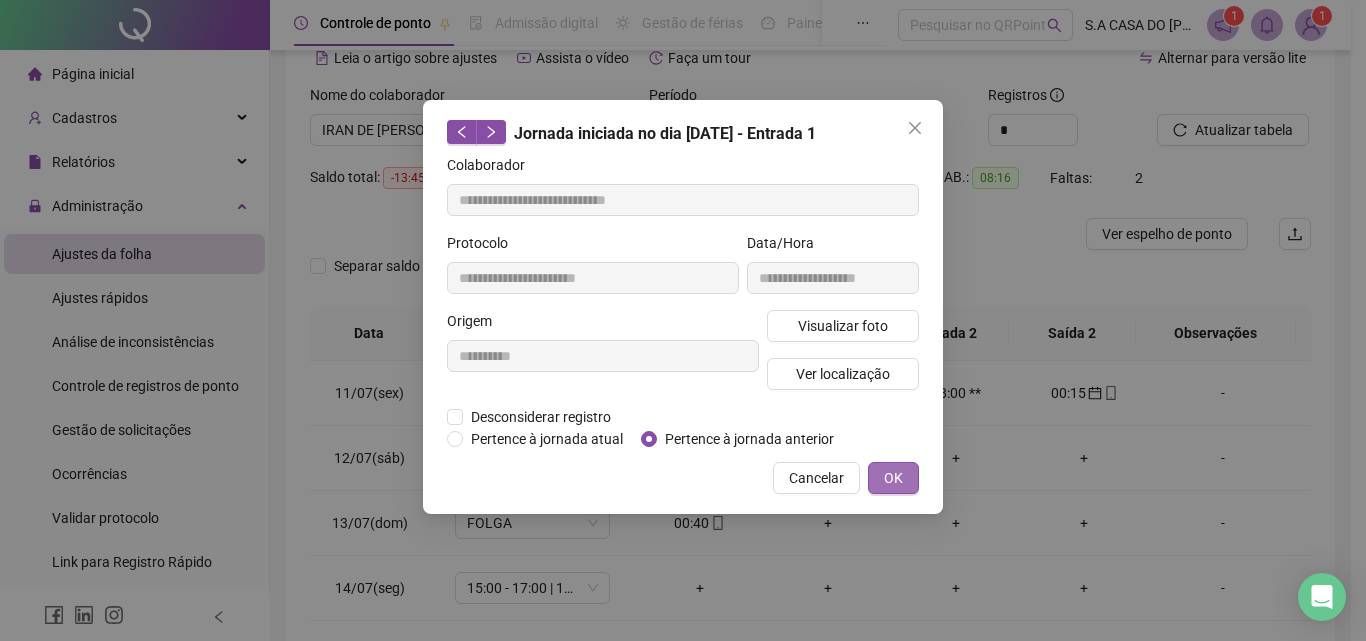 click on "OK" at bounding box center (893, 478) 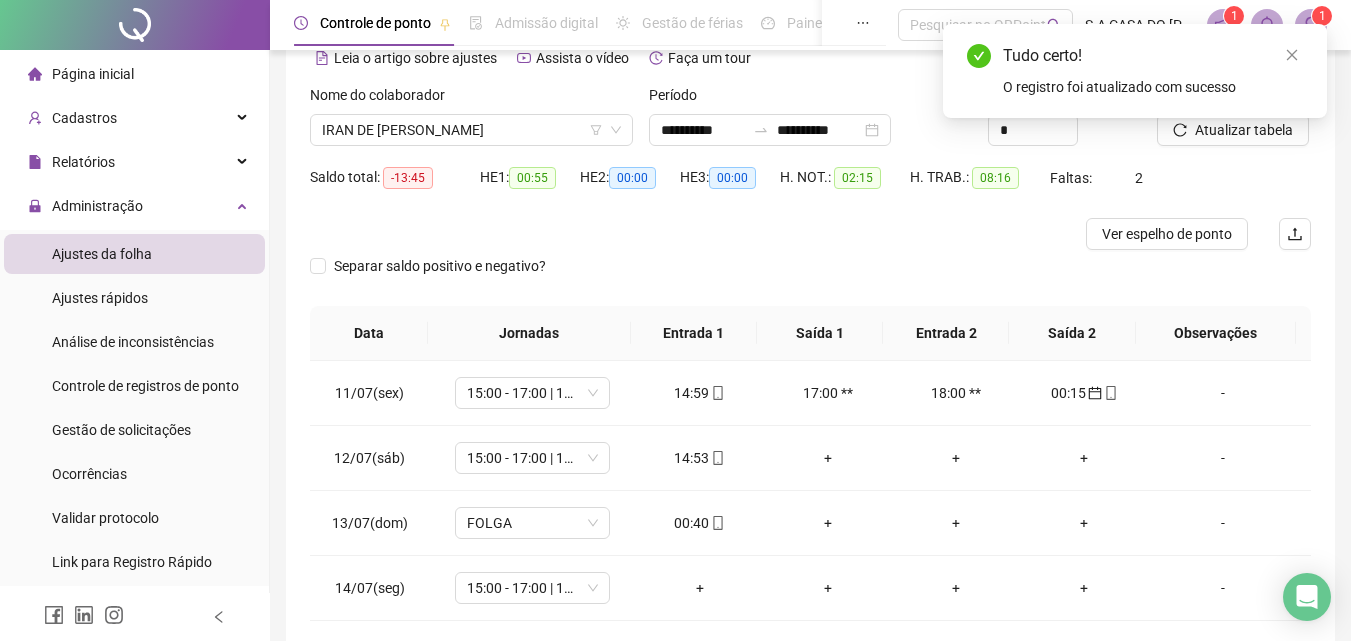 click on "Tudo certo! O registro foi atualizado com sucesso" at bounding box center [1135, 71] 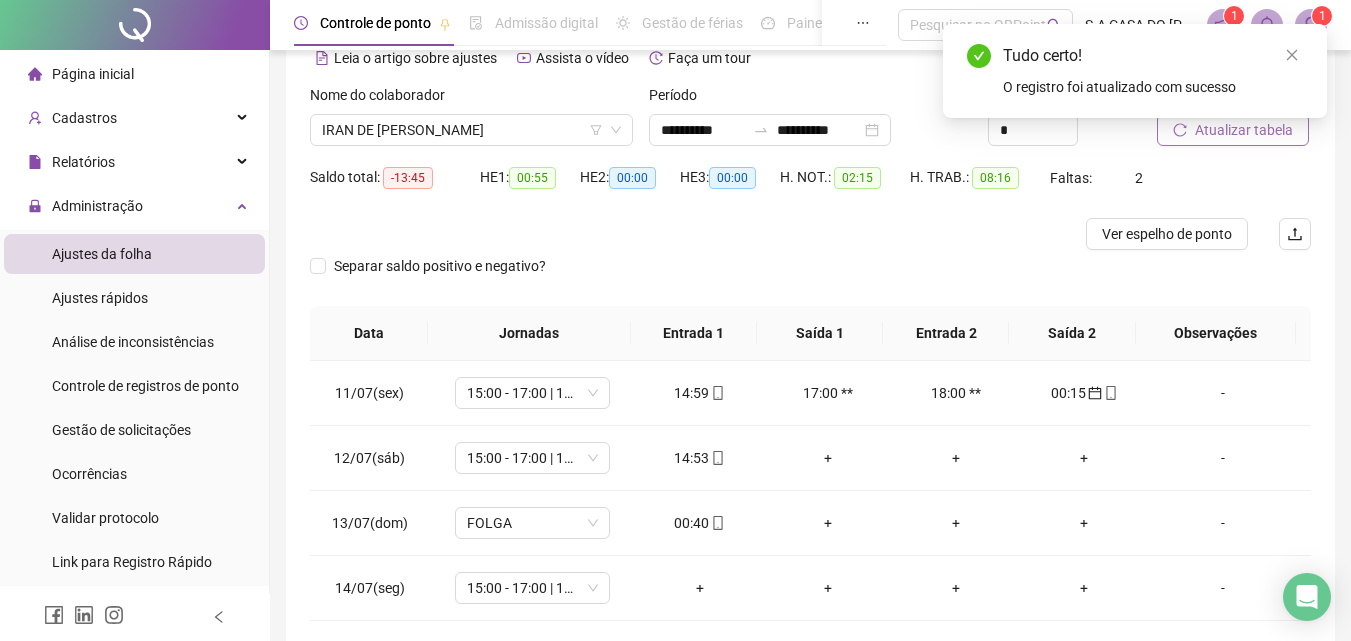 click on "Atualizar tabela" at bounding box center (1233, 130) 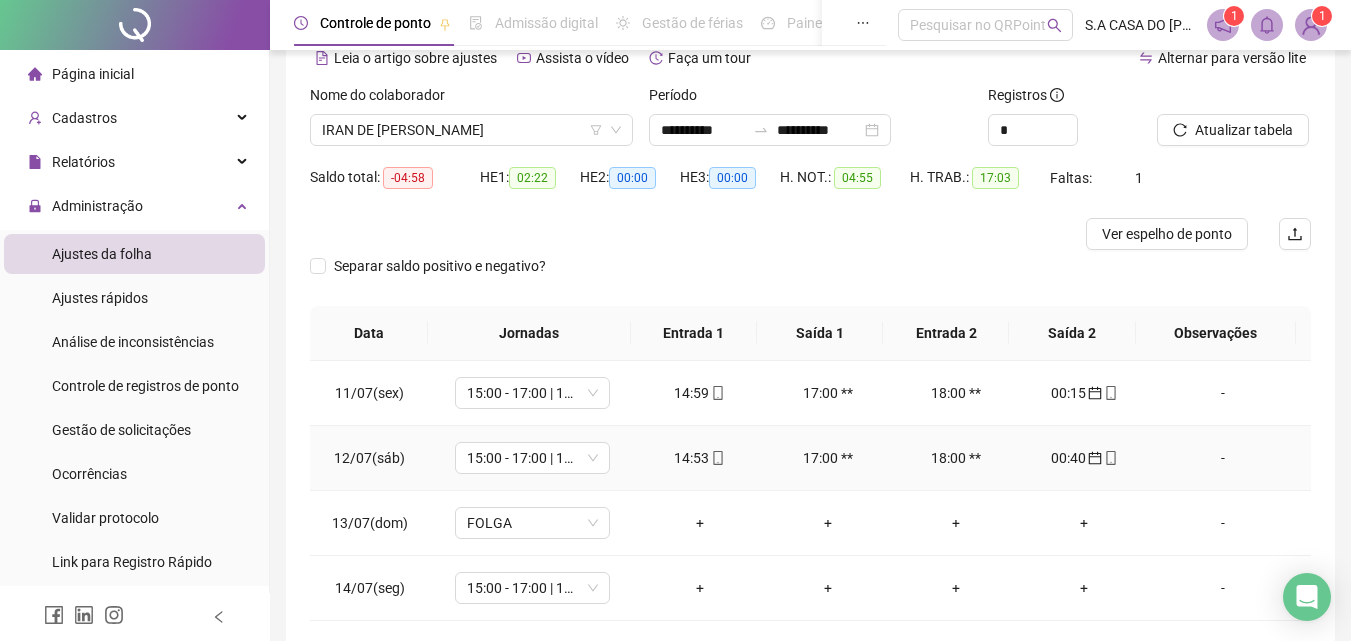 click on "14:53" at bounding box center (700, 458) 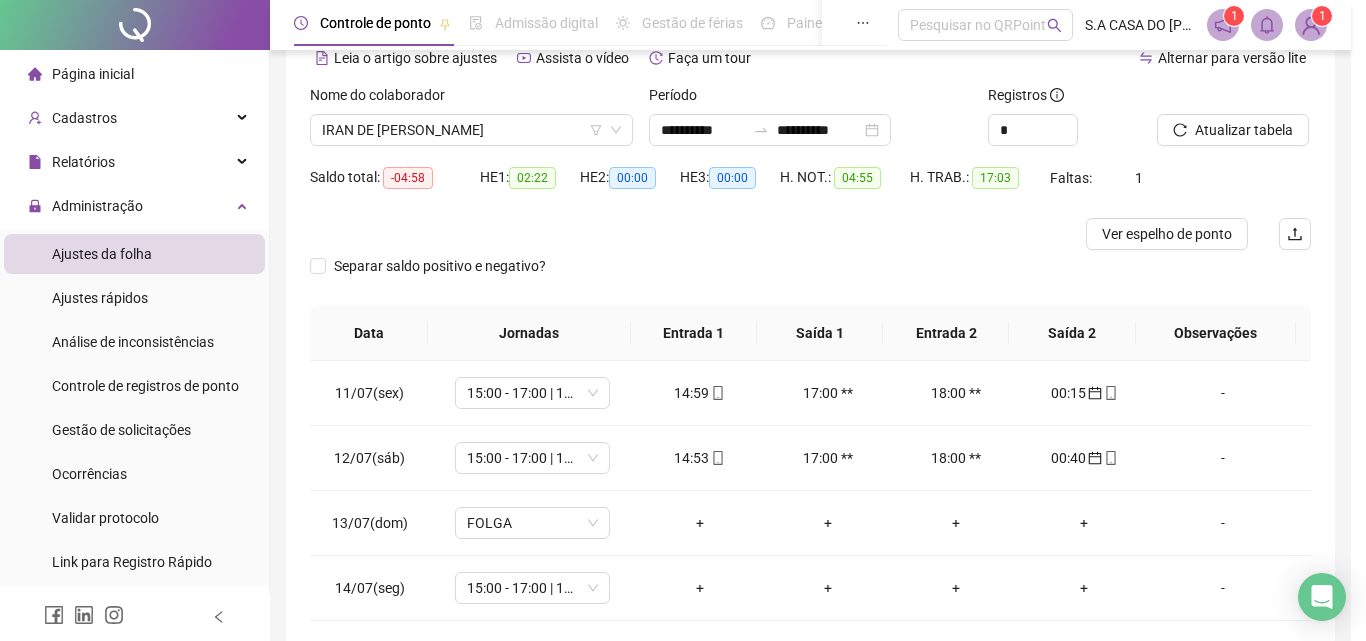 type on "**********" 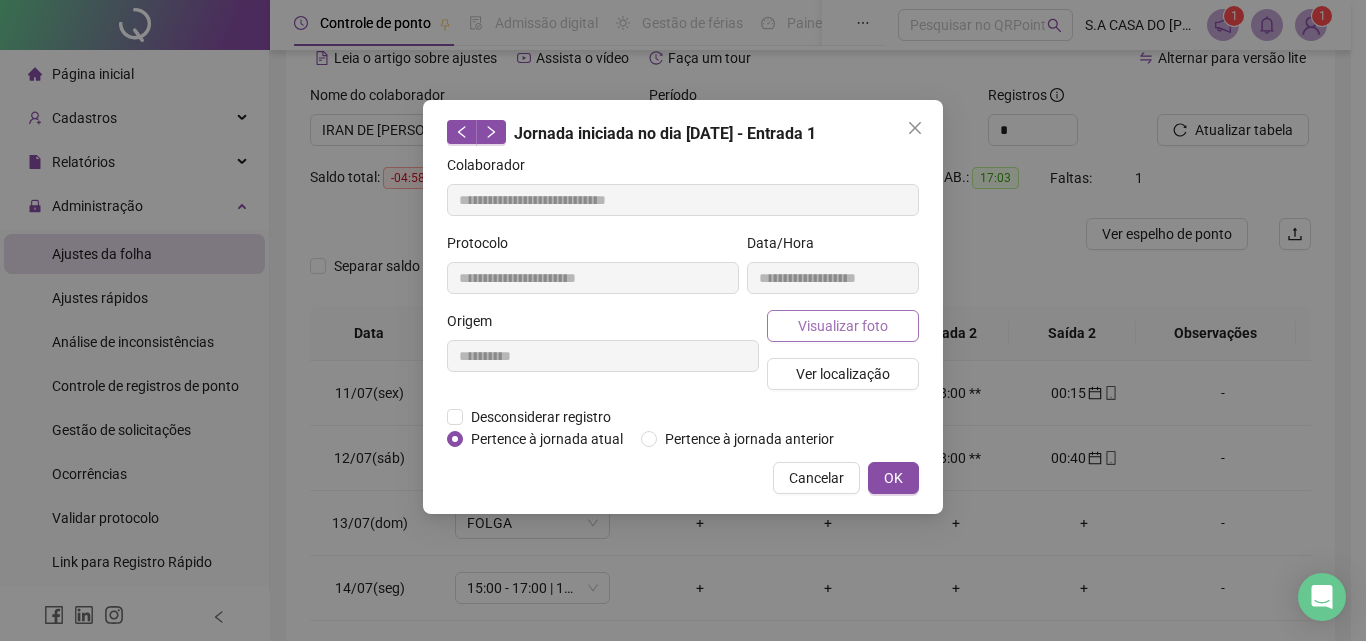 click on "Visualizar foto" at bounding box center (843, 326) 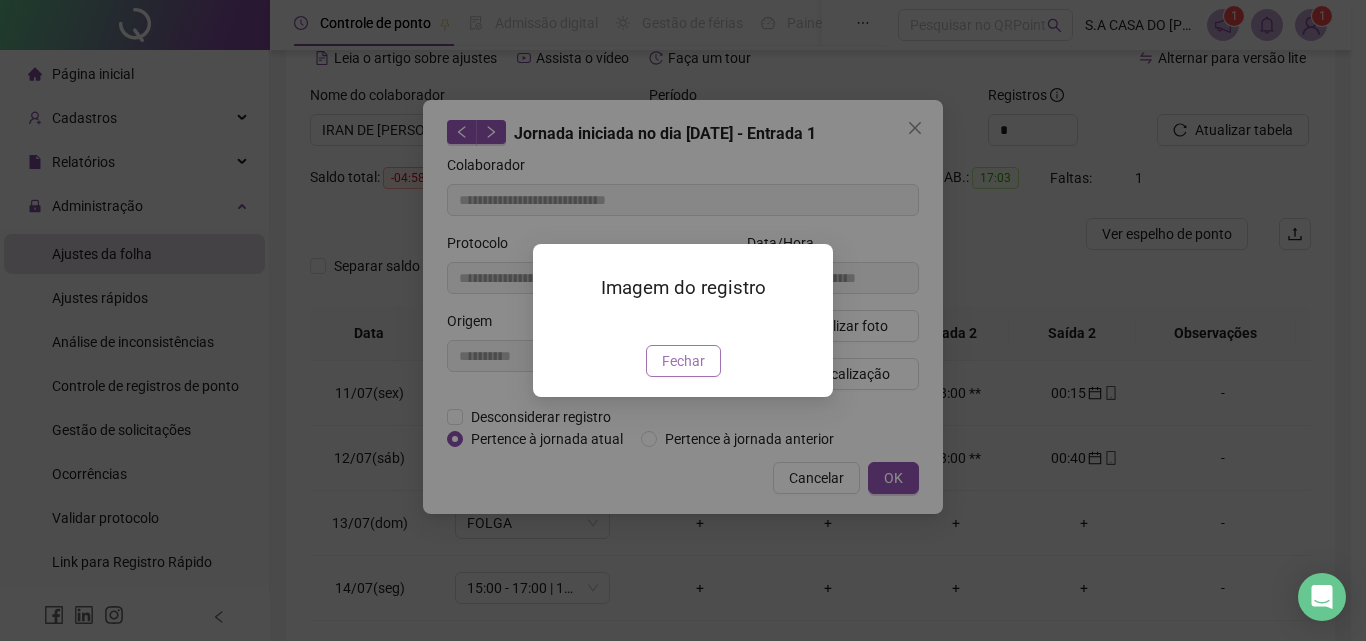 click on "Fechar" at bounding box center [683, 361] 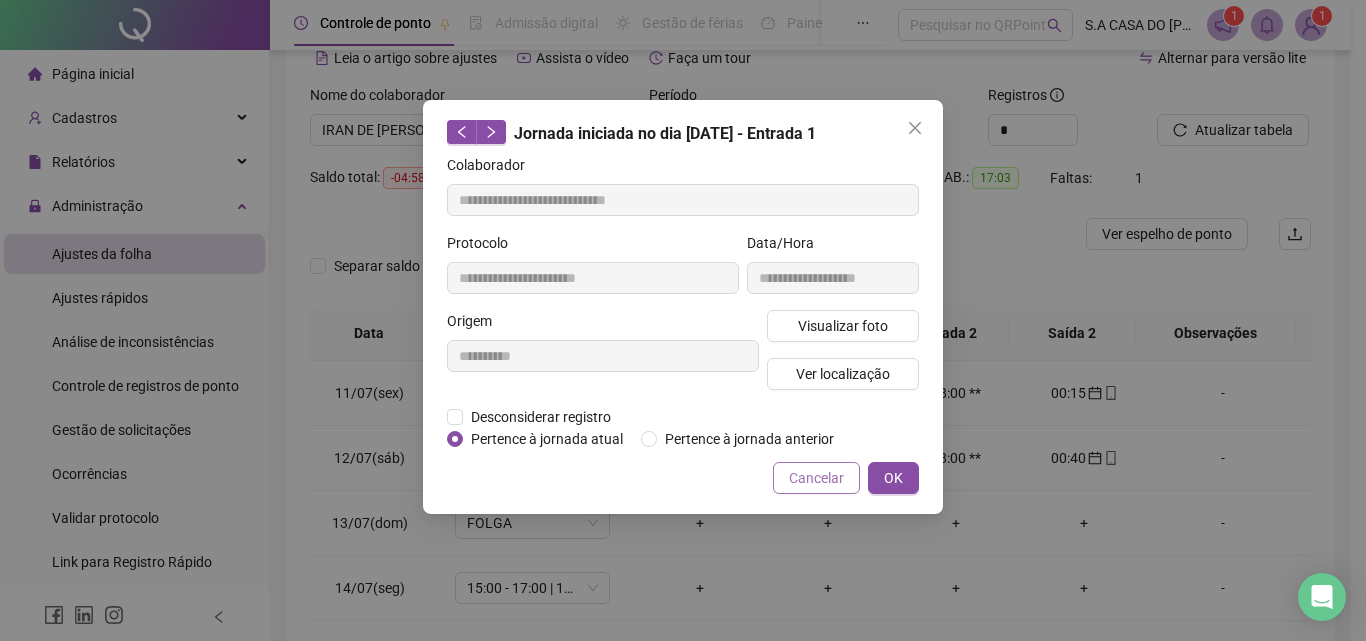 click on "Cancelar" at bounding box center (816, 478) 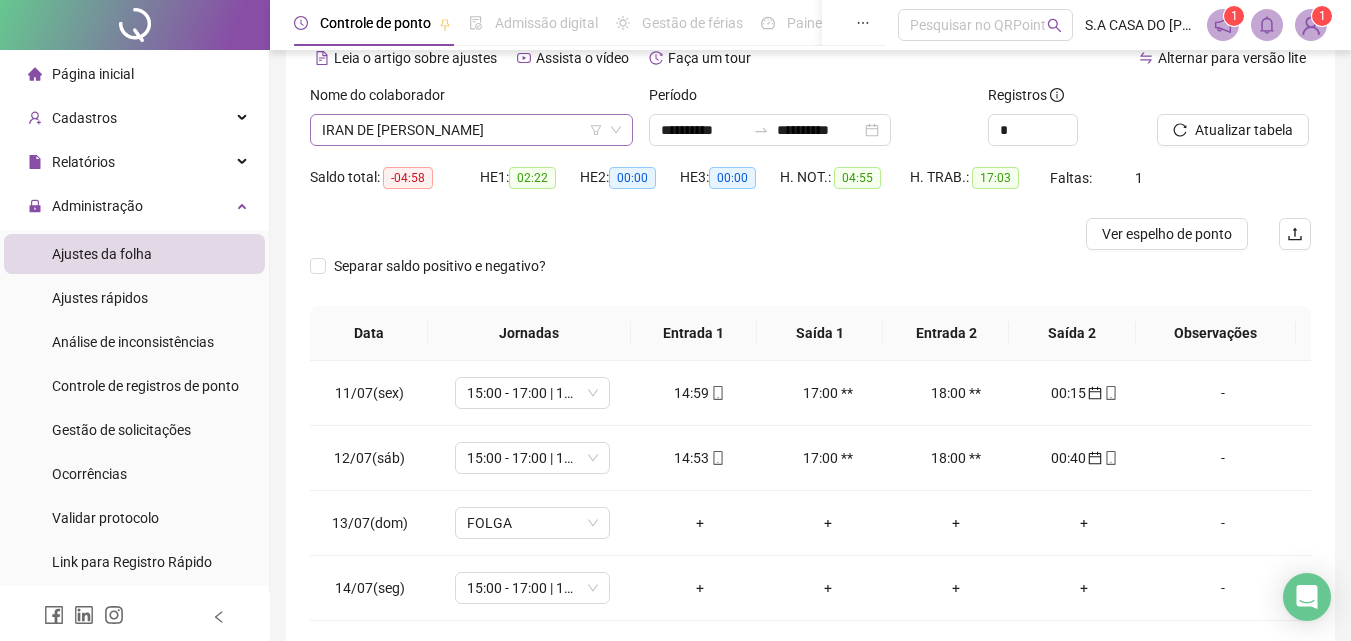 click on "IRAN DE [PERSON_NAME]" at bounding box center [471, 130] 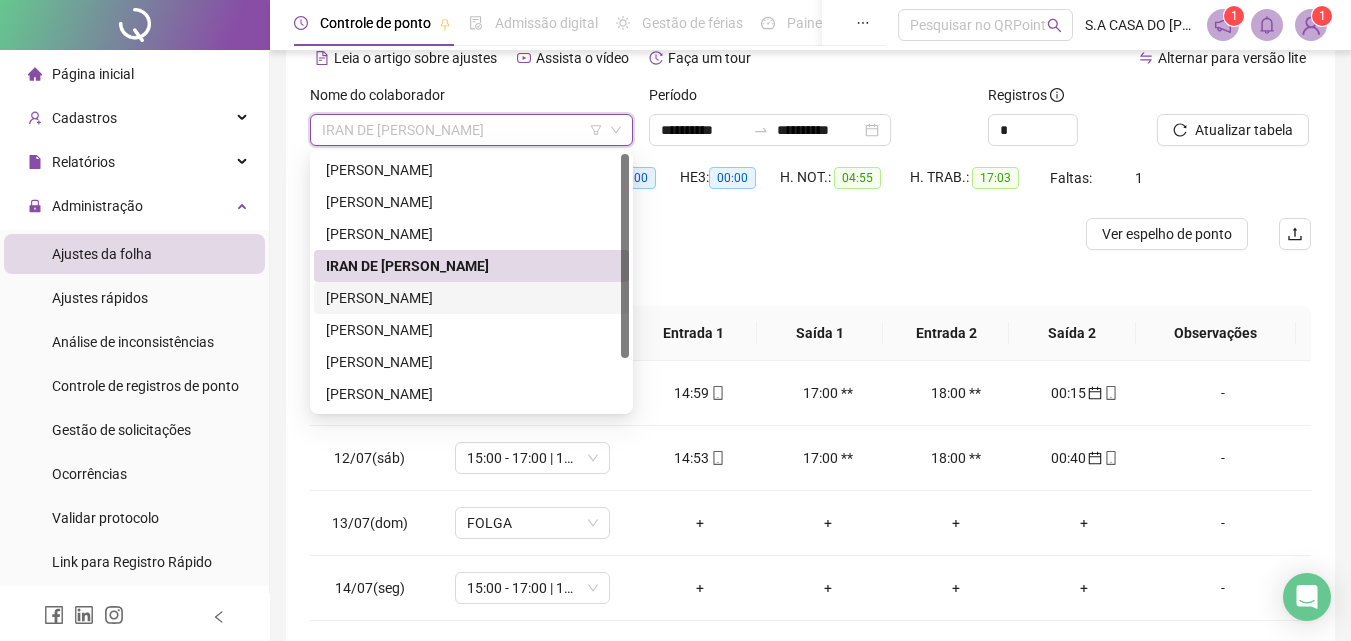 click on "[PERSON_NAME]" at bounding box center (471, 298) 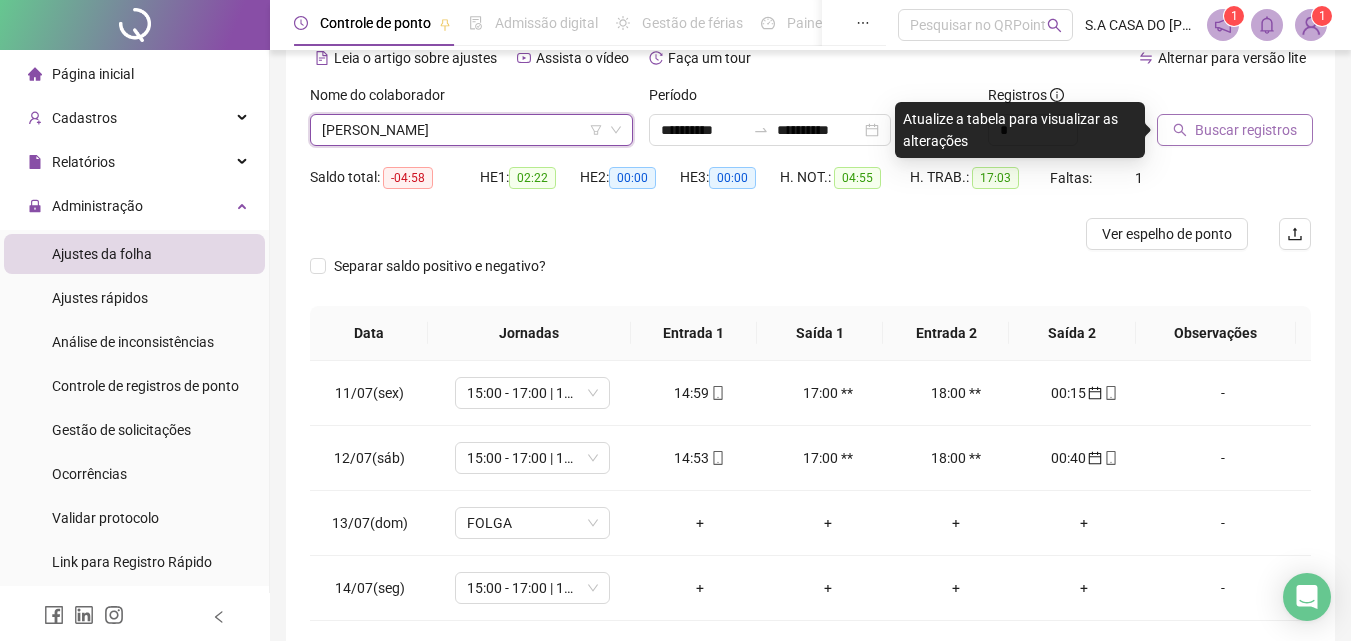 click on "Buscar registros" at bounding box center (1246, 130) 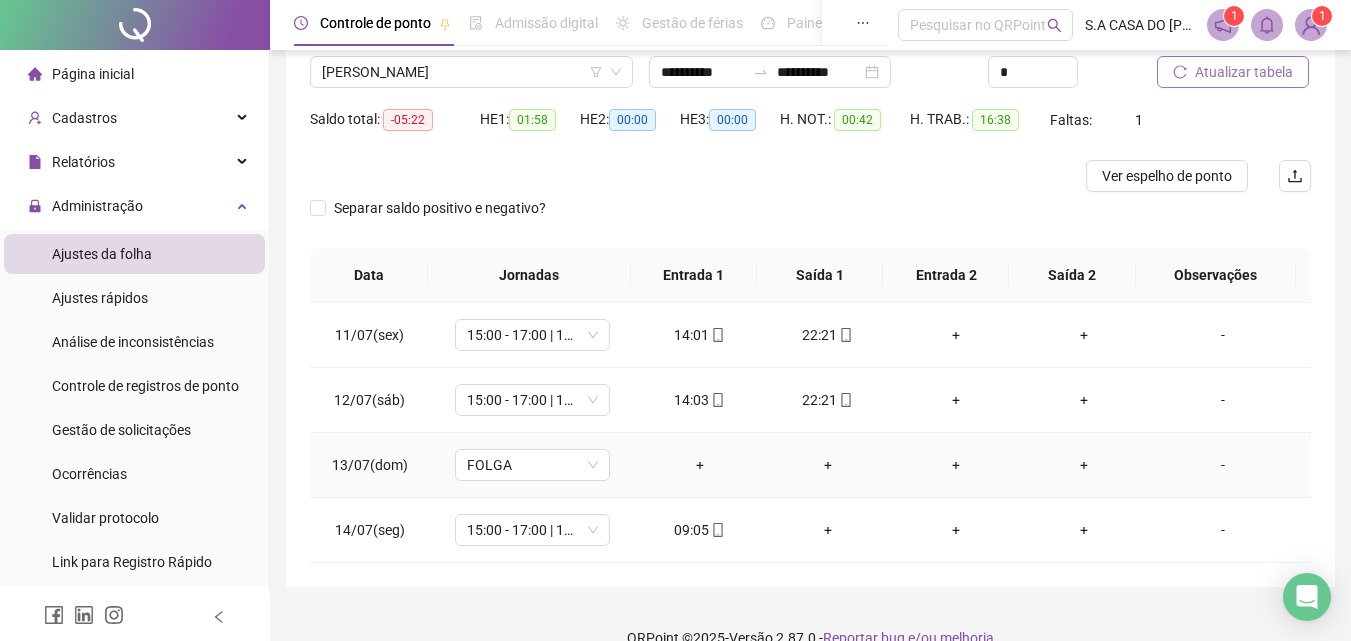 scroll, scrollTop: 190, scrollLeft: 0, axis: vertical 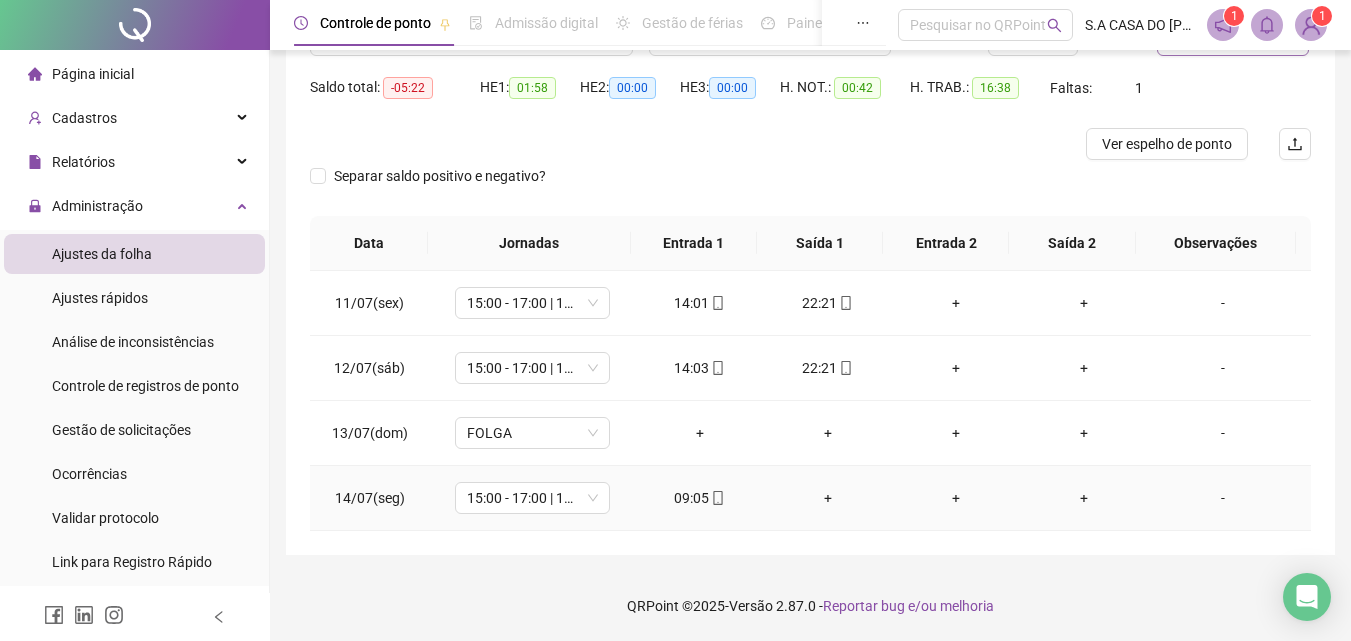 click 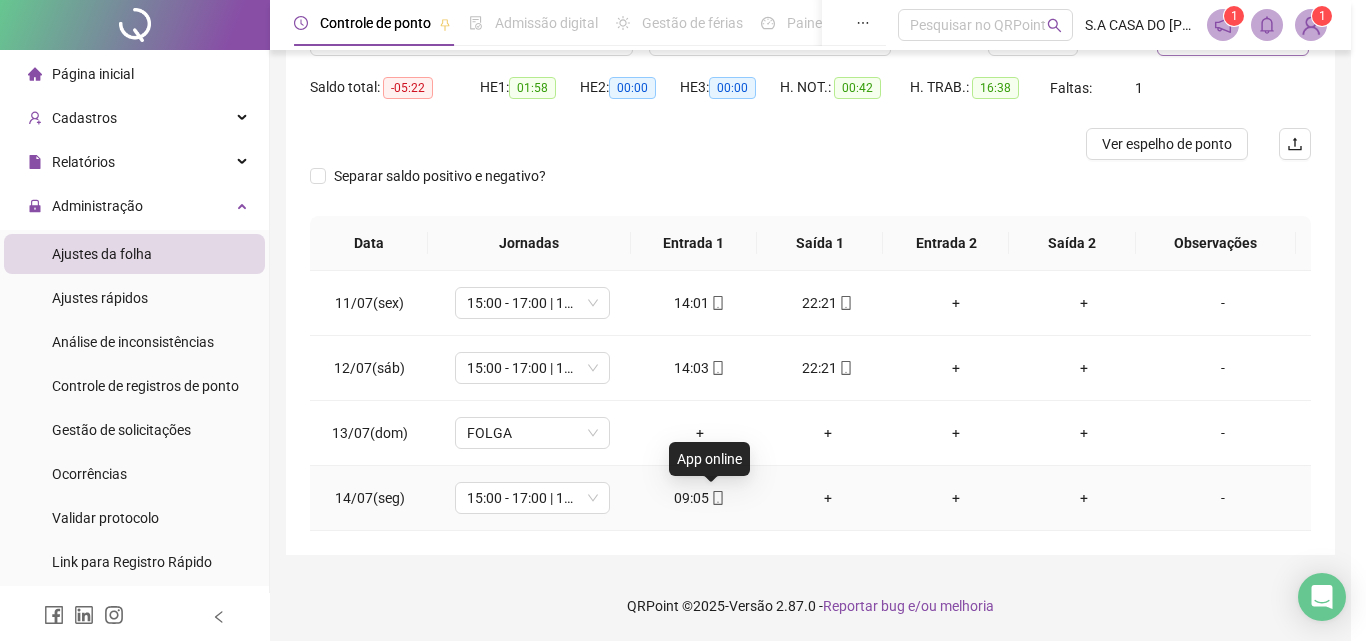 type on "**********" 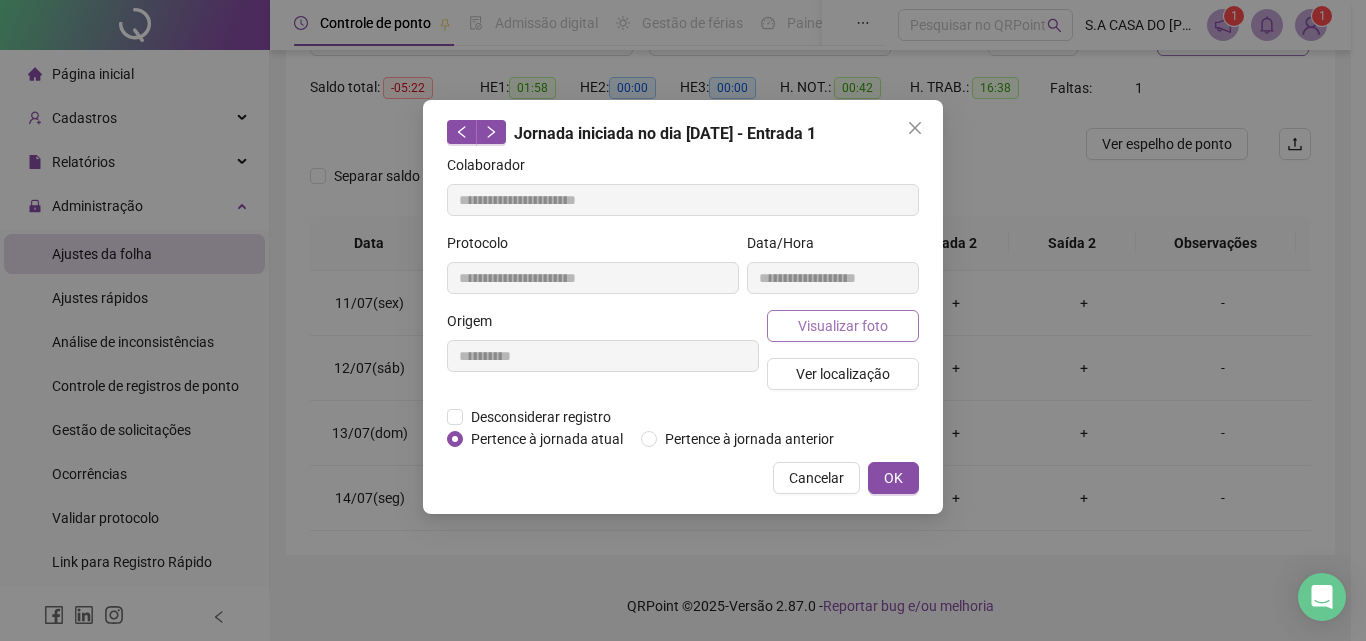 click on "Visualizar foto" at bounding box center (843, 326) 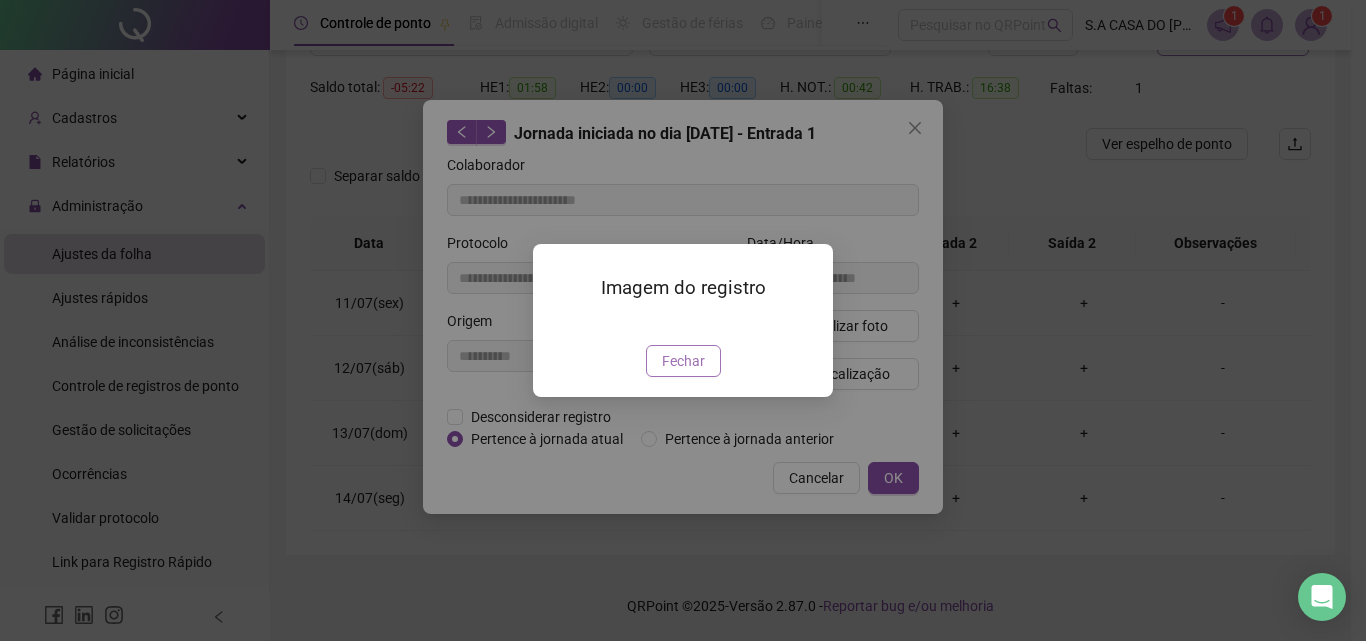 click on "Fechar" at bounding box center (683, 361) 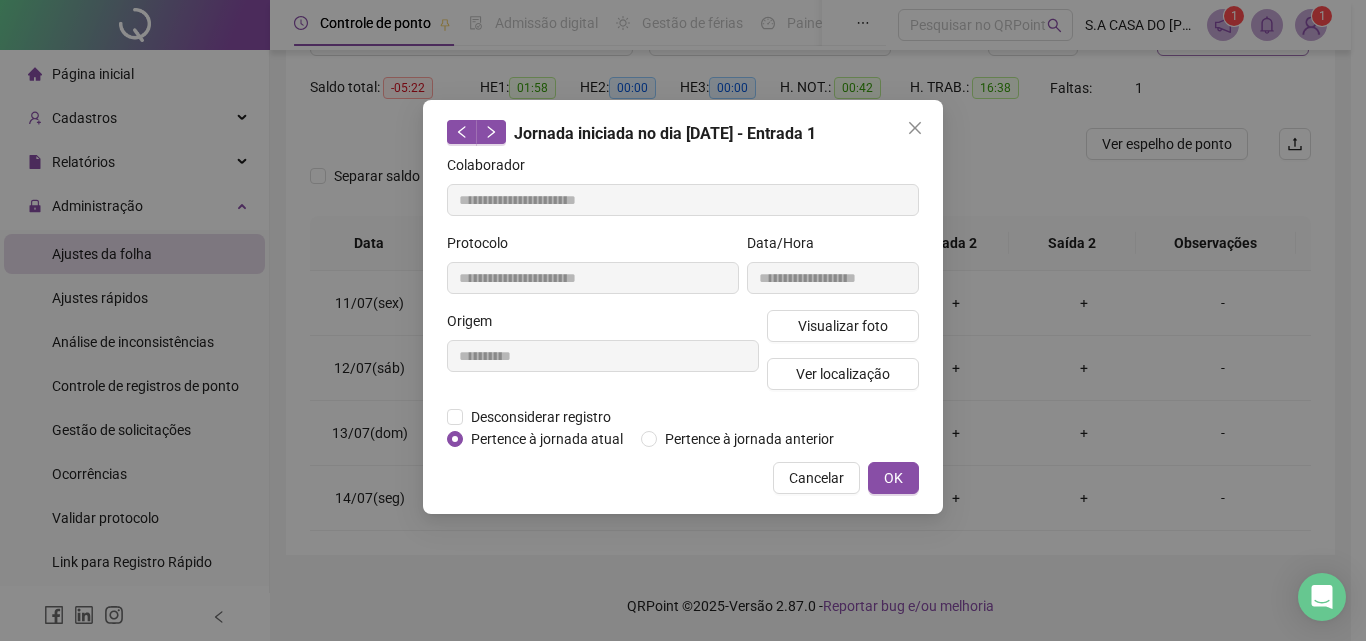 click on "Cancelar" at bounding box center (816, 478) 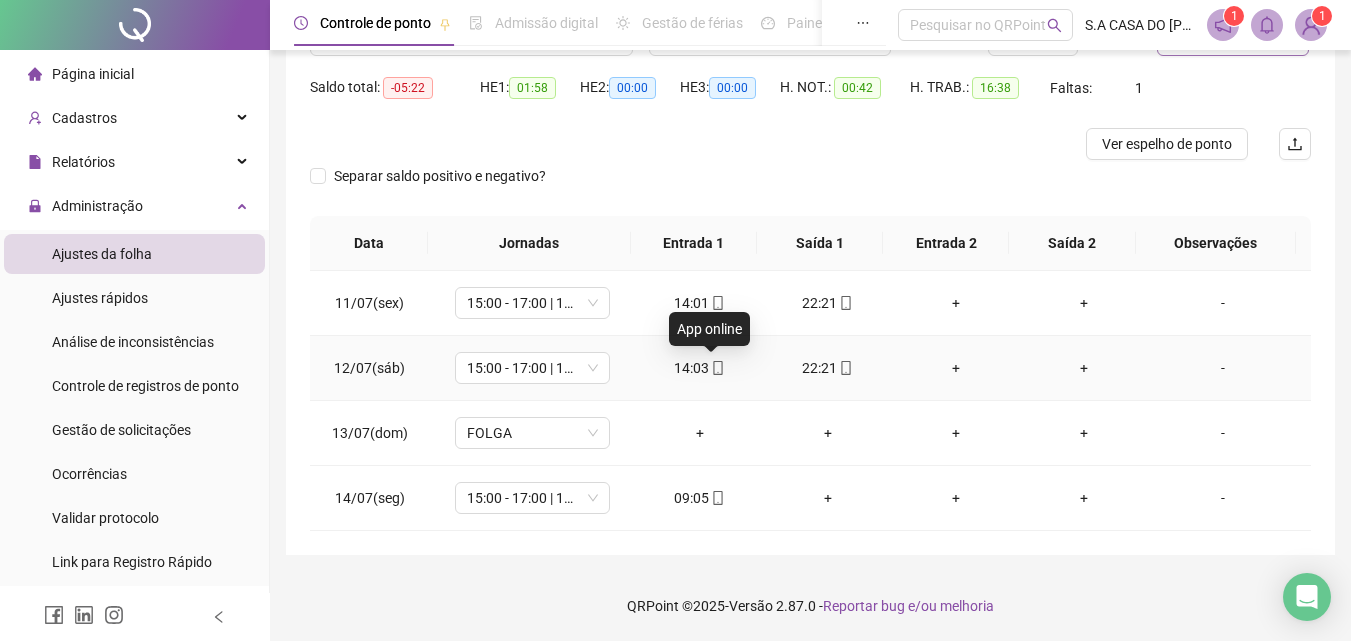 click 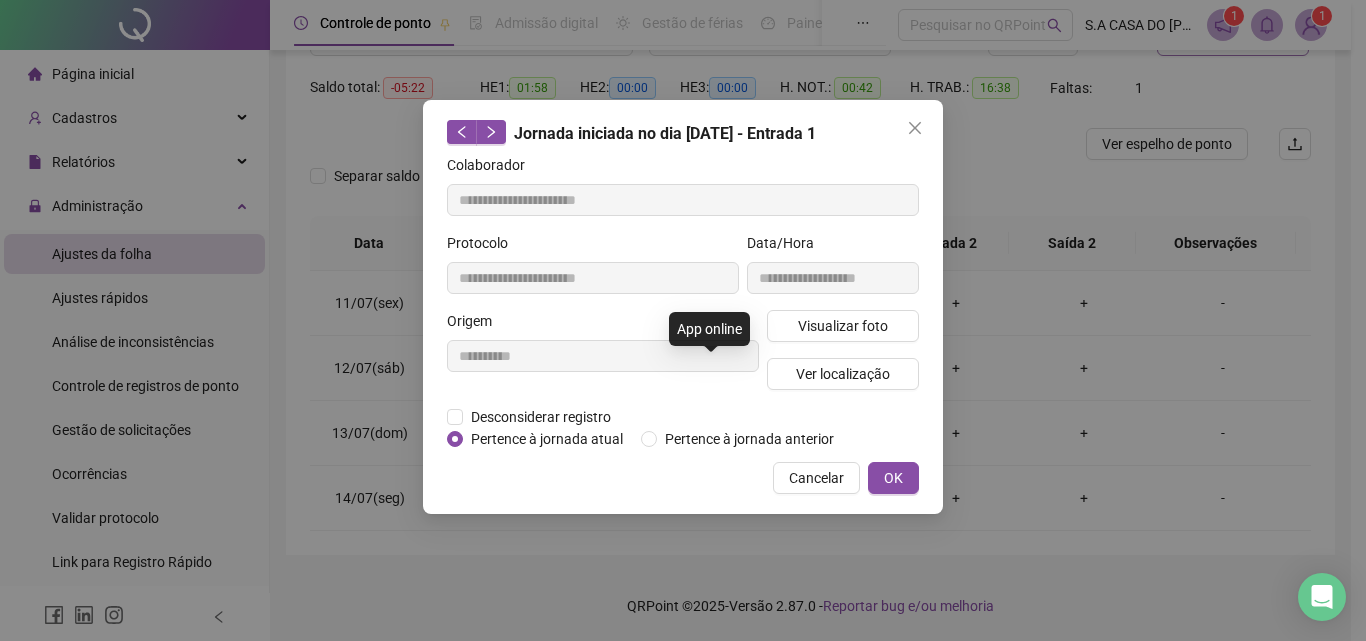 type on "**********" 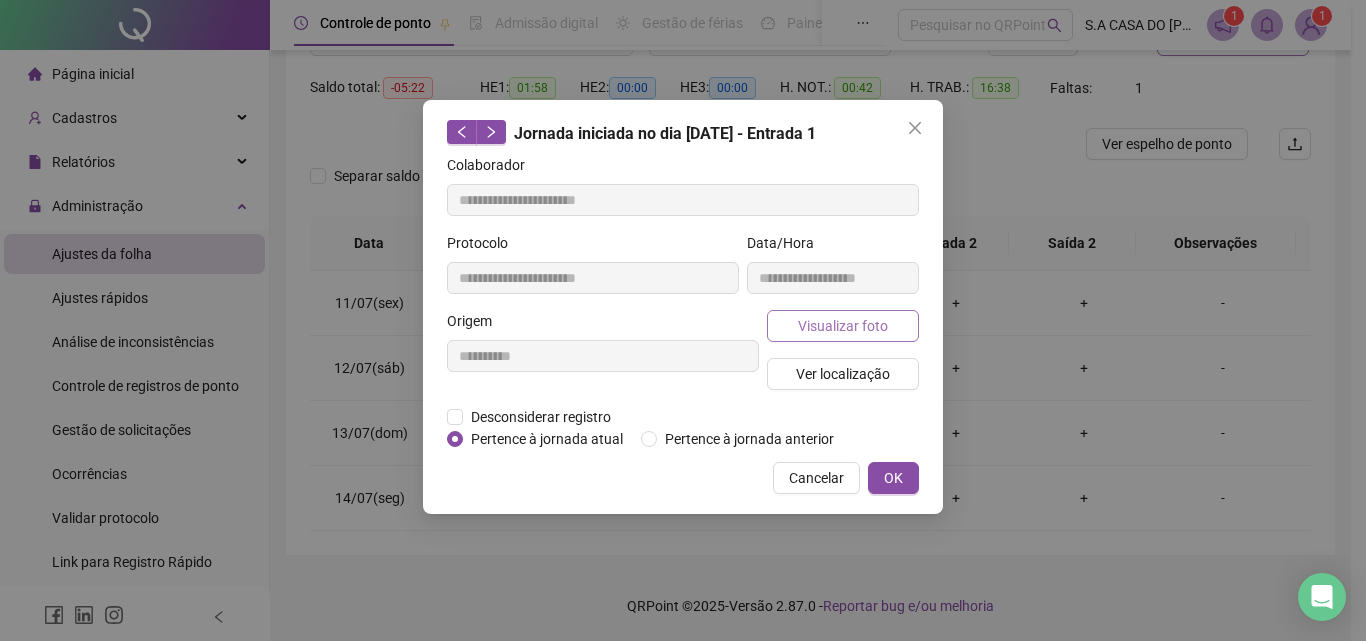 click on "Visualizar foto" at bounding box center (843, 326) 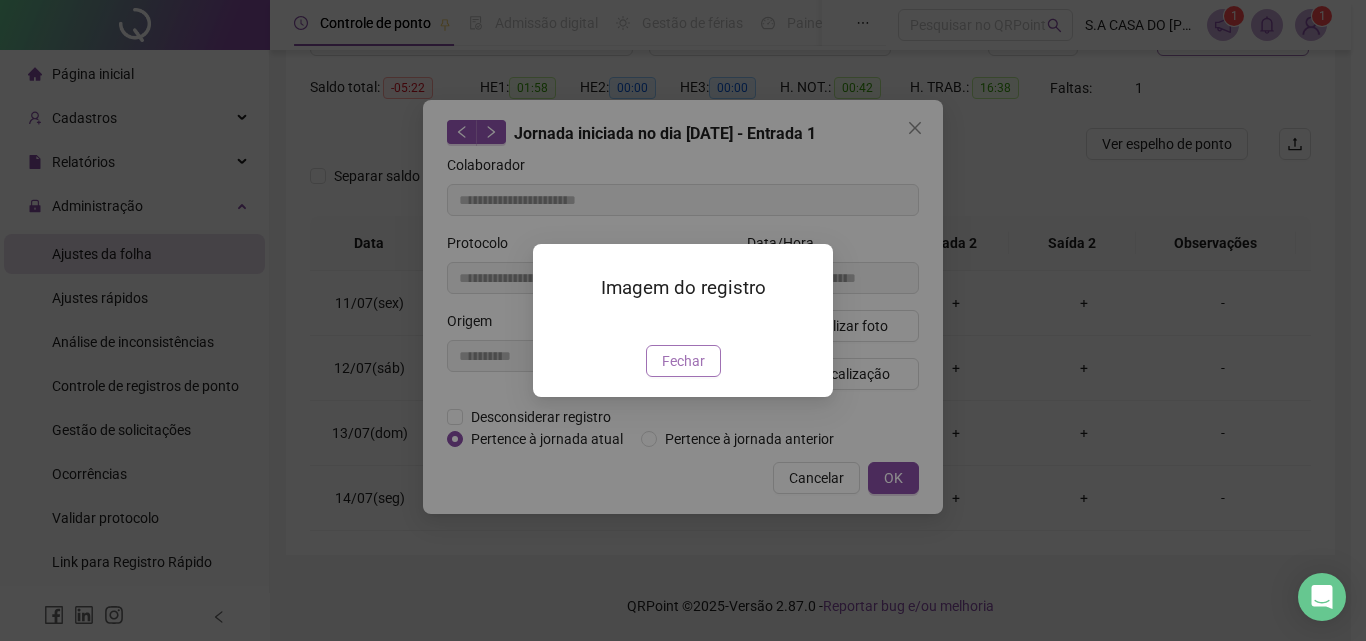 click on "Fechar" at bounding box center (683, 361) 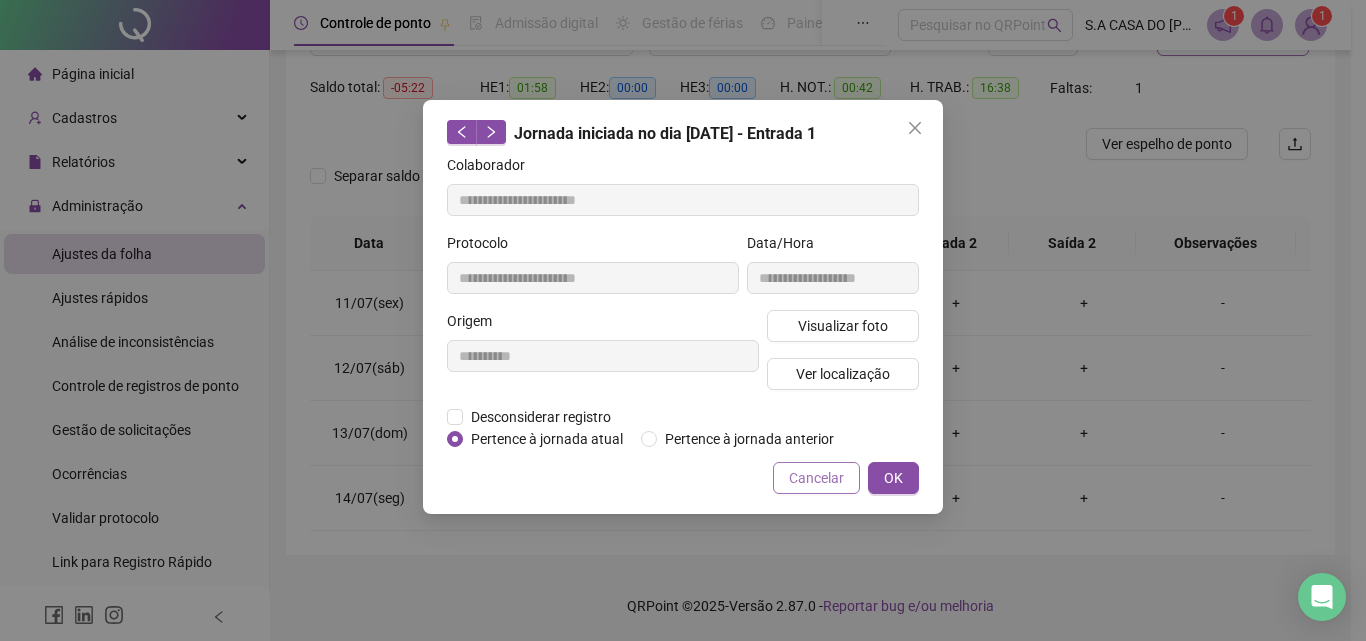 click on "Cancelar" at bounding box center (816, 478) 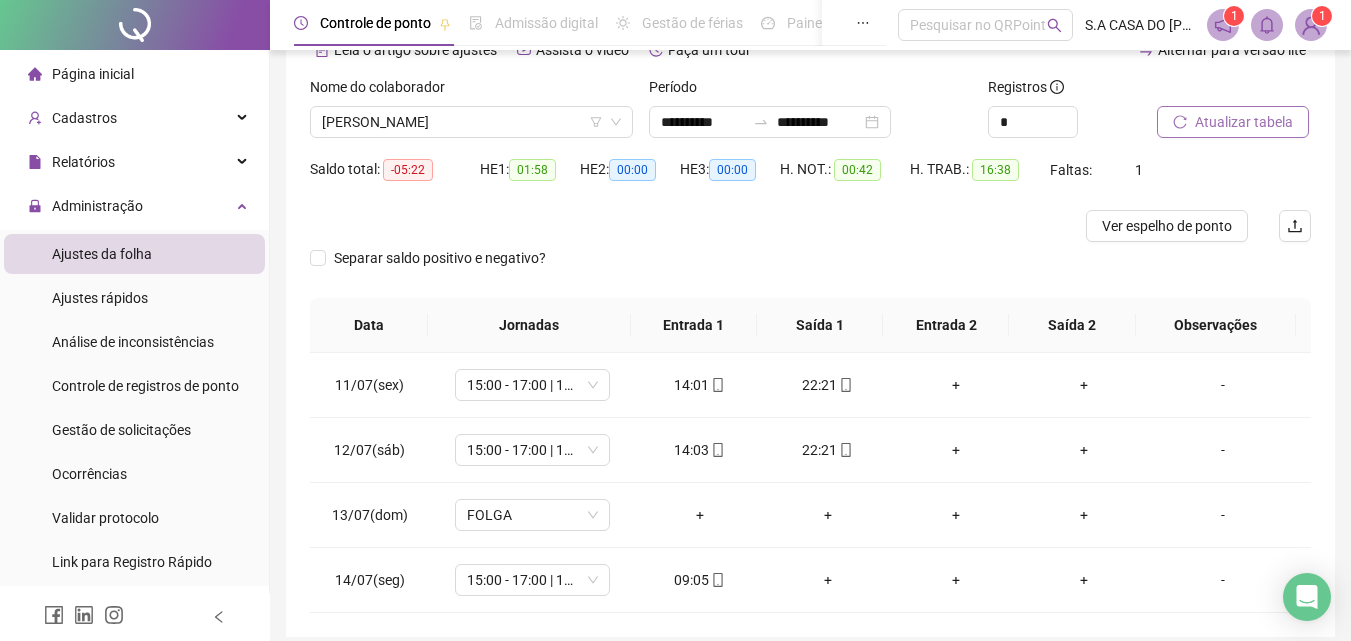 scroll, scrollTop: 0, scrollLeft: 0, axis: both 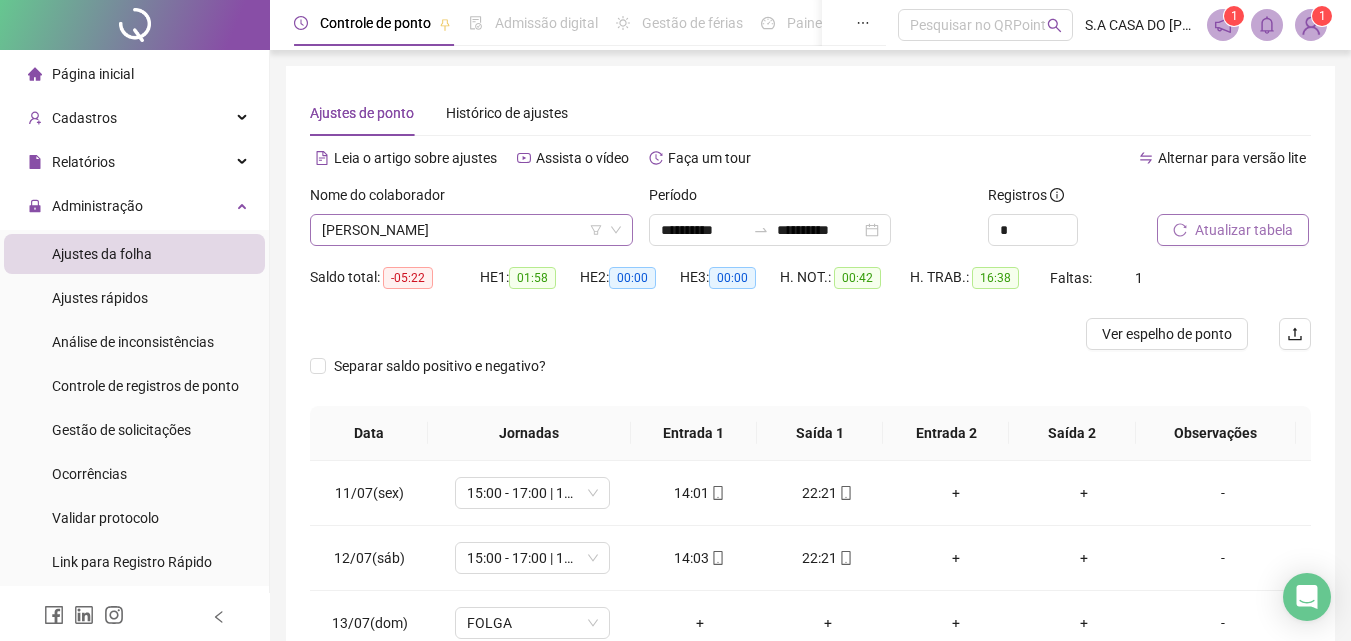 click on "[PERSON_NAME]" at bounding box center (471, 230) 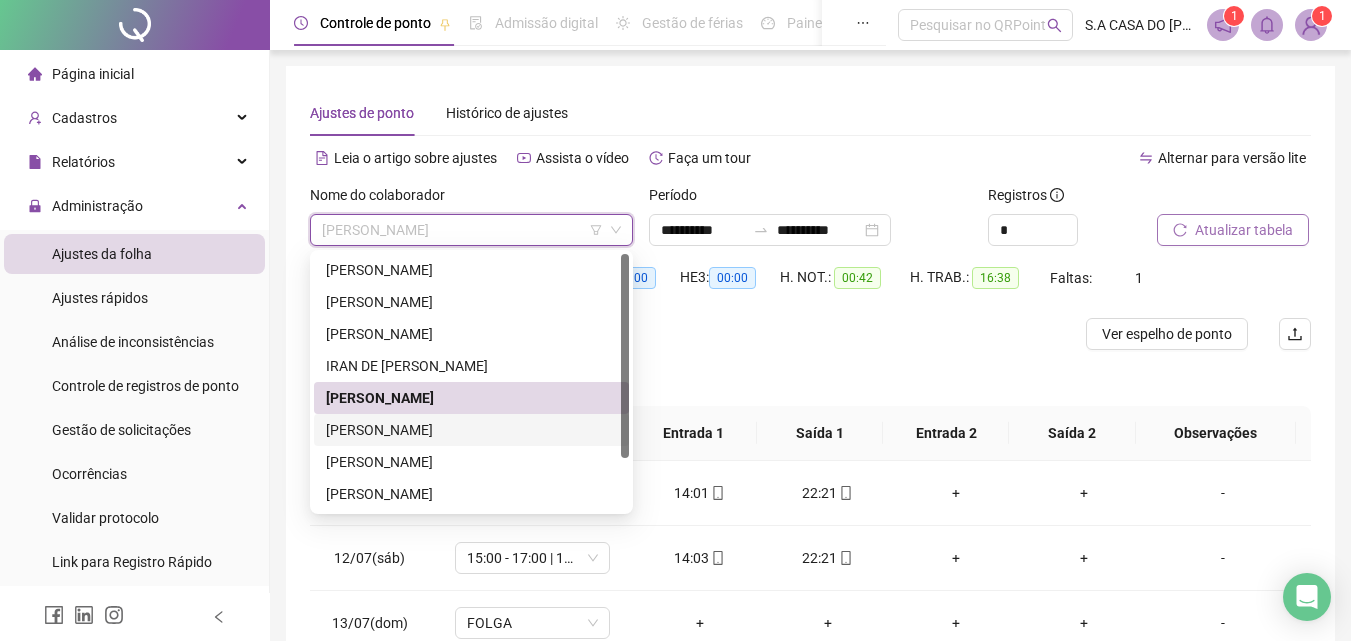 click on "[PERSON_NAME]" at bounding box center [471, 430] 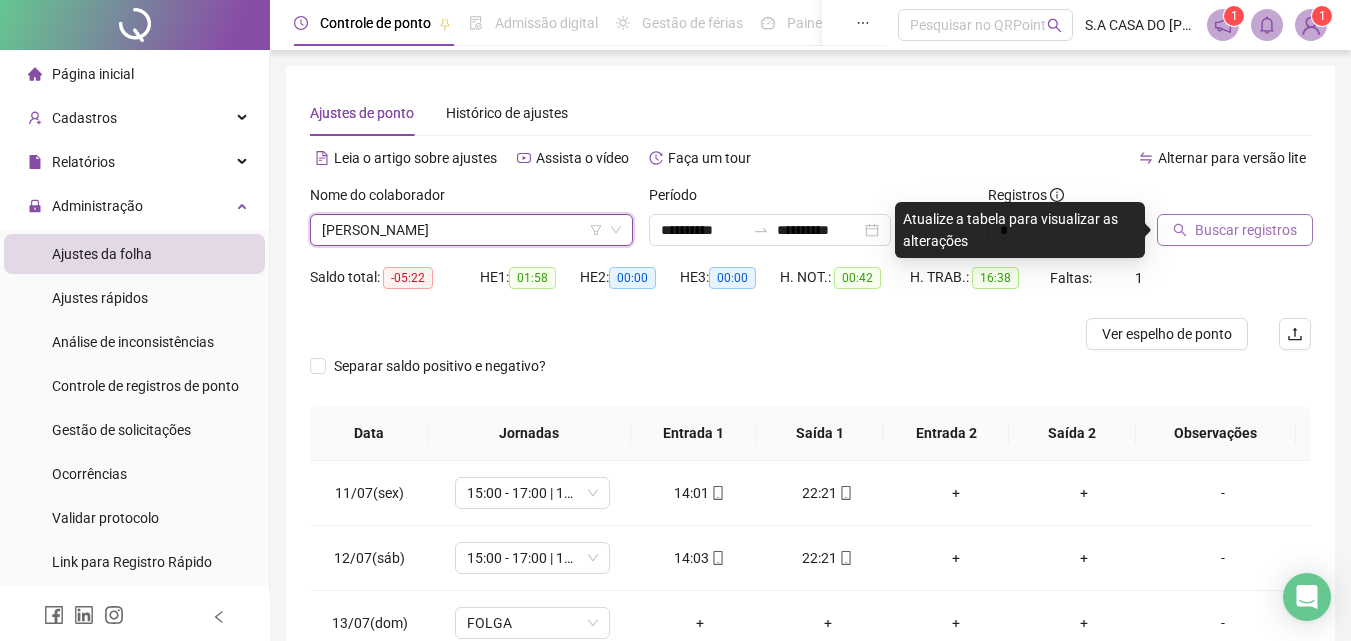 click on "Buscar registros" at bounding box center (1235, 230) 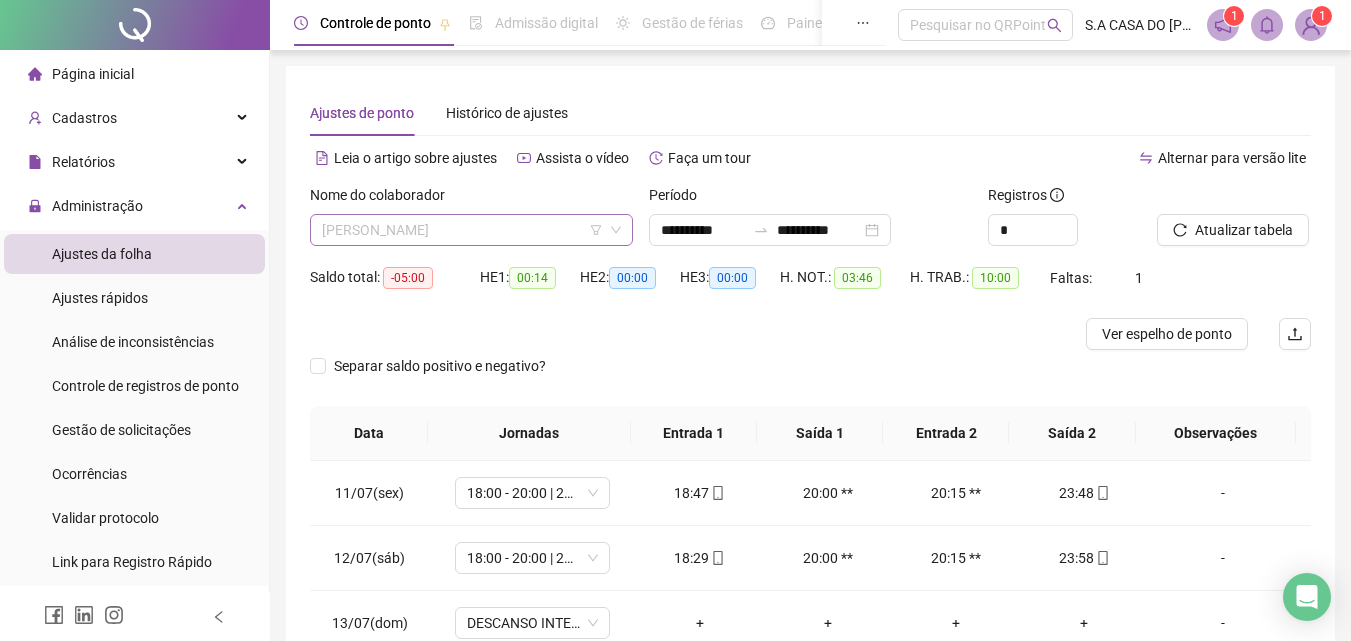 click on "[PERSON_NAME]" at bounding box center [471, 230] 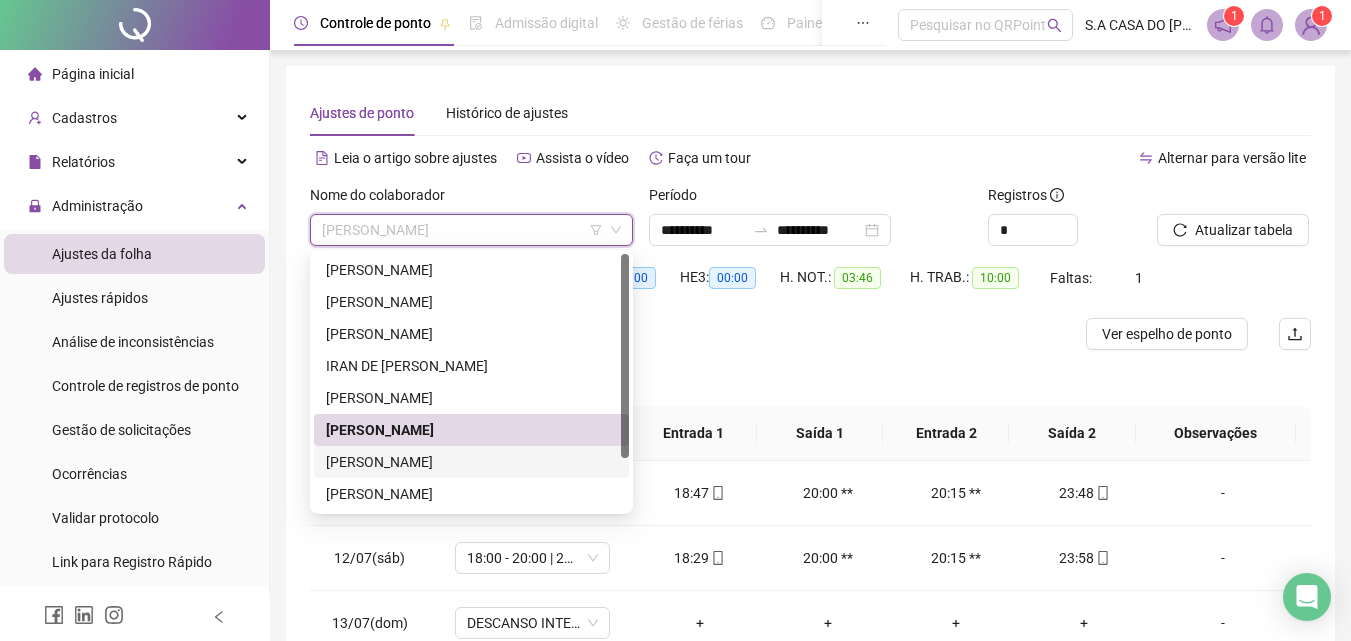 click on "[PERSON_NAME]" at bounding box center [471, 462] 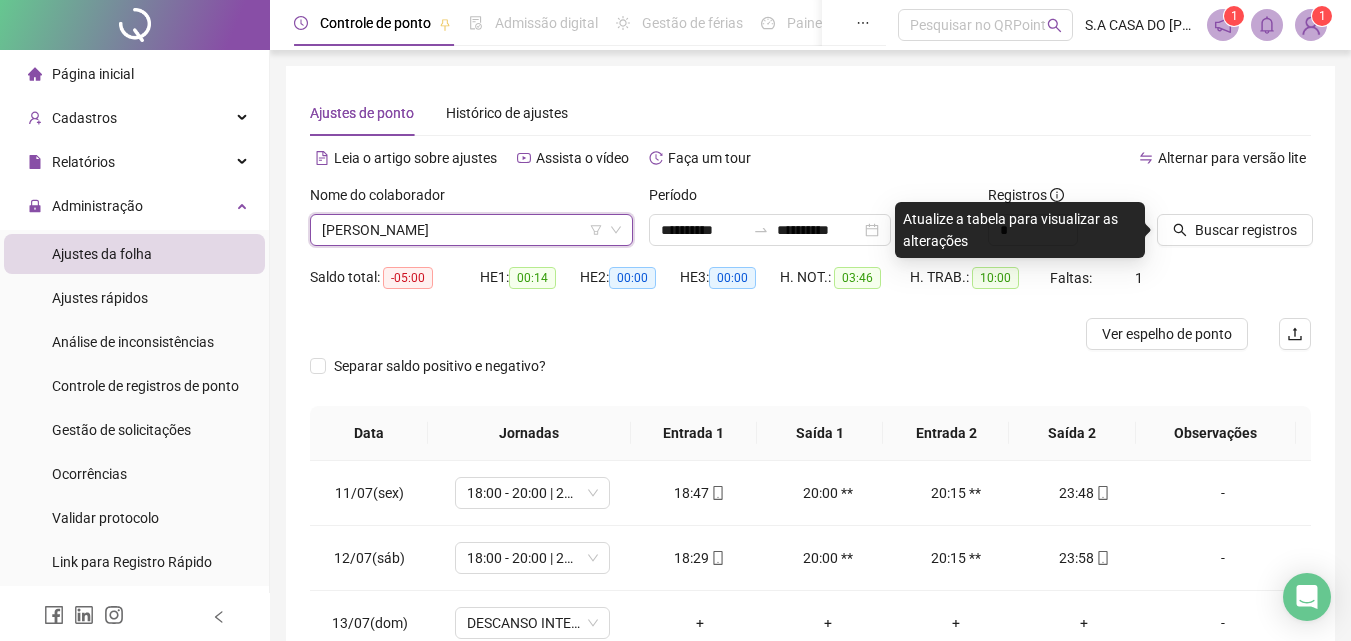 click at bounding box center (1209, 199) 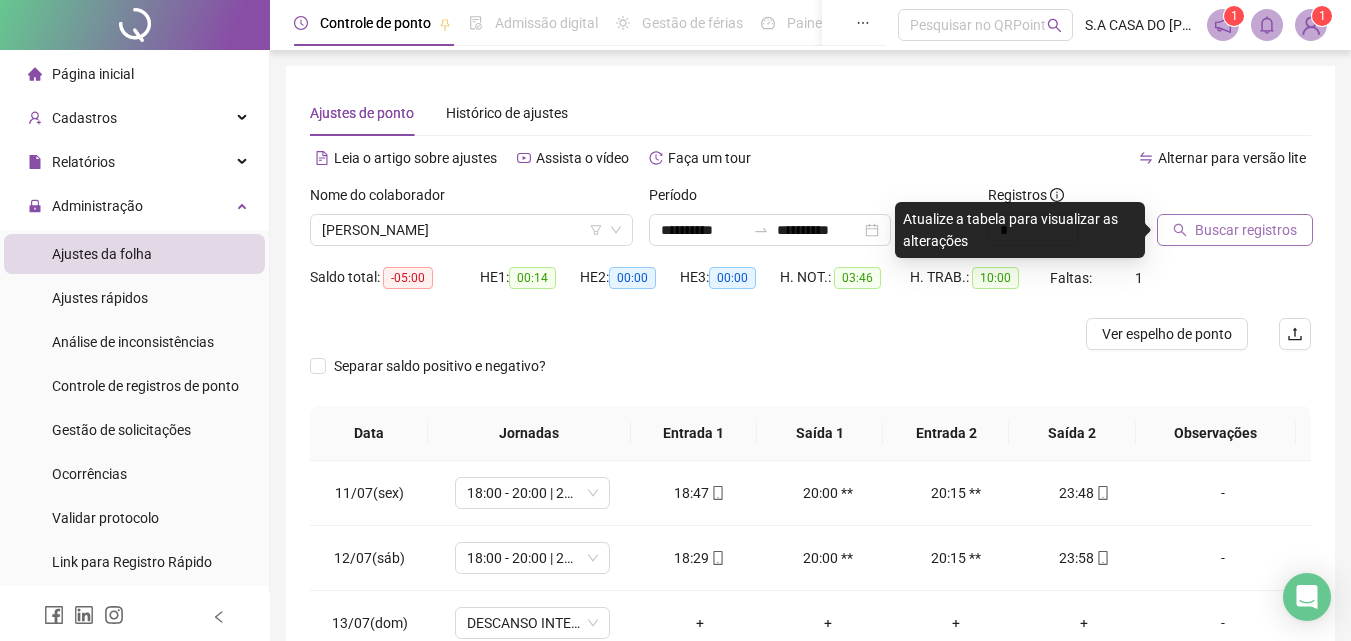 click on "Buscar registros" at bounding box center (1246, 230) 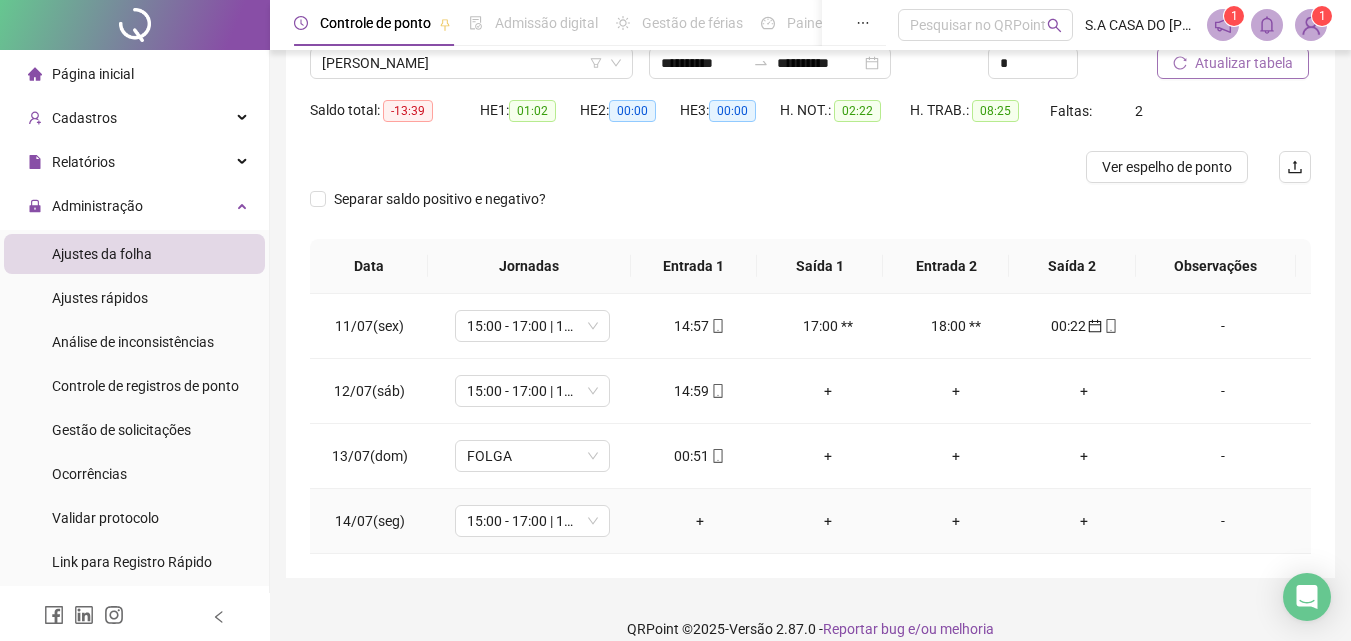 scroll, scrollTop: 190, scrollLeft: 0, axis: vertical 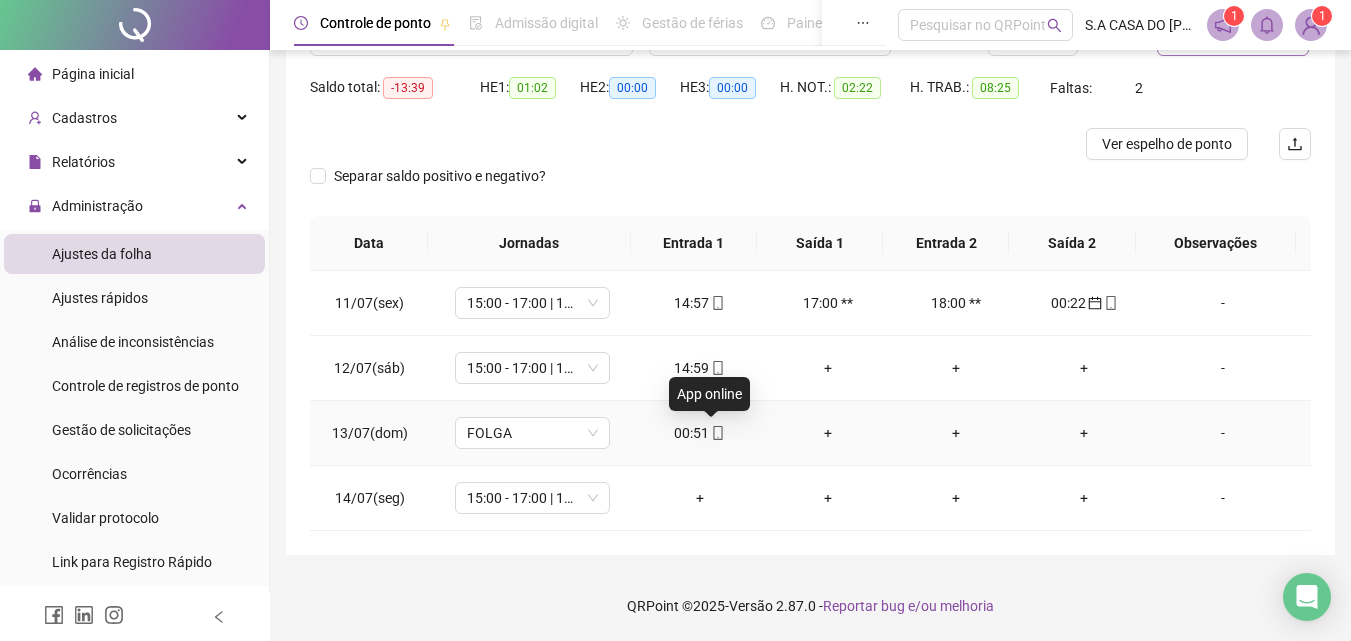 click 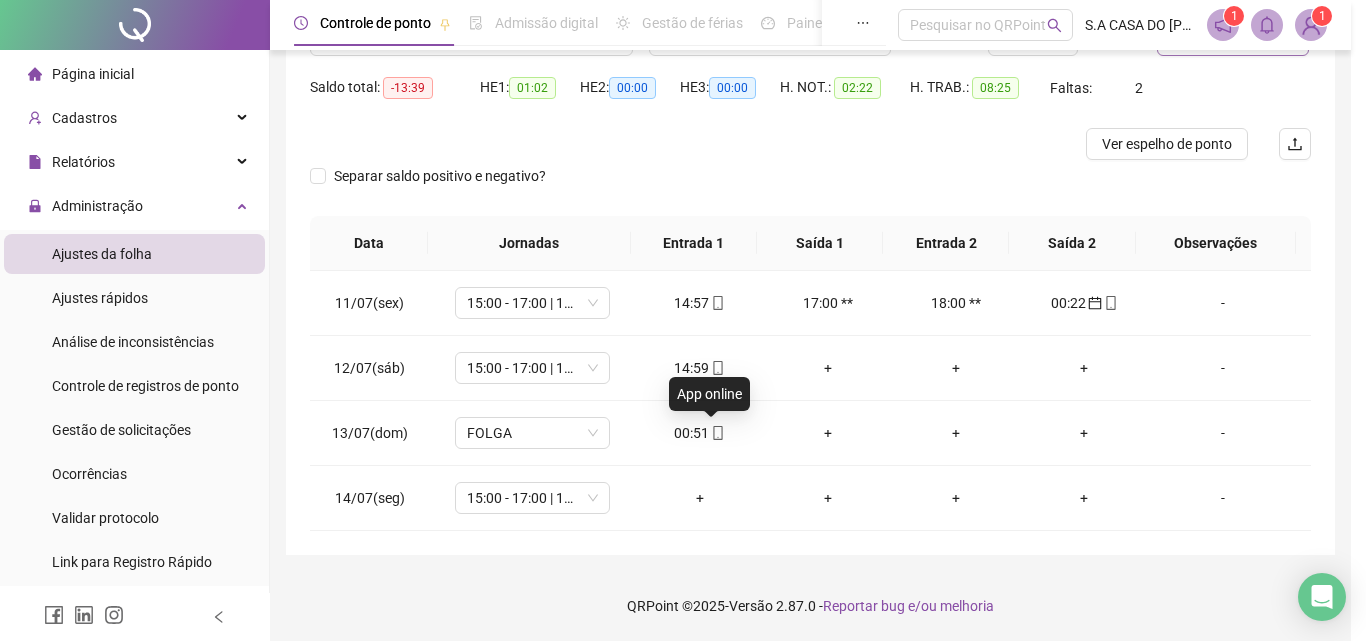 type on "**********" 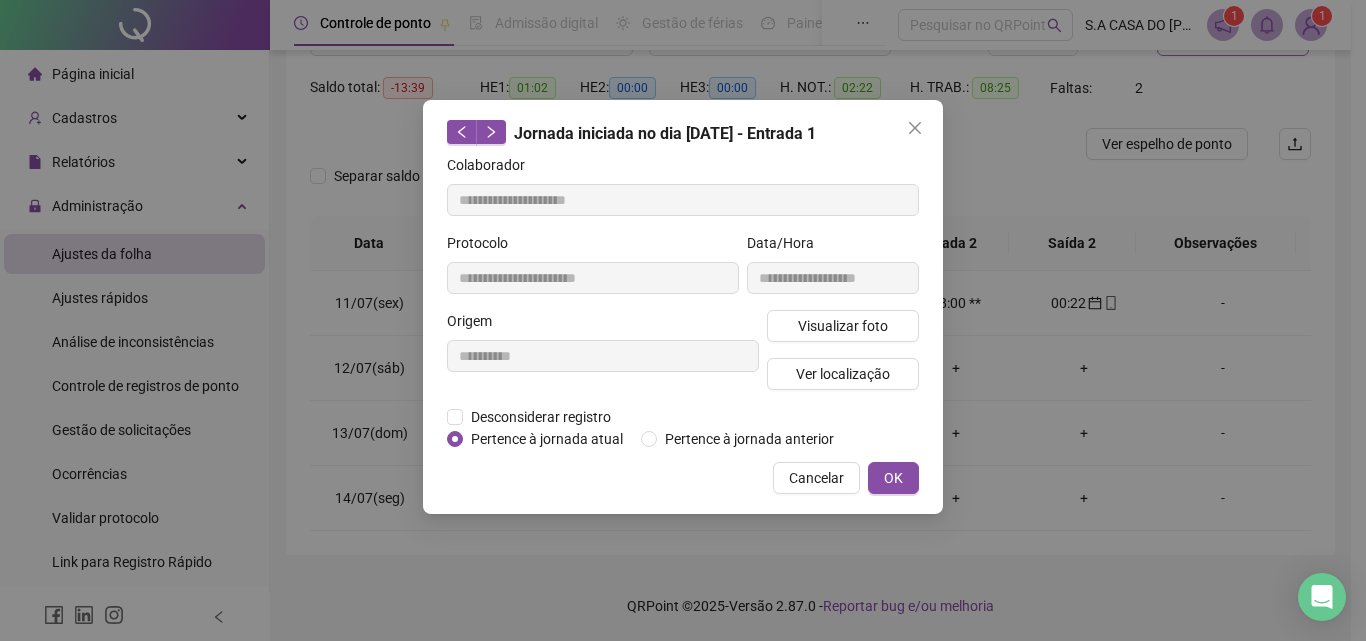 click on "**********" at bounding box center (833, 271) 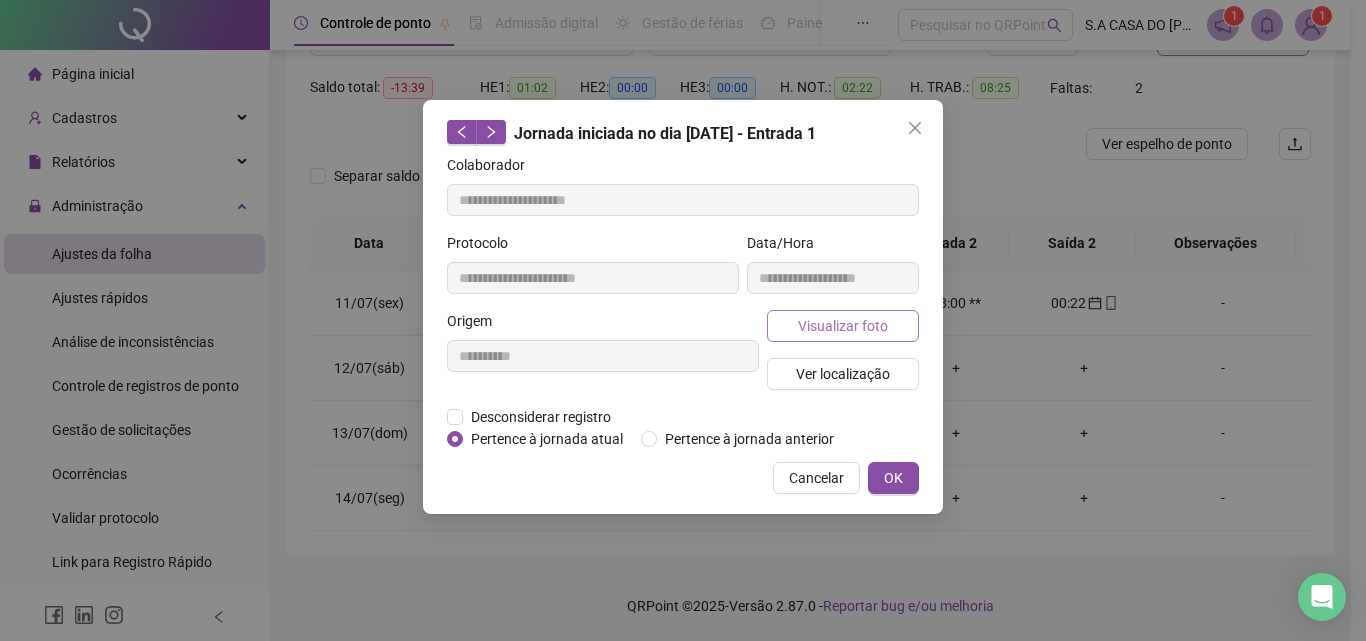 click on "Visualizar foto" at bounding box center (843, 326) 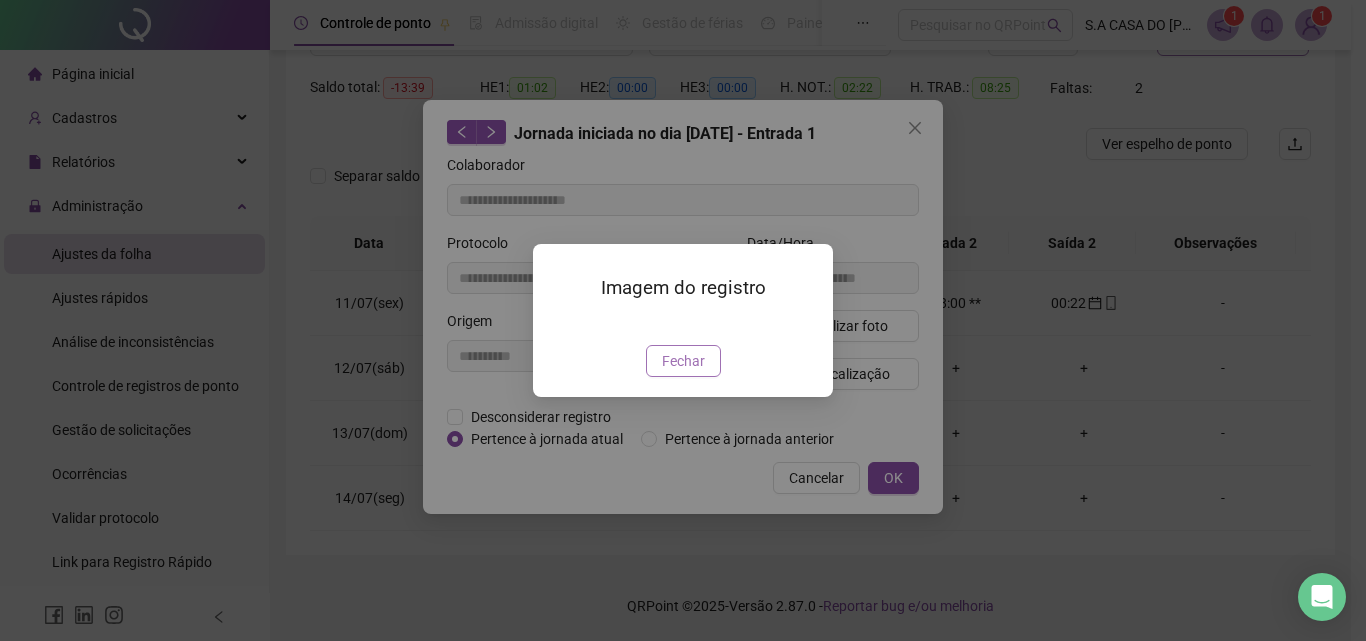 click on "Fechar" at bounding box center [683, 361] 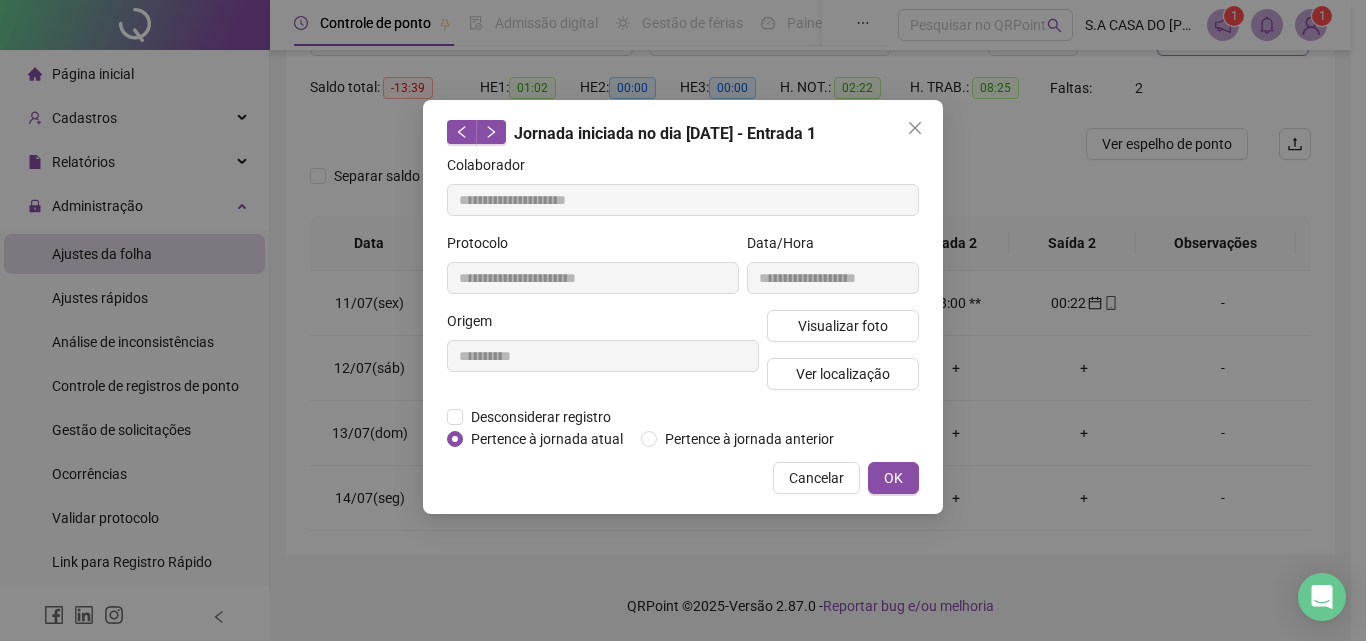 click on "**********" at bounding box center (683, 307) 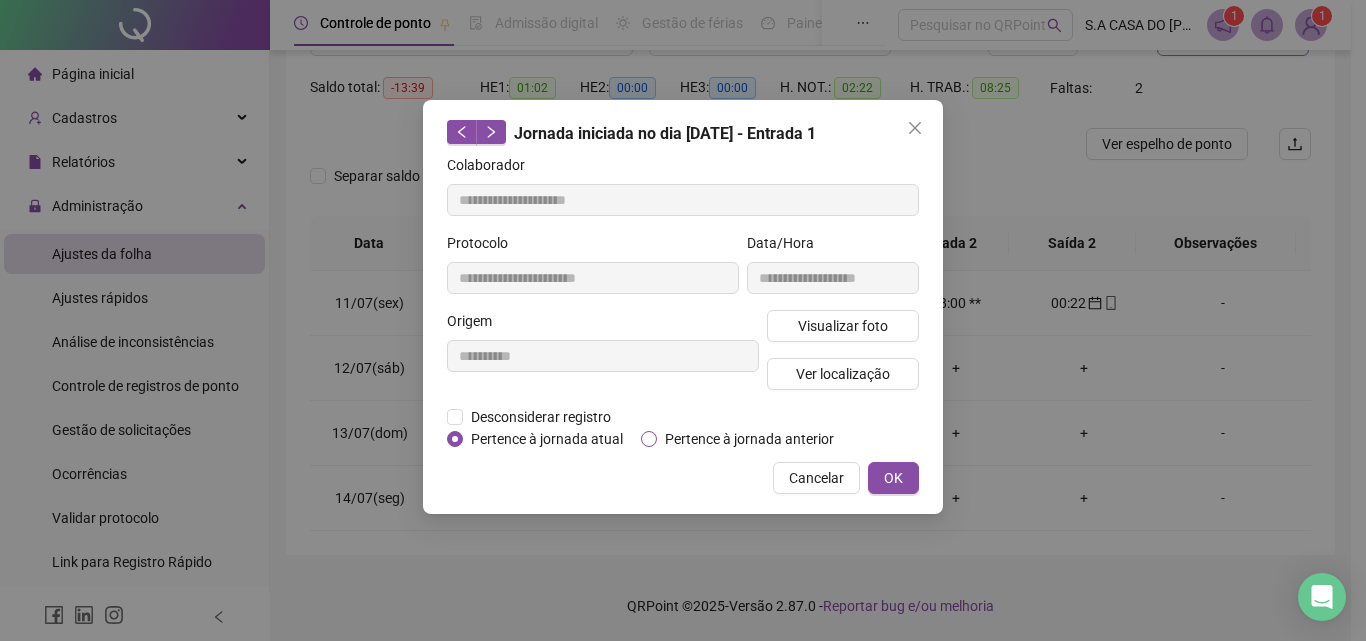 click on "Pertence à jornada anterior" at bounding box center (749, 439) 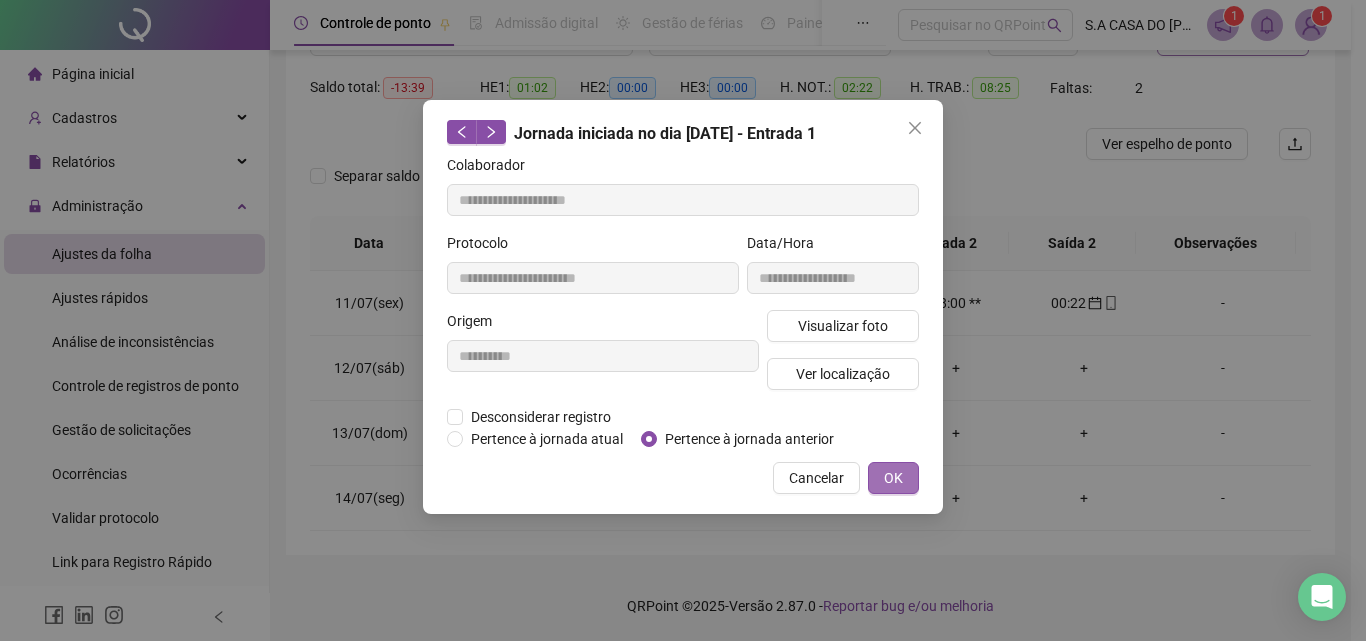 click on "OK" at bounding box center [893, 478] 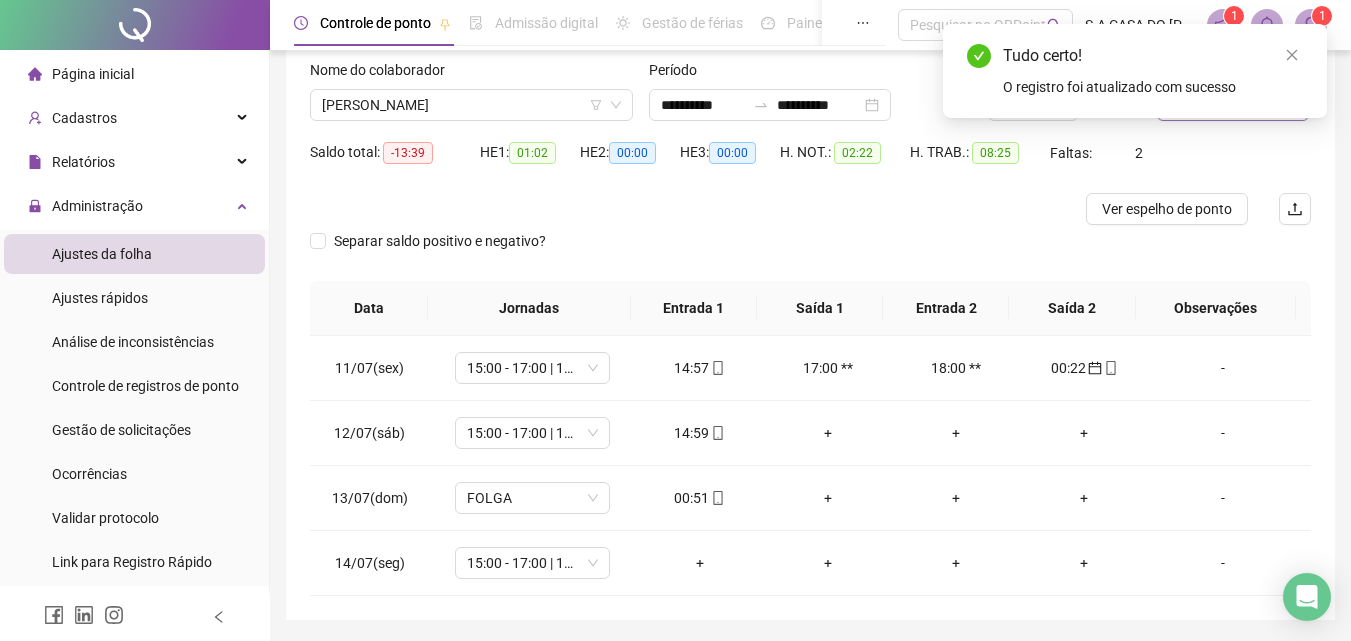 scroll, scrollTop: 90, scrollLeft: 0, axis: vertical 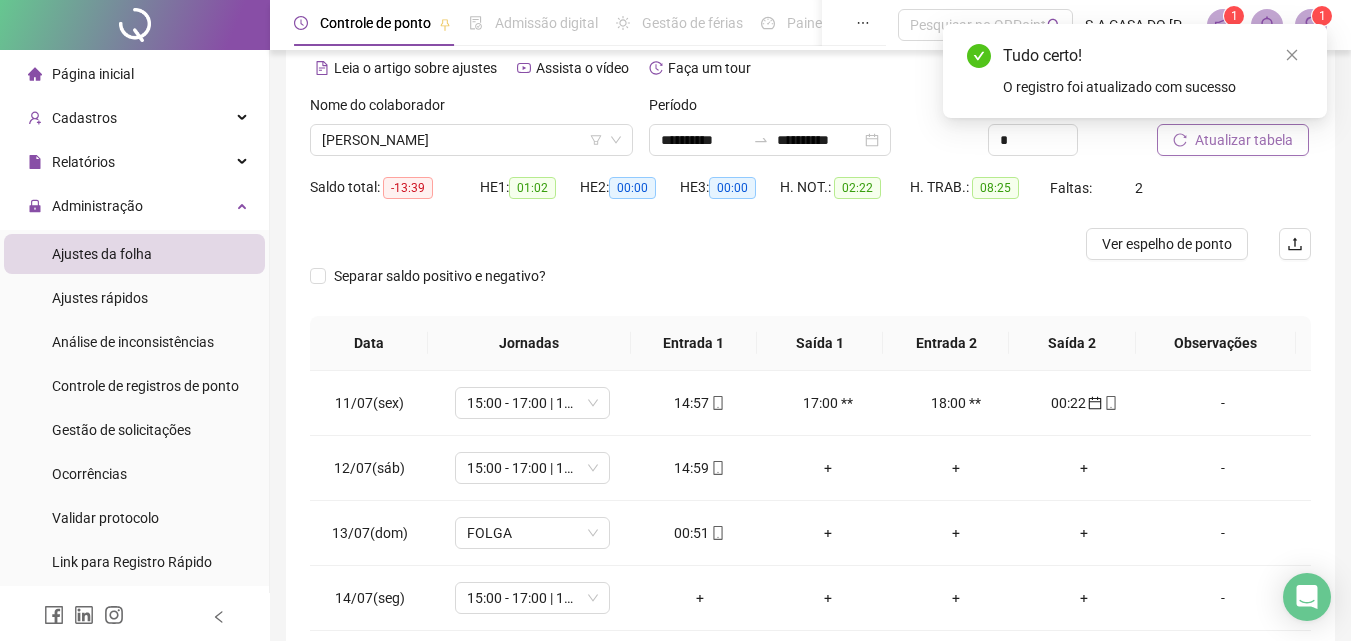 click on "Tudo certo! O registro foi atualizado com sucesso" at bounding box center (1135, 71) 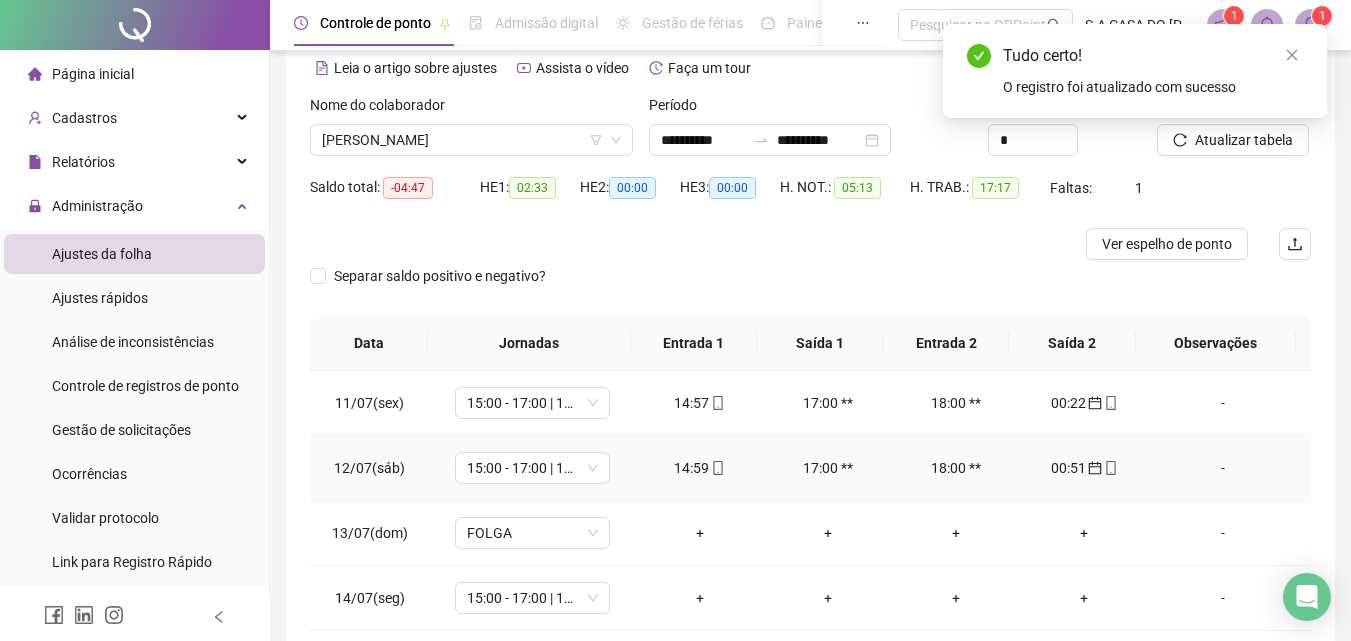 click 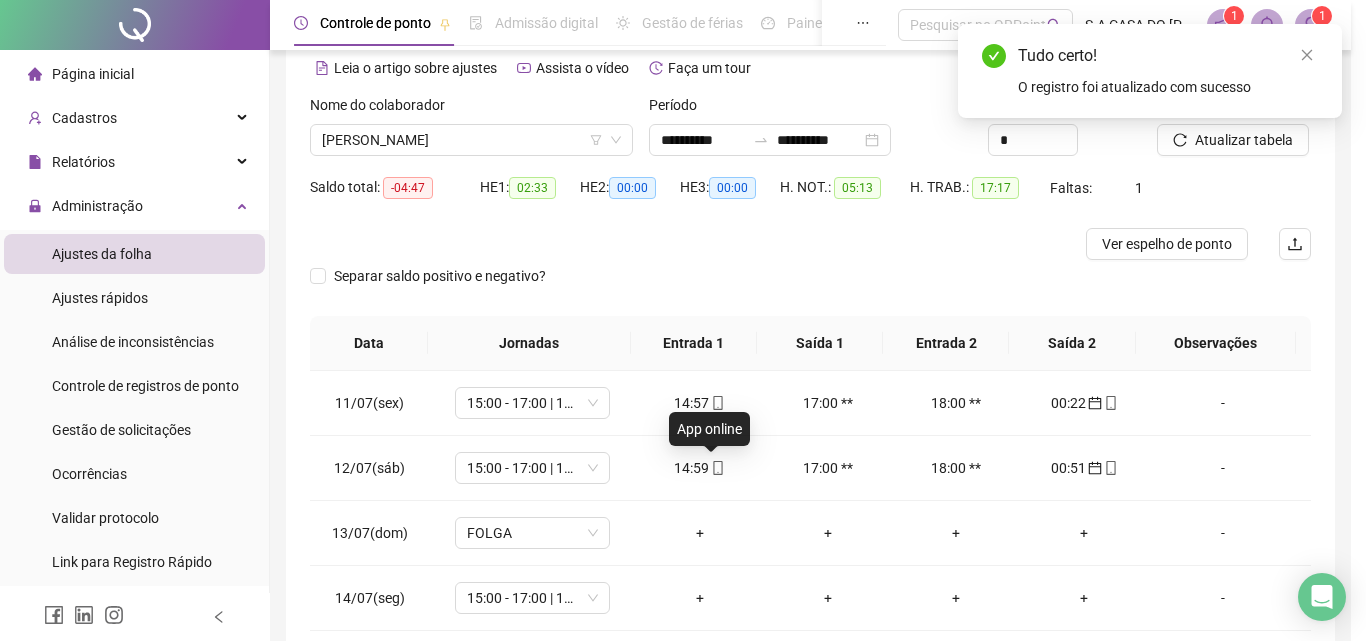 type on "**********" 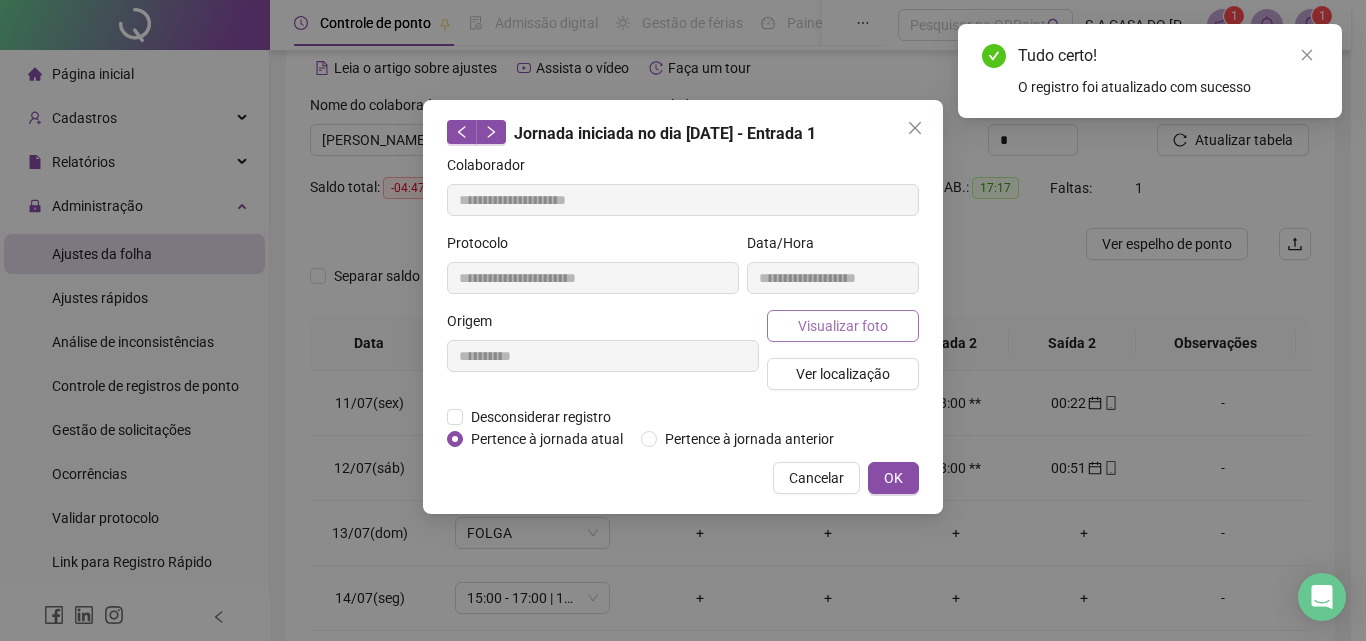 click on "Visualizar foto" at bounding box center [843, 326] 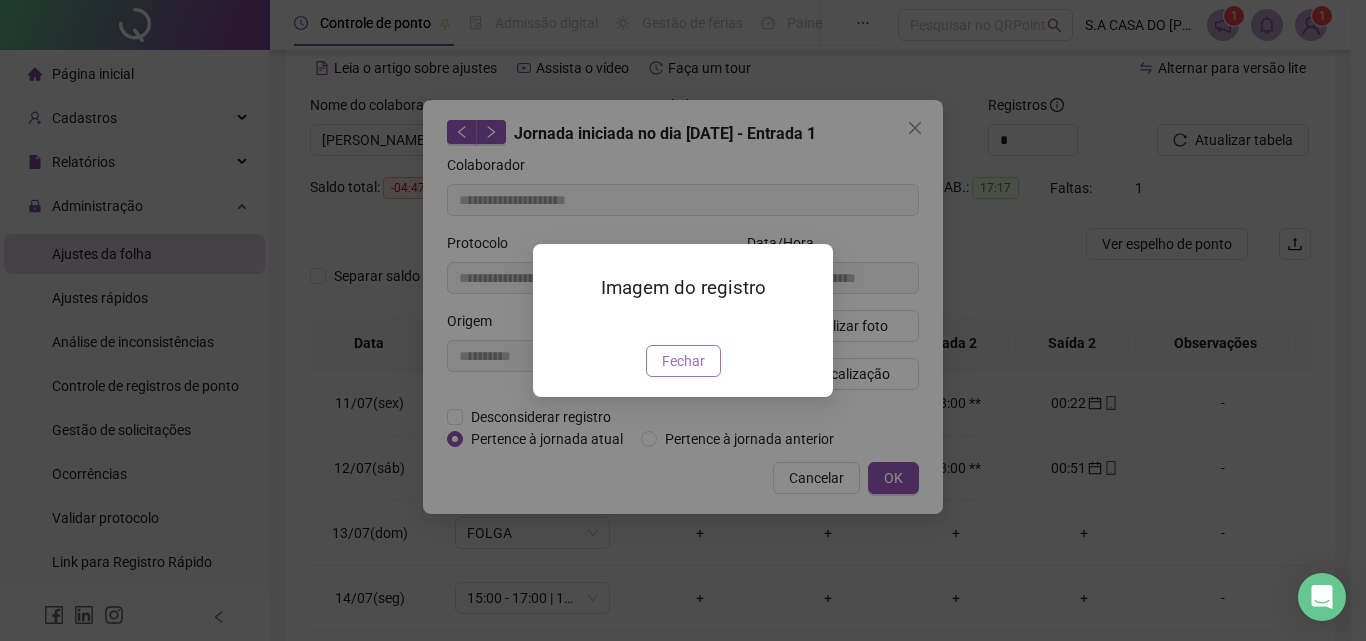 click on "Fechar" at bounding box center (683, 361) 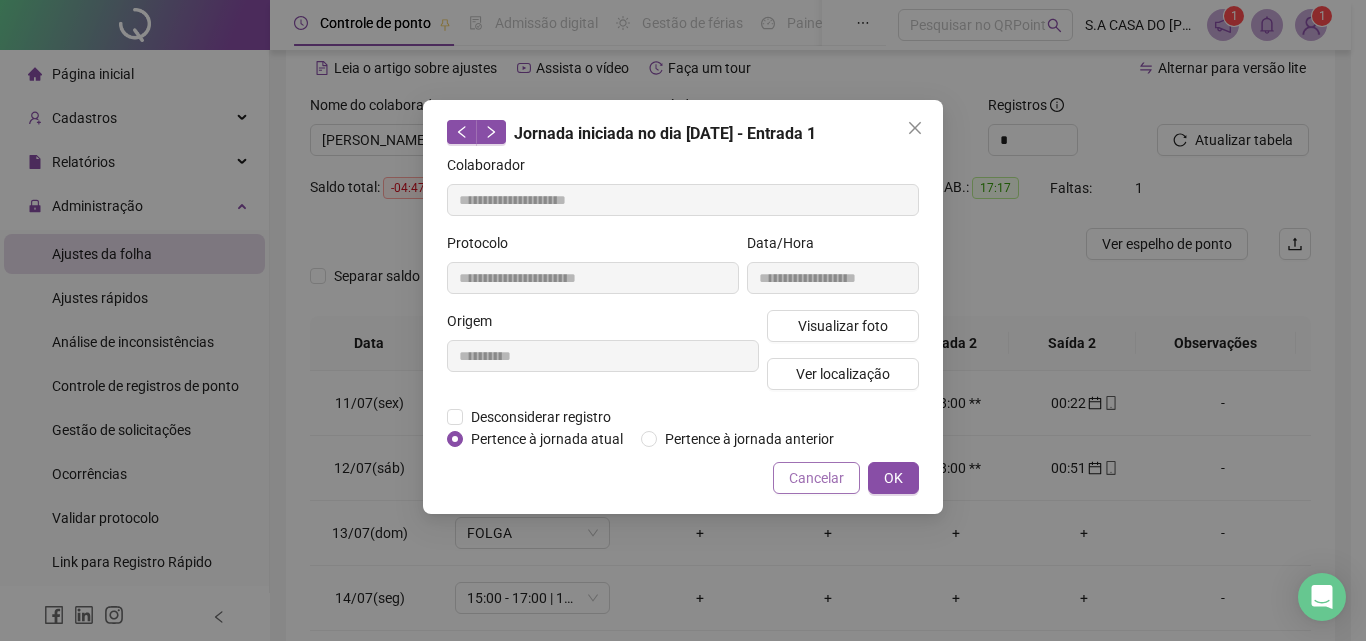 click on "Cancelar" at bounding box center (816, 478) 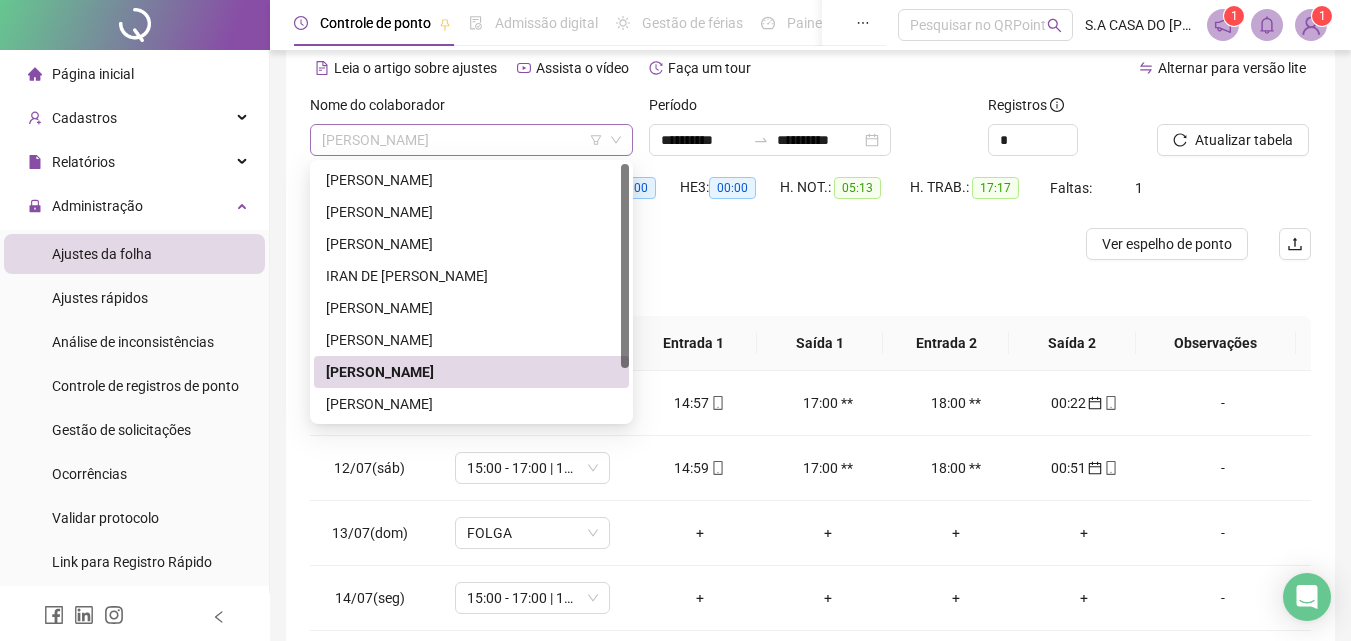 click on "[PERSON_NAME]" at bounding box center (471, 140) 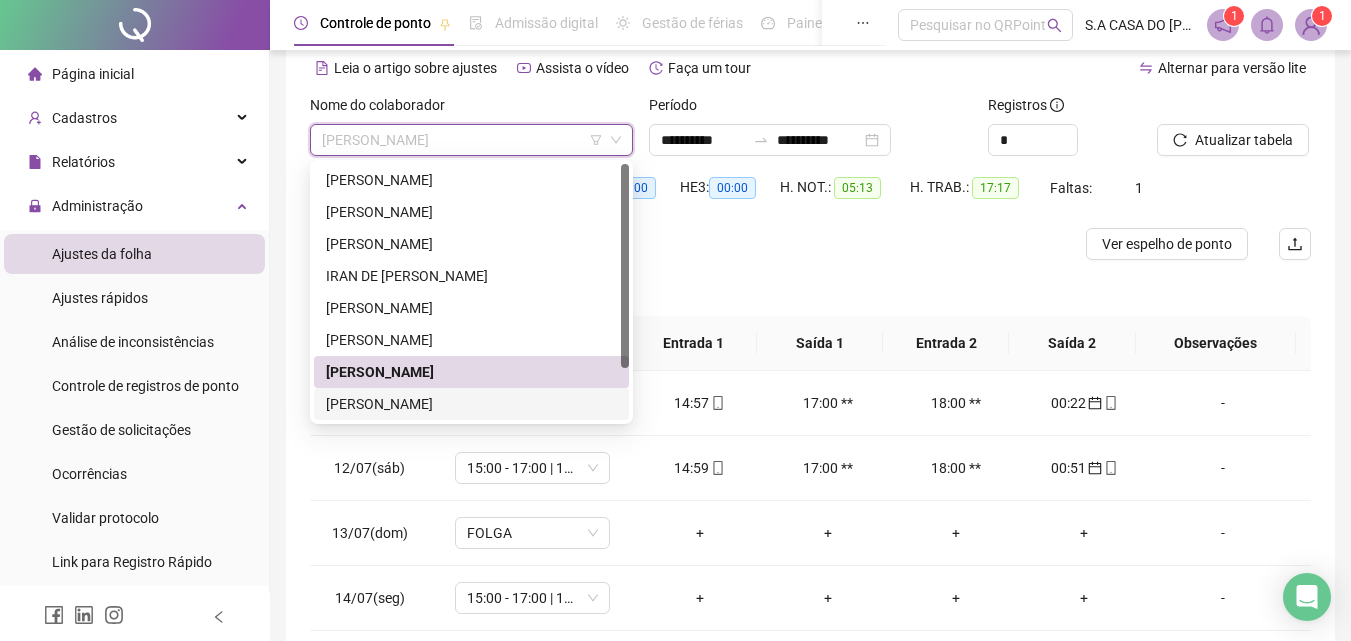click on "[PERSON_NAME]" at bounding box center (471, 404) 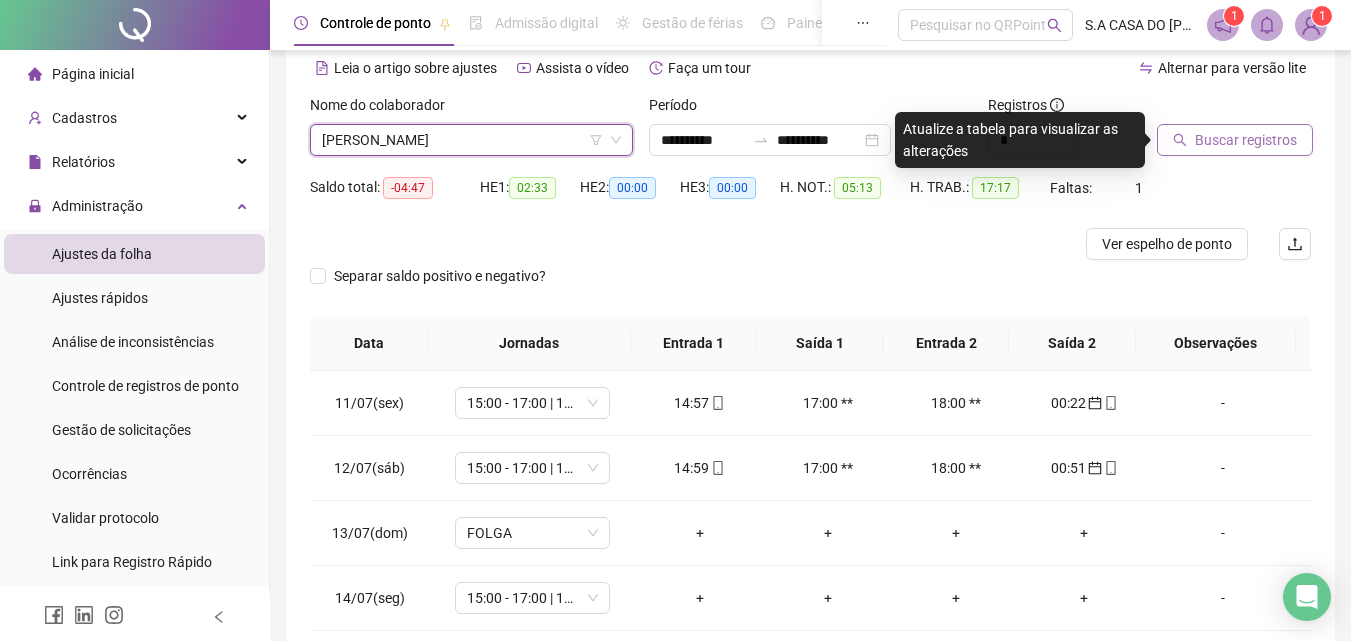 click on "Buscar registros" at bounding box center (1246, 140) 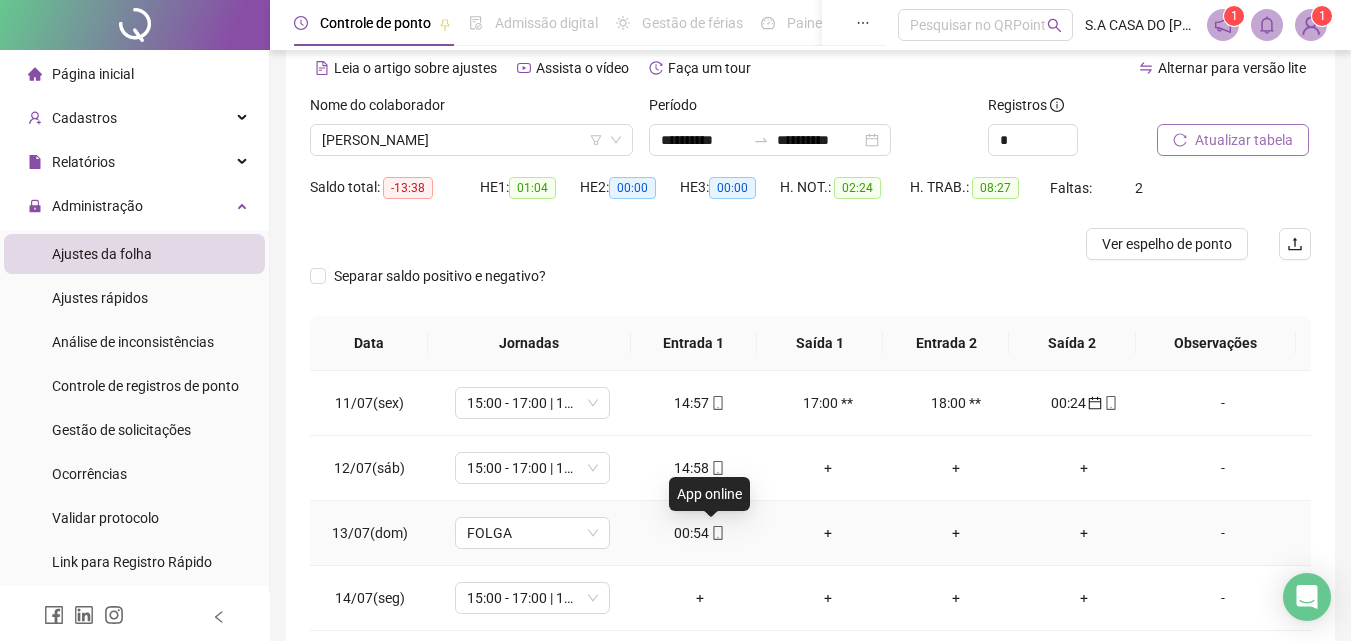 click 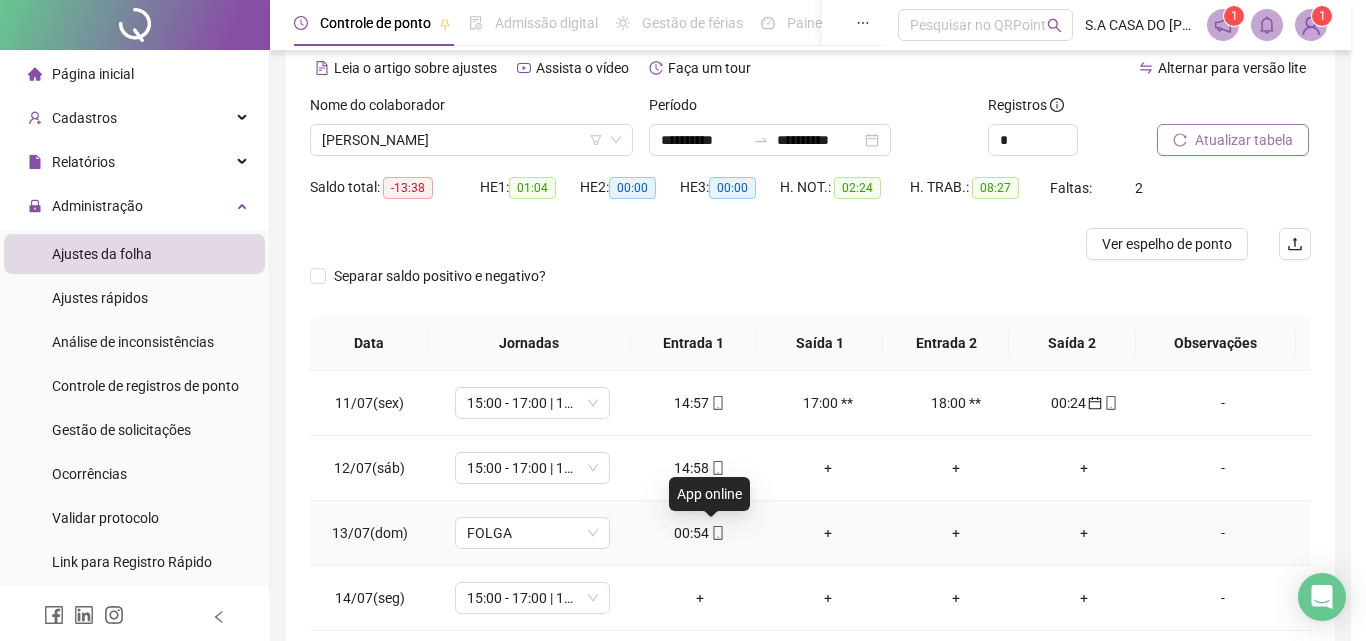 type on "**********" 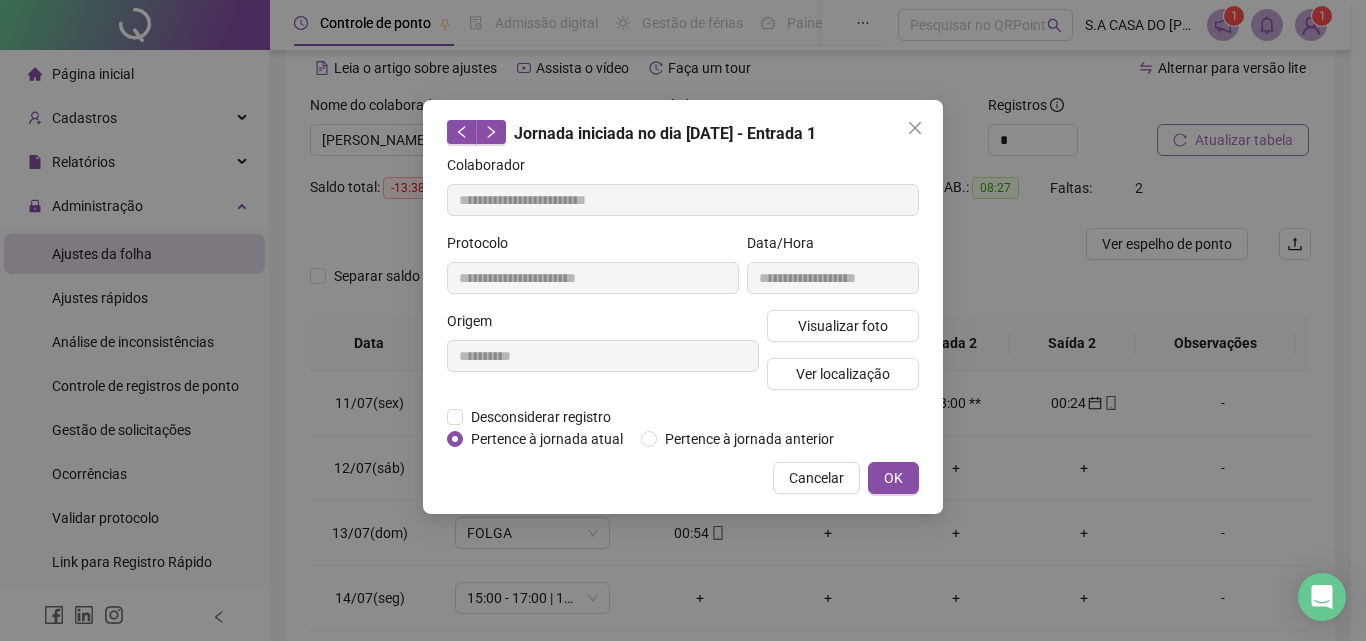 drag, startPoint x: 716, startPoint y: 435, endPoint x: 785, endPoint y: 451, distance: 70.83079 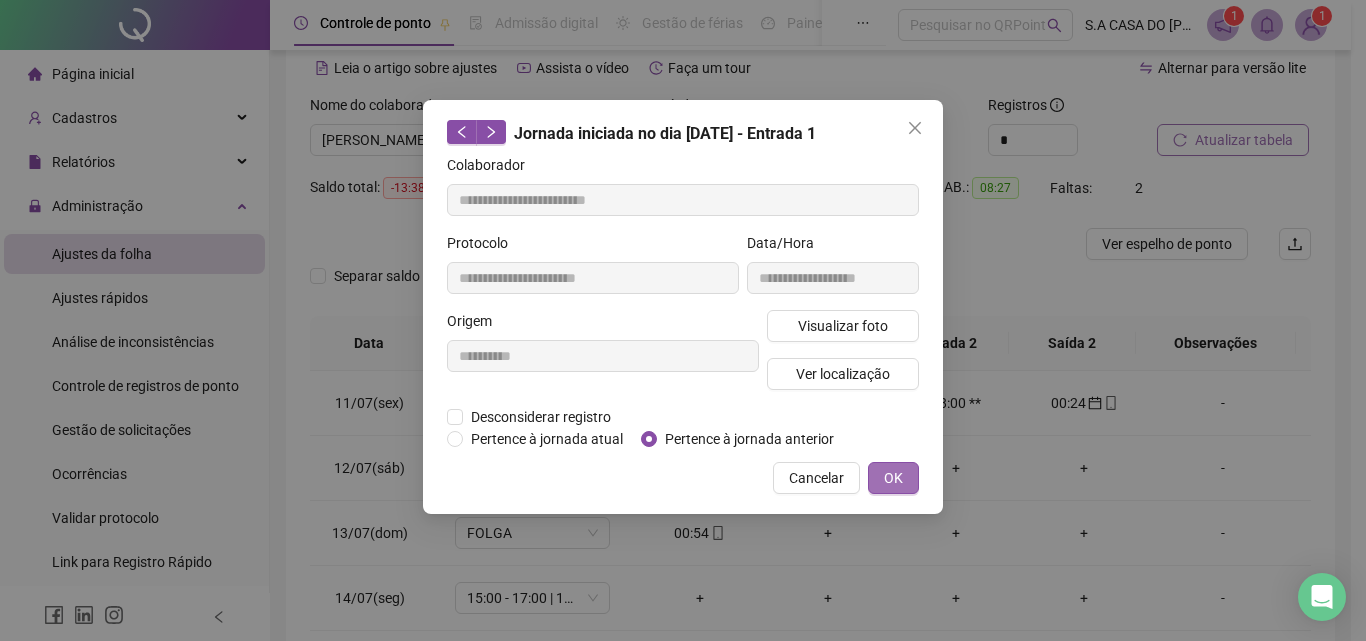 click on "OK" at bounding box center (893, 478) 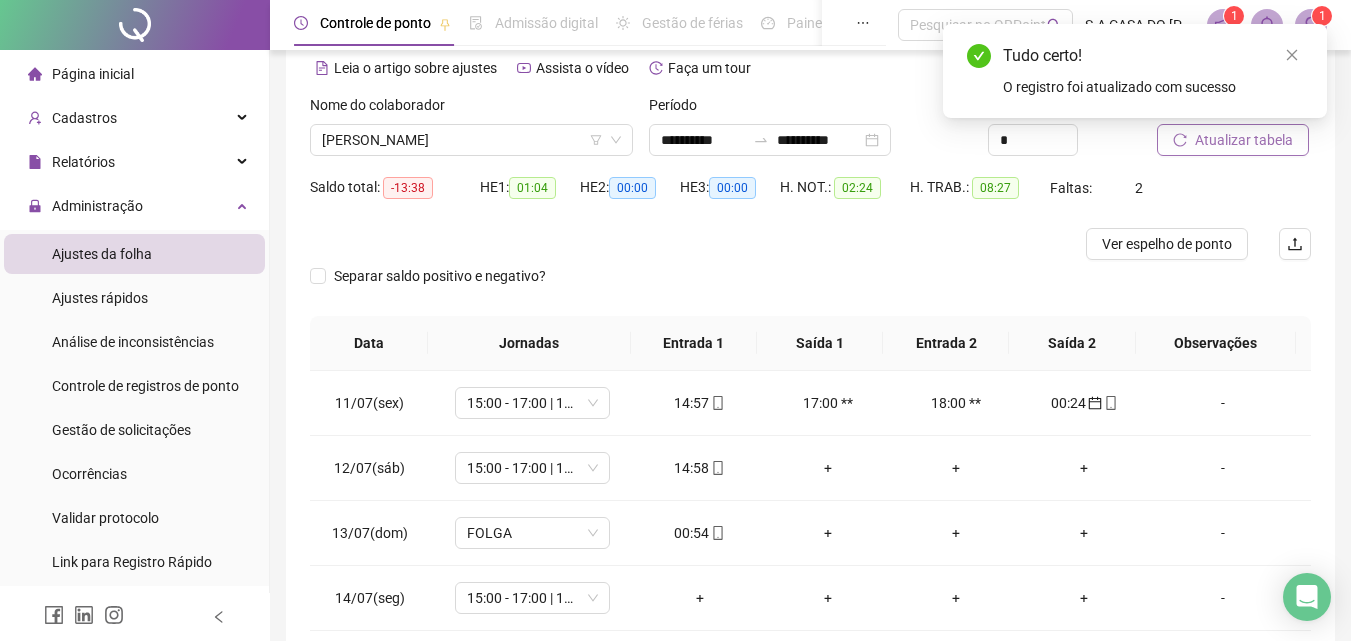 click on "Atualizar tabela" at bounding box center [1244, 140] 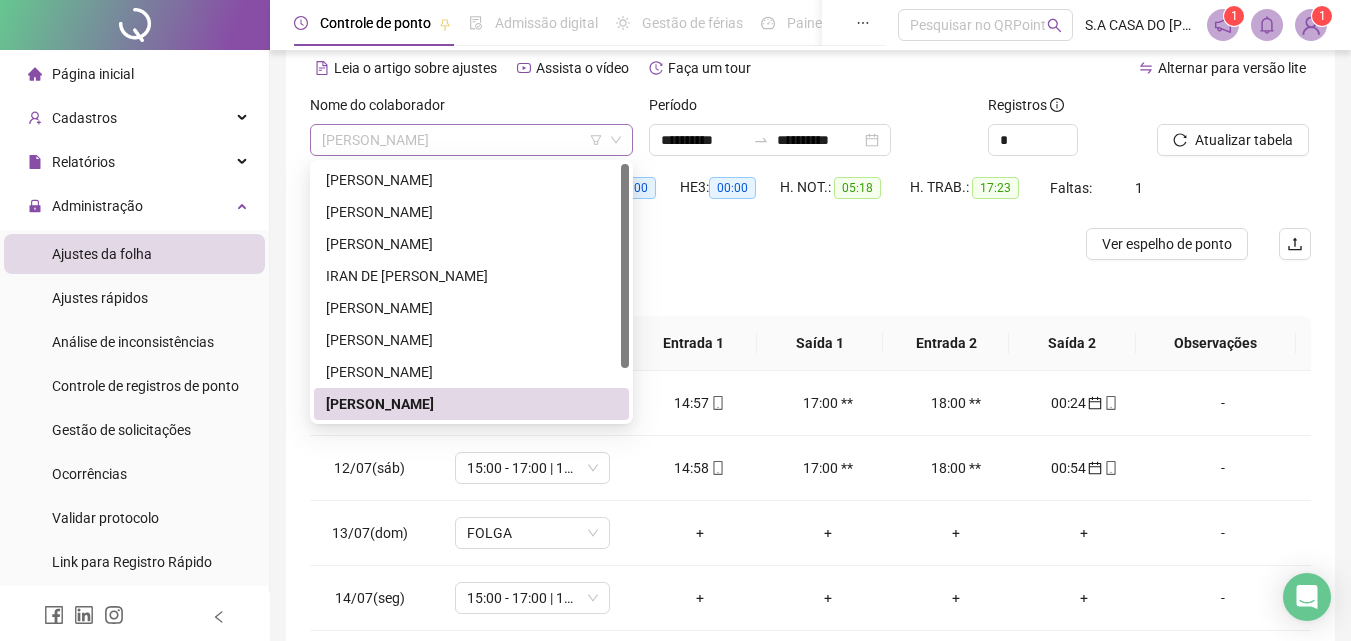click on "[PERSON_NAME]" at bounding box center (471, 140) 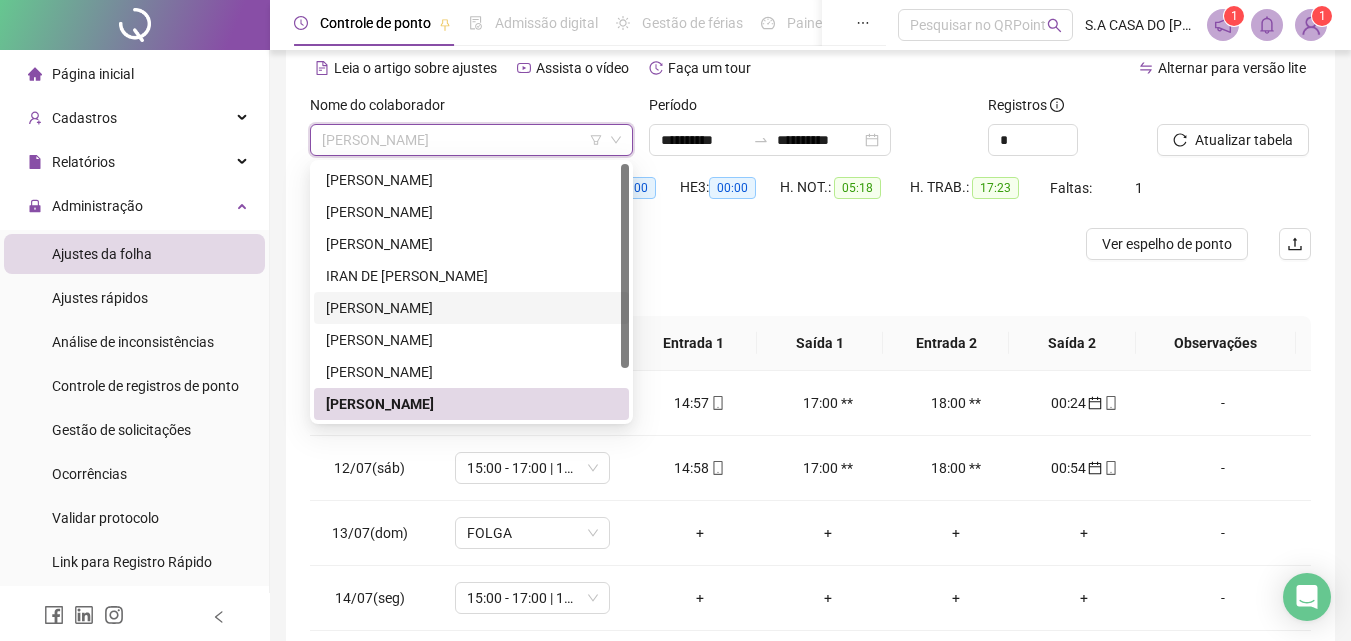 scroll, scrollTop: 64, scrollLeft: 0, axis: vertical 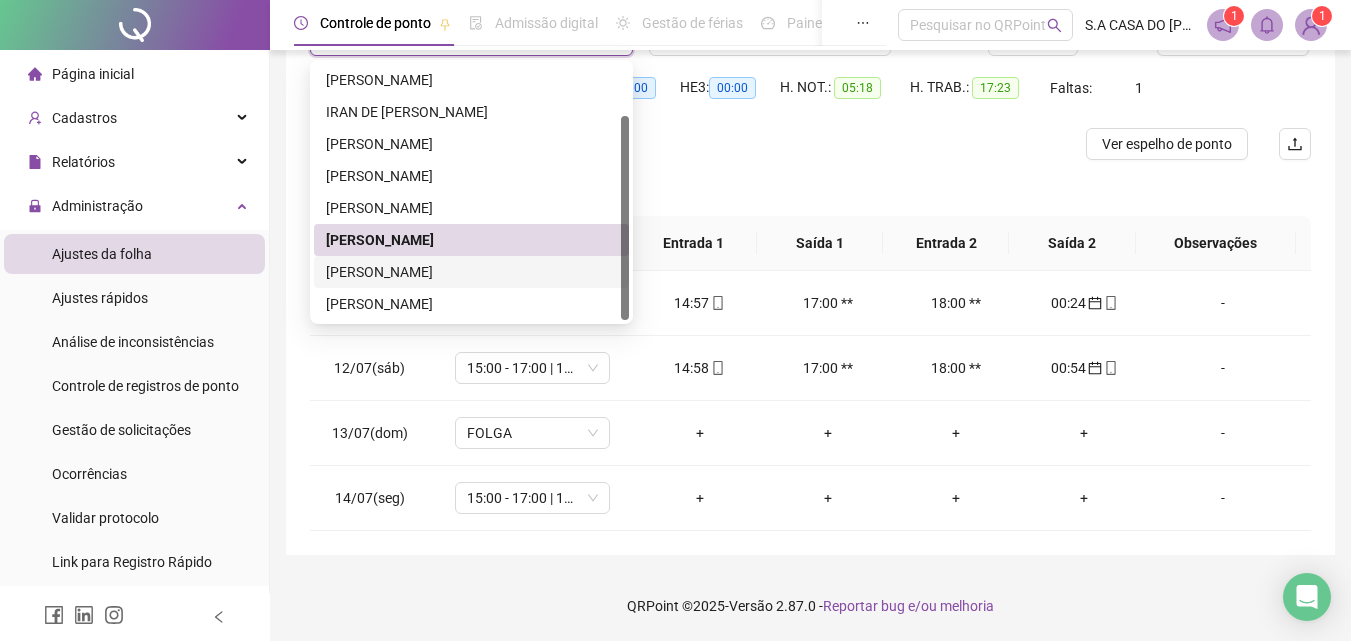 click on "[PERSON_NAME]" at bounding box center (471, 272) 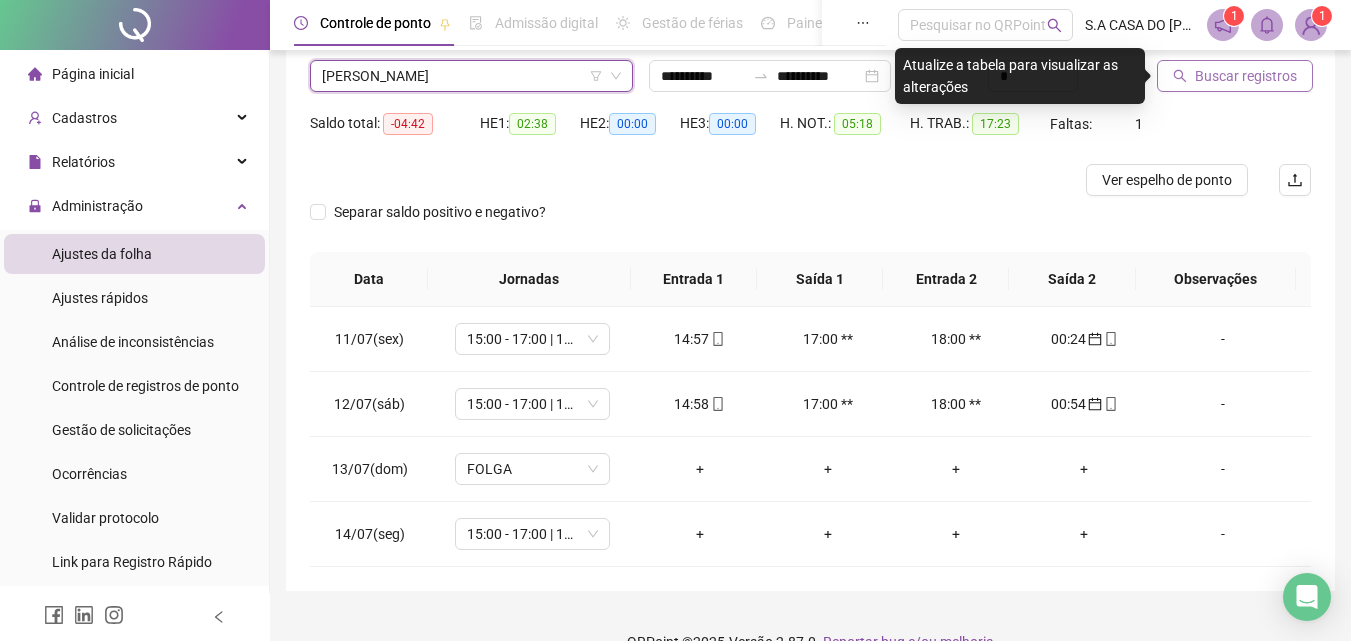 scroll, scrollTop: 90, scrollLeft: 0, axis: vertical 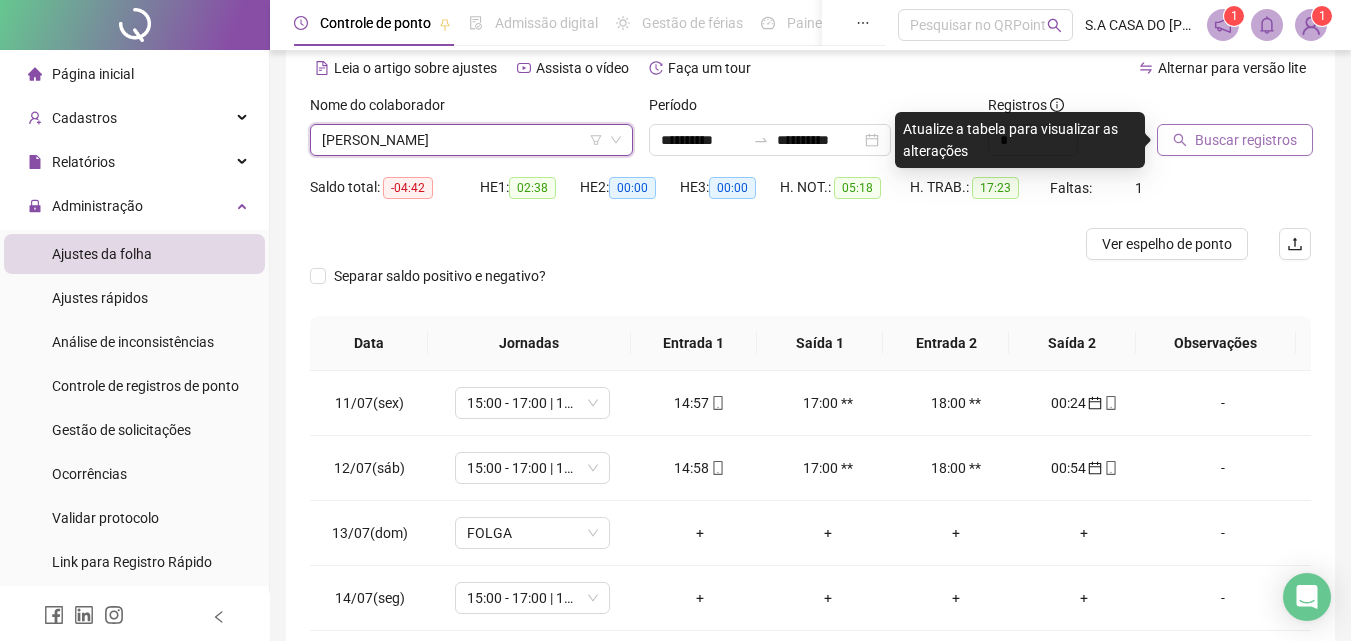 click on "Buscar registros" at bounding box center (1246, 140) 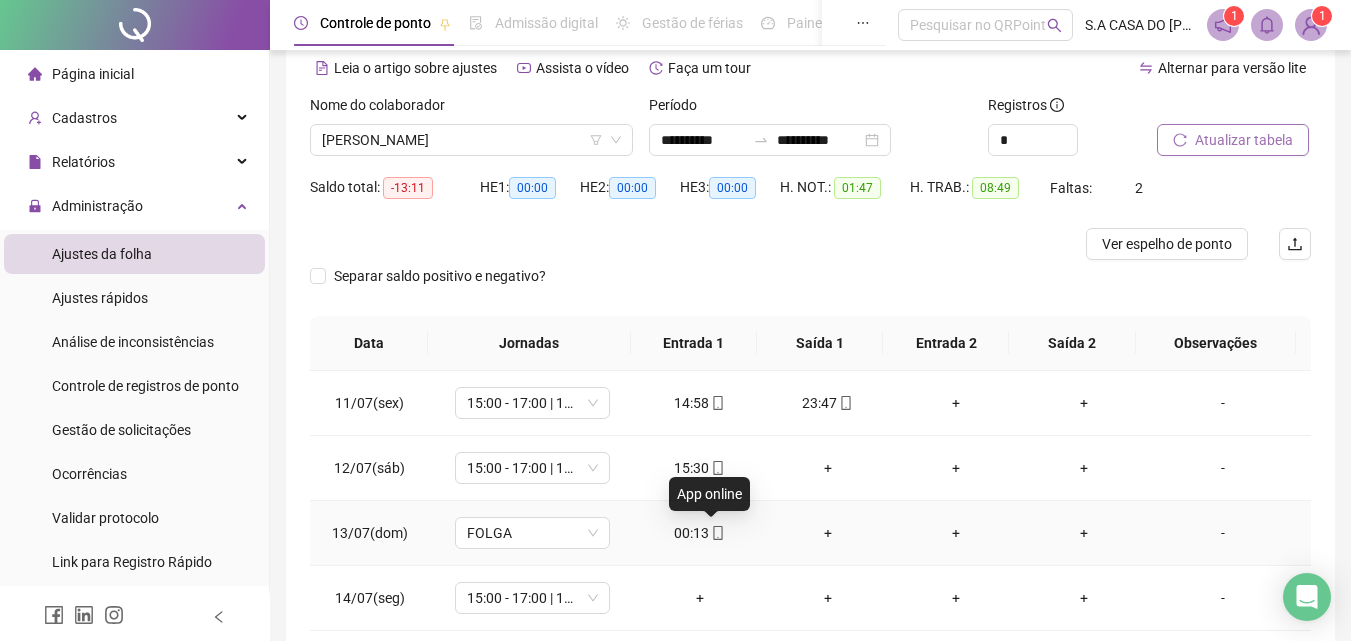 click 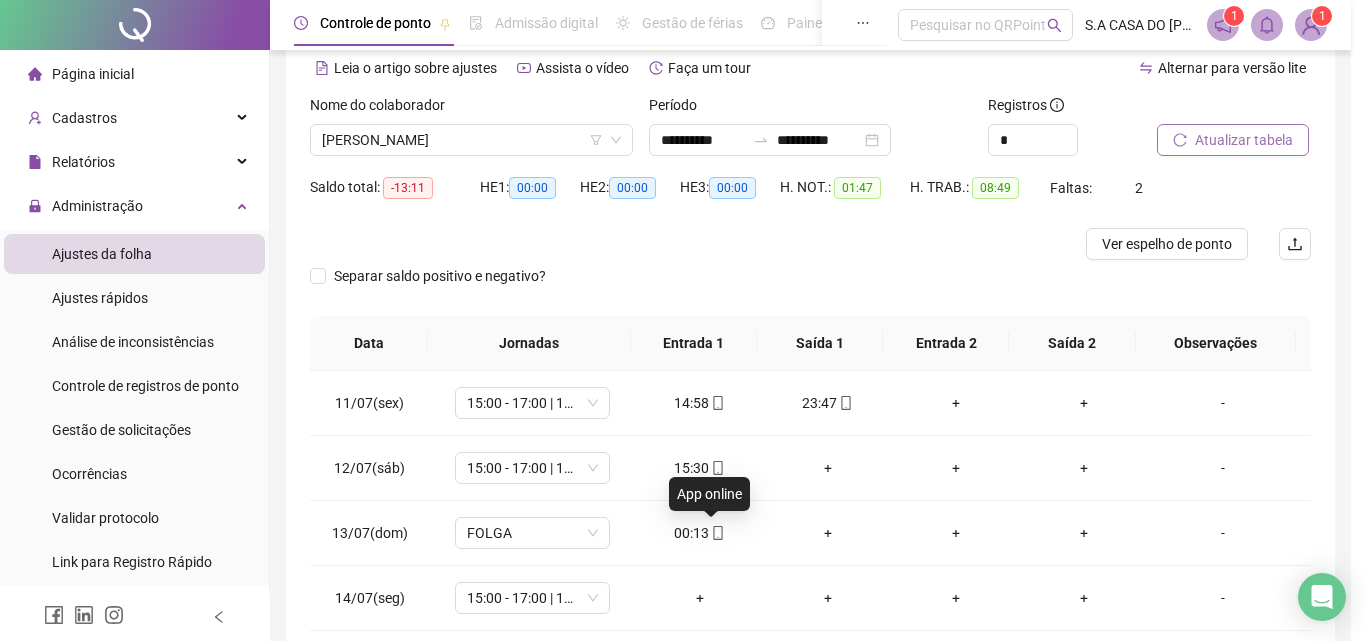 type on "**********" 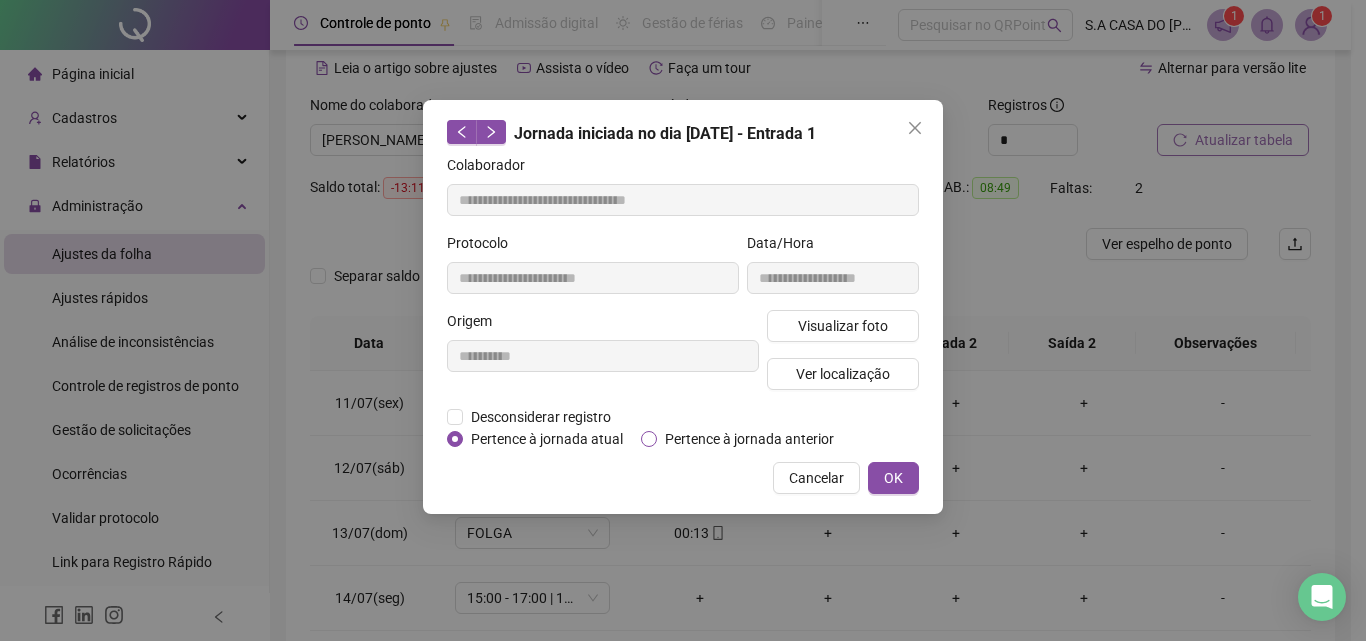 click on "Pertence à jornada anterior" at bounding box center (749, 439) 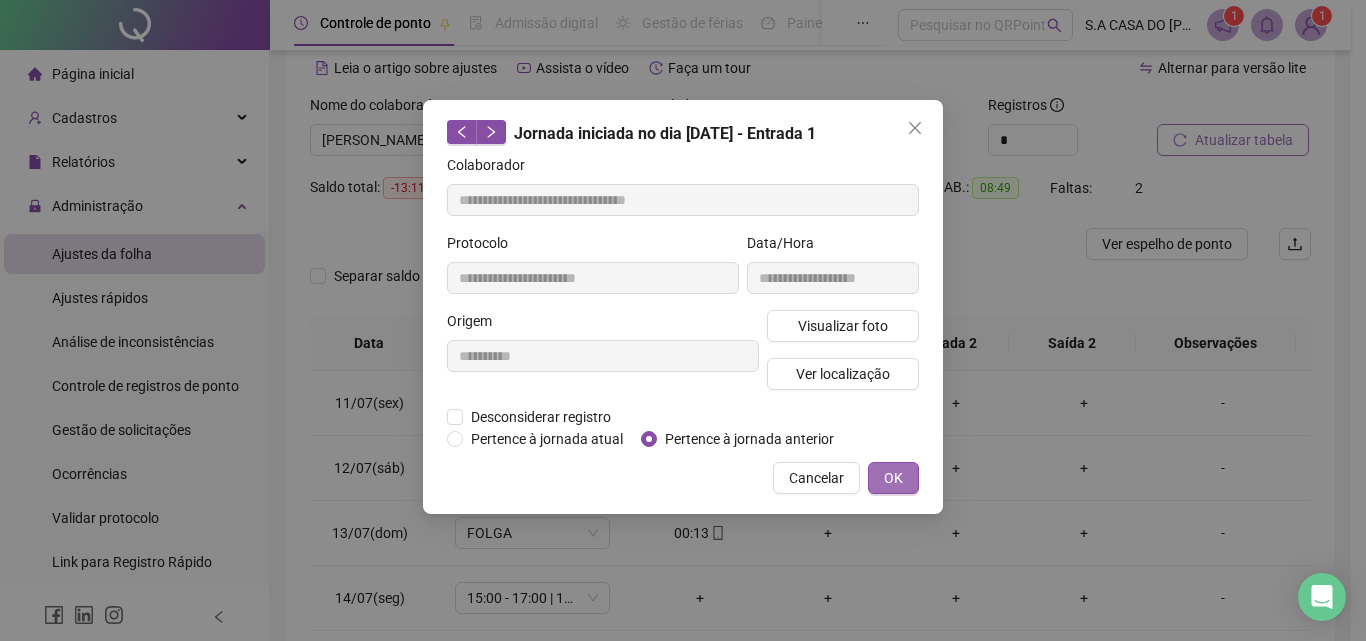 click on "OK" at bounding box center [893, 478] 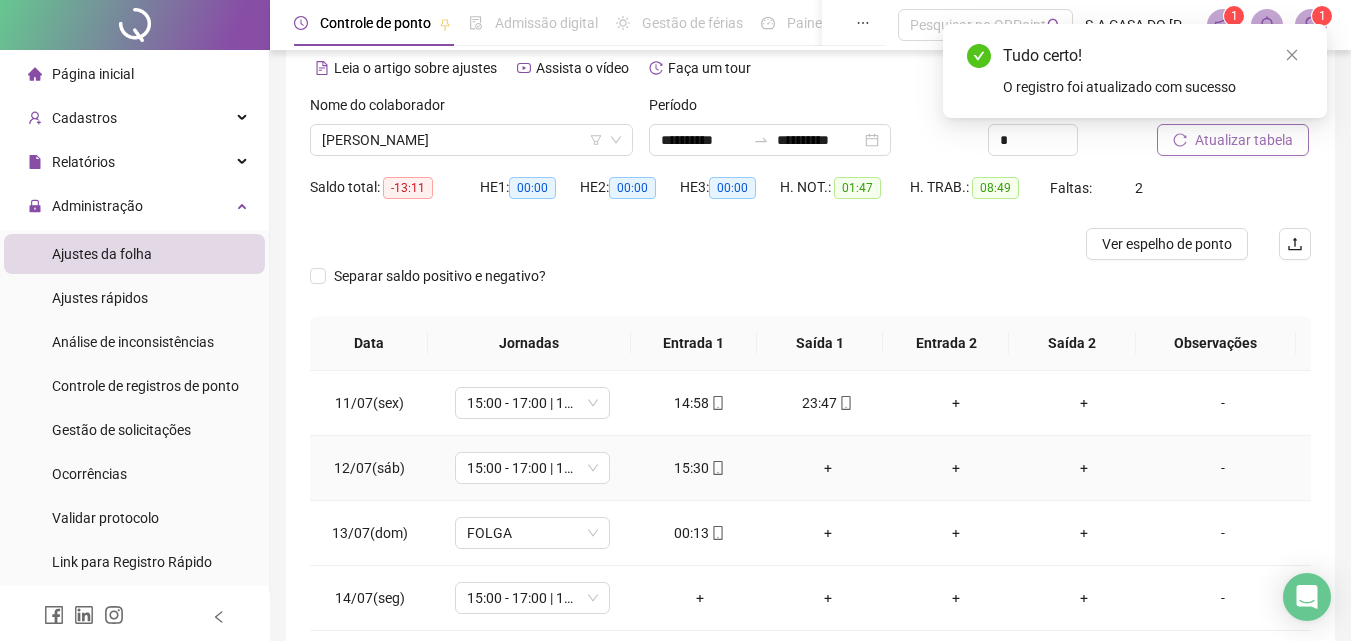 click 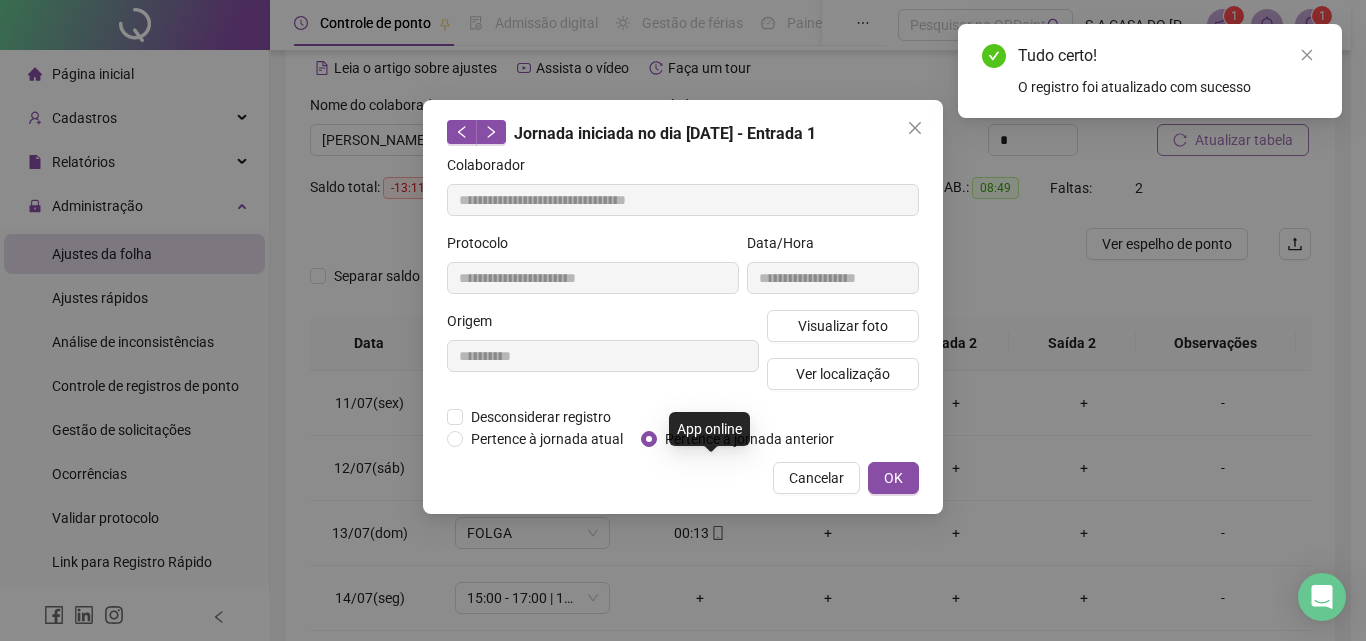 type on "**********" 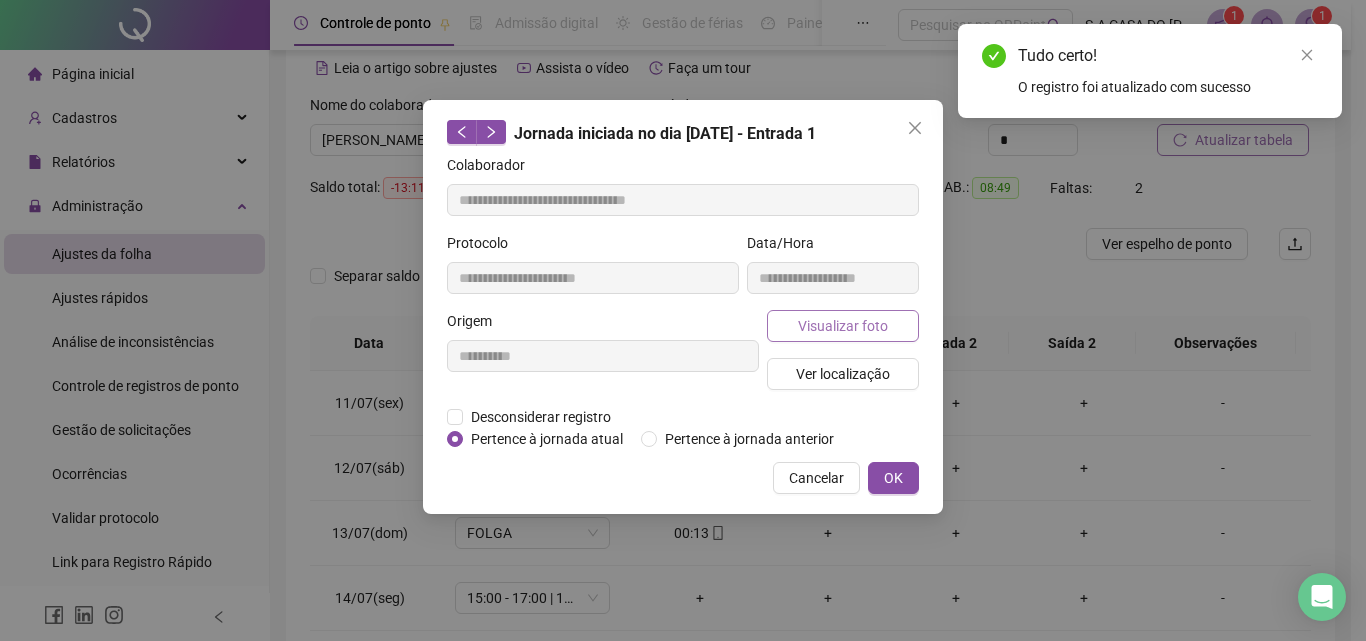 click on "Visualizar foto" at bounding box center (843, 326) 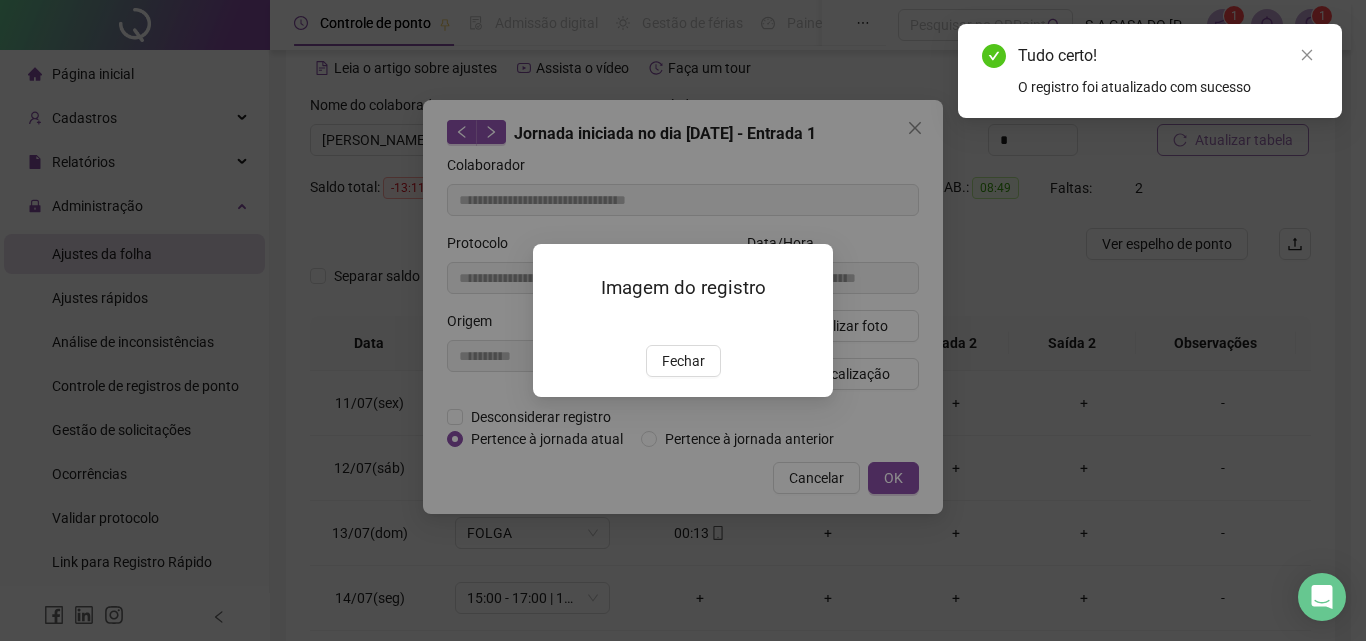 click on "Fechar" at bounding box center (683, 361) 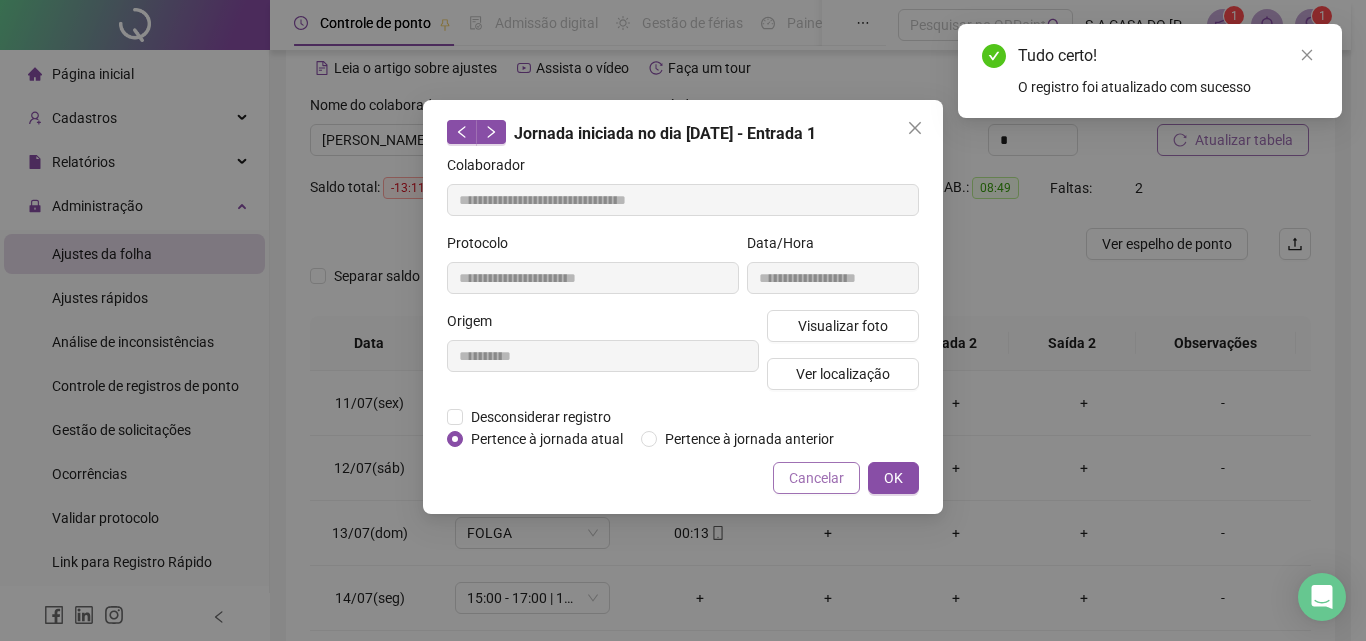 click on "Cancelar" at bounding box center (816, 478) 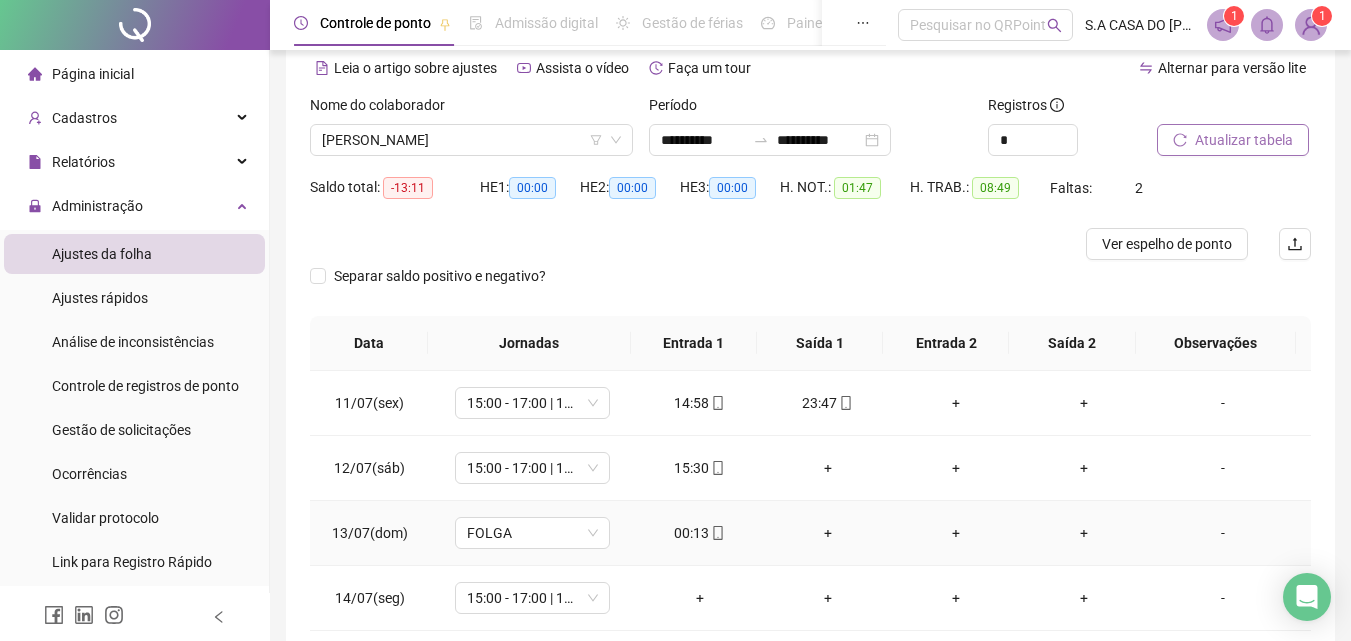 click on "00:13" at bounding box center [700, 533] 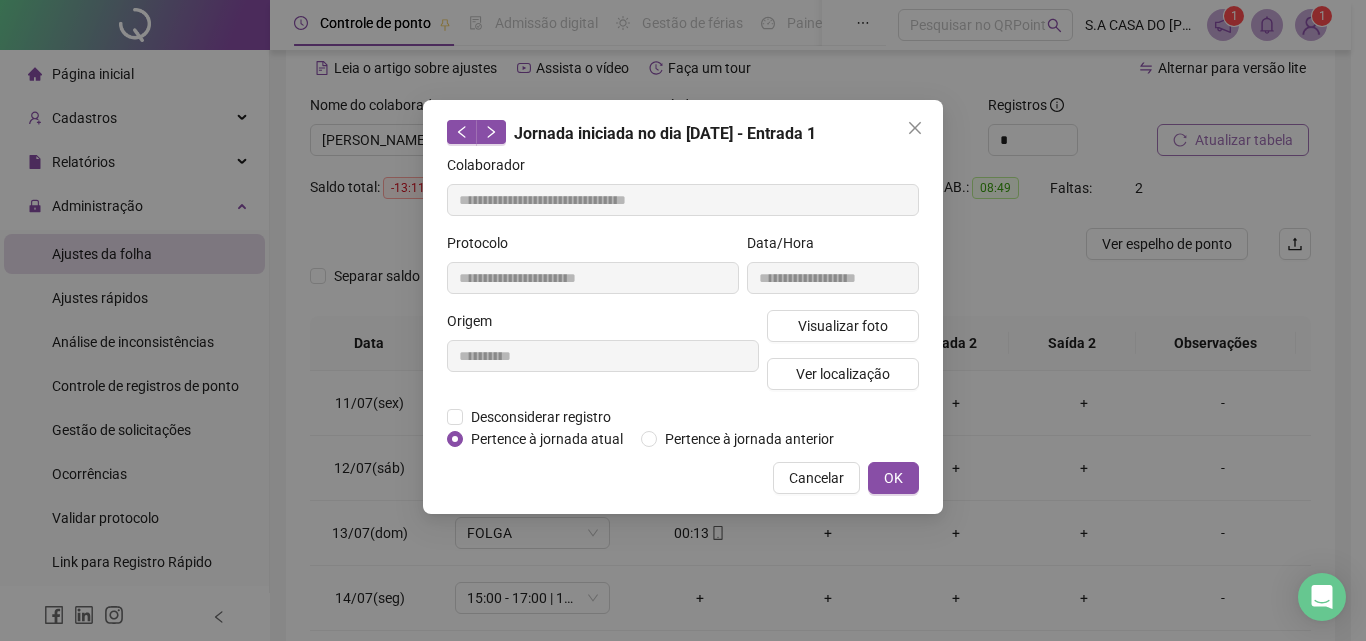 type on "**********" 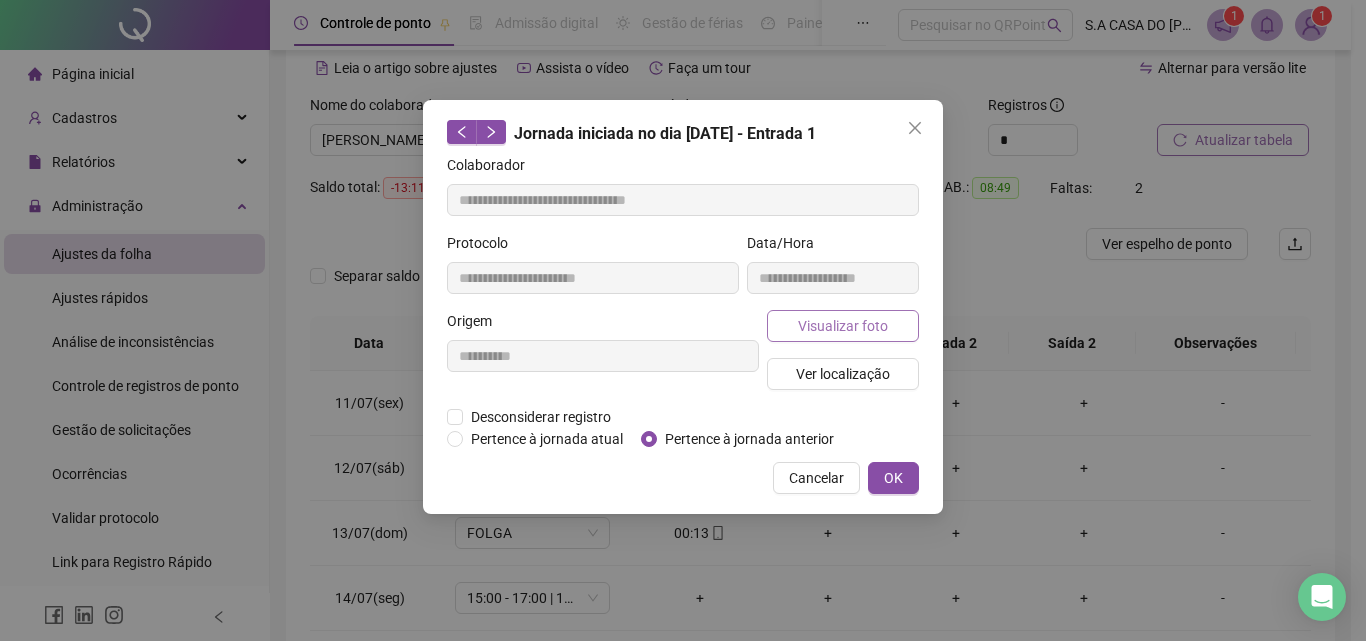 click on "Visualizar foto" at bounding box center (843, 326) 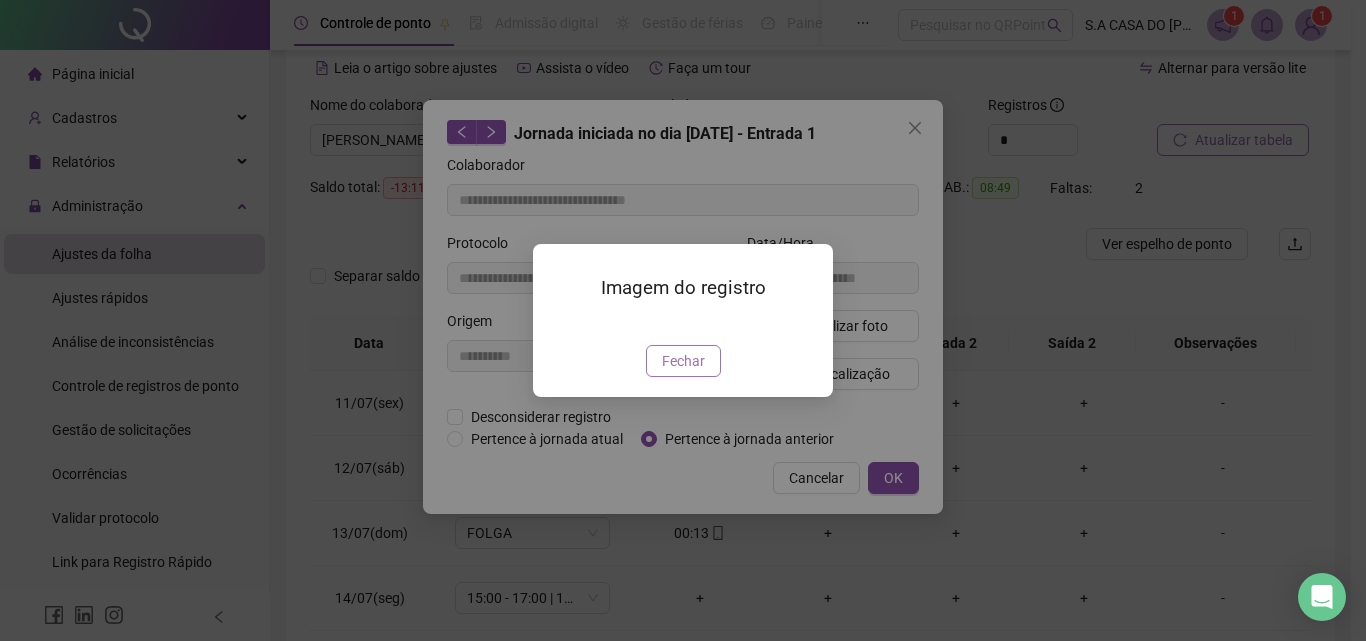 click on "Fechar" at bounding box center [683, 361] 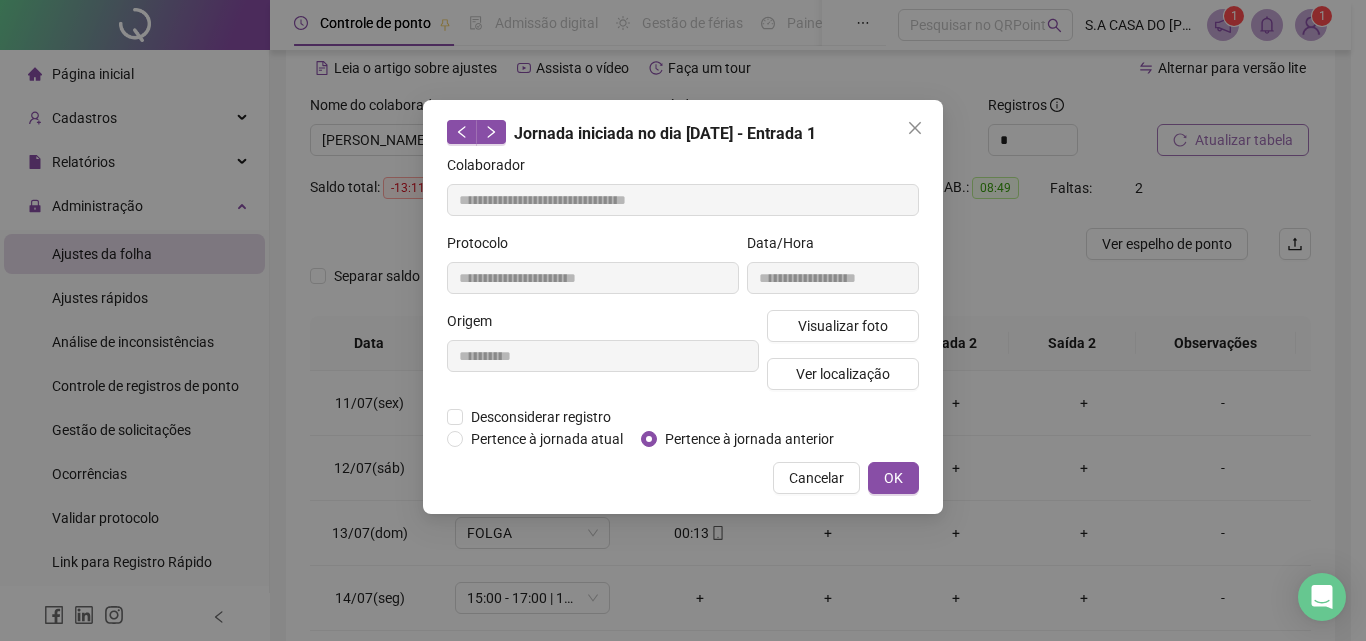 click on "OK" at bounding box center (893, 478) 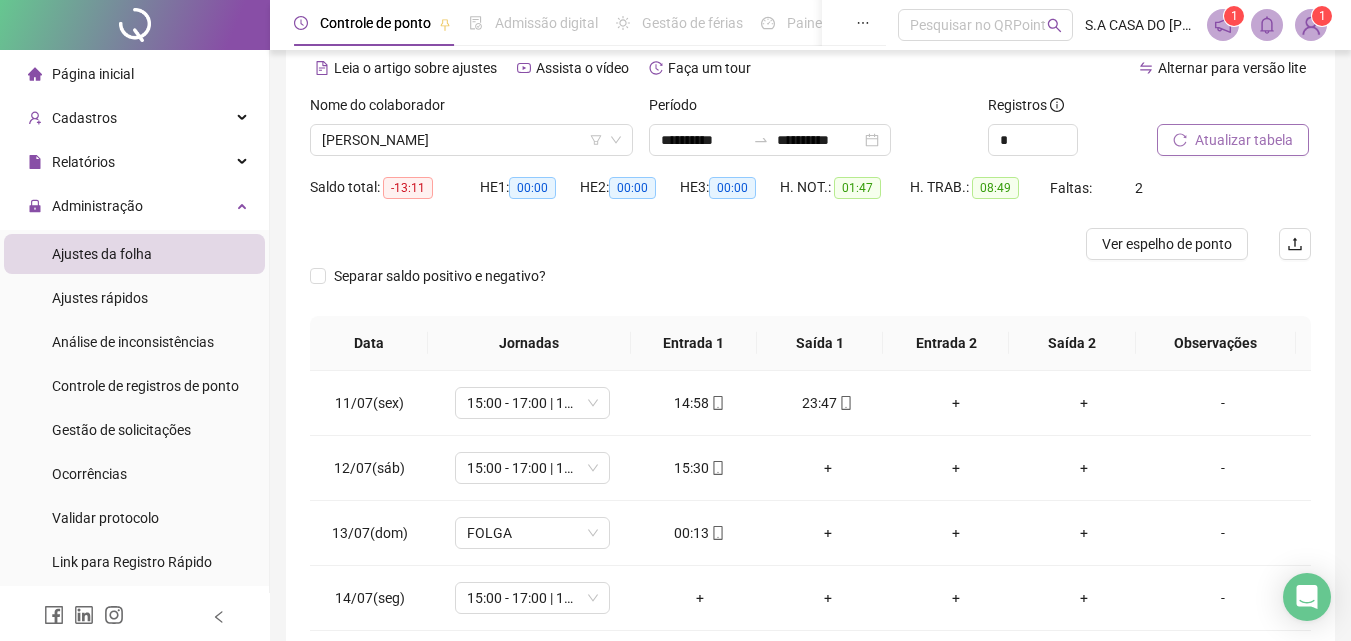 click on "Atualizar tabela" at bounding box center (1244, 140) 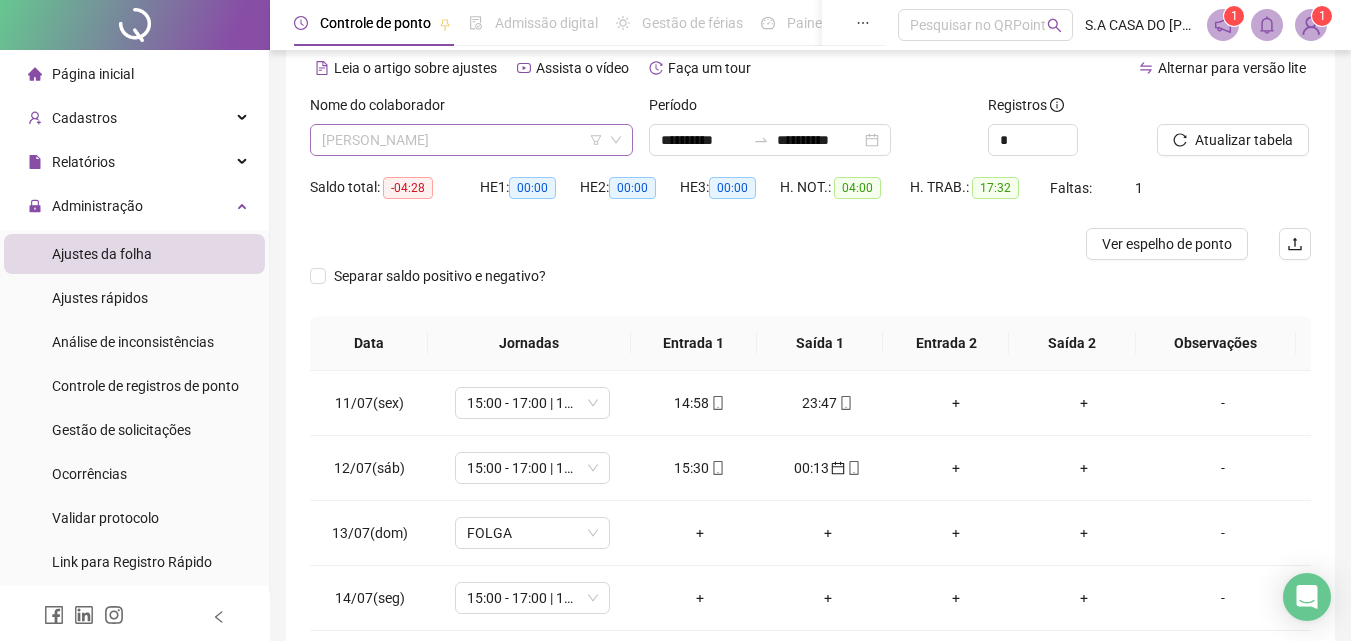 click on "[PERSON_NAME]" at bounding box center (471, 140) 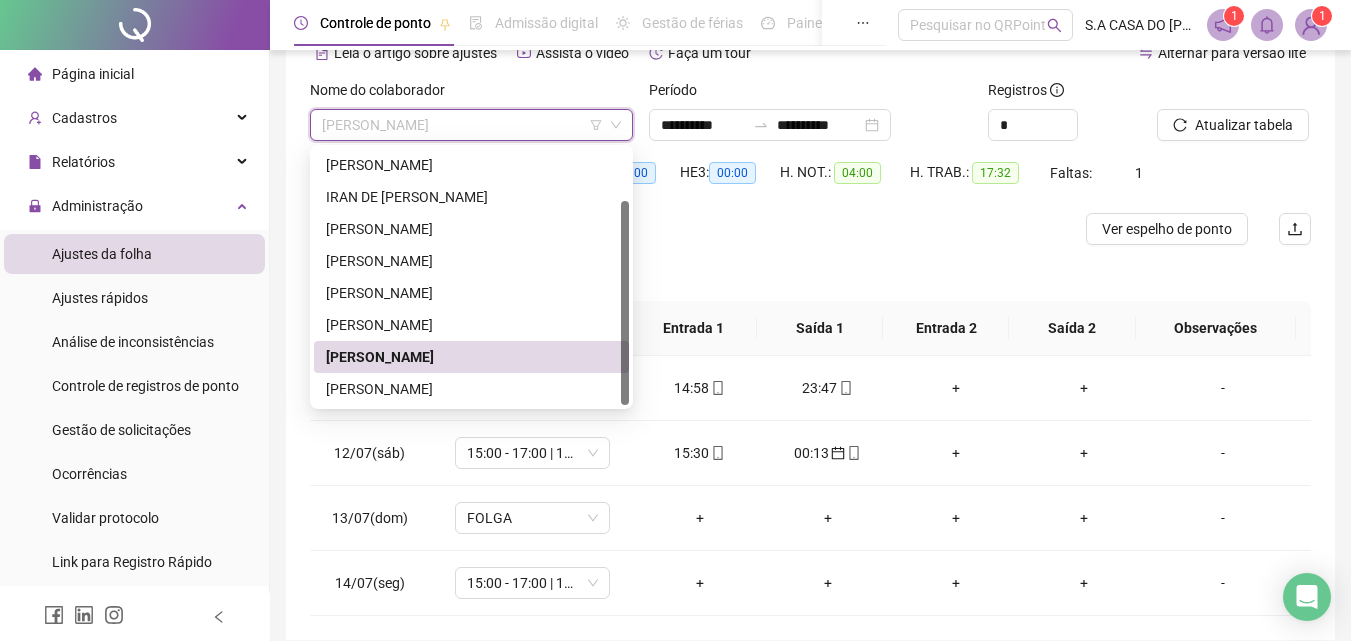 scroll, scrollTop: 190, scrollLeft: 0, axis: vertical 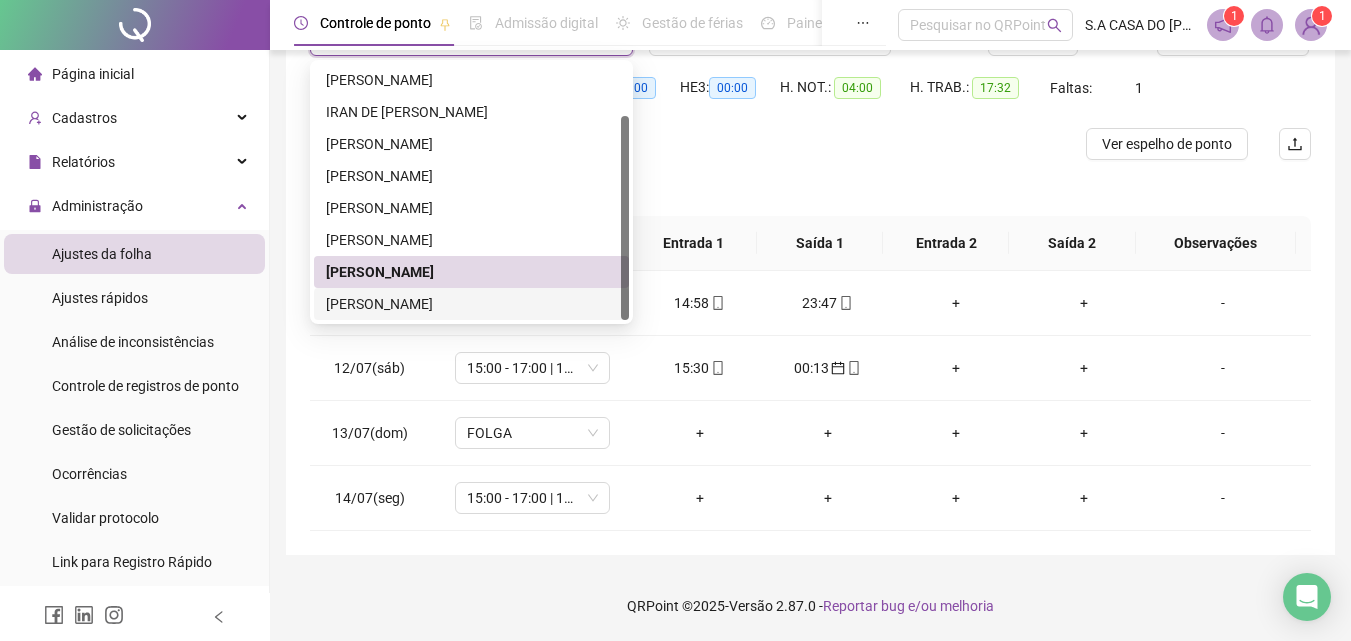 click on "[PERSON_NAME]" at bounding box center [471, 304] 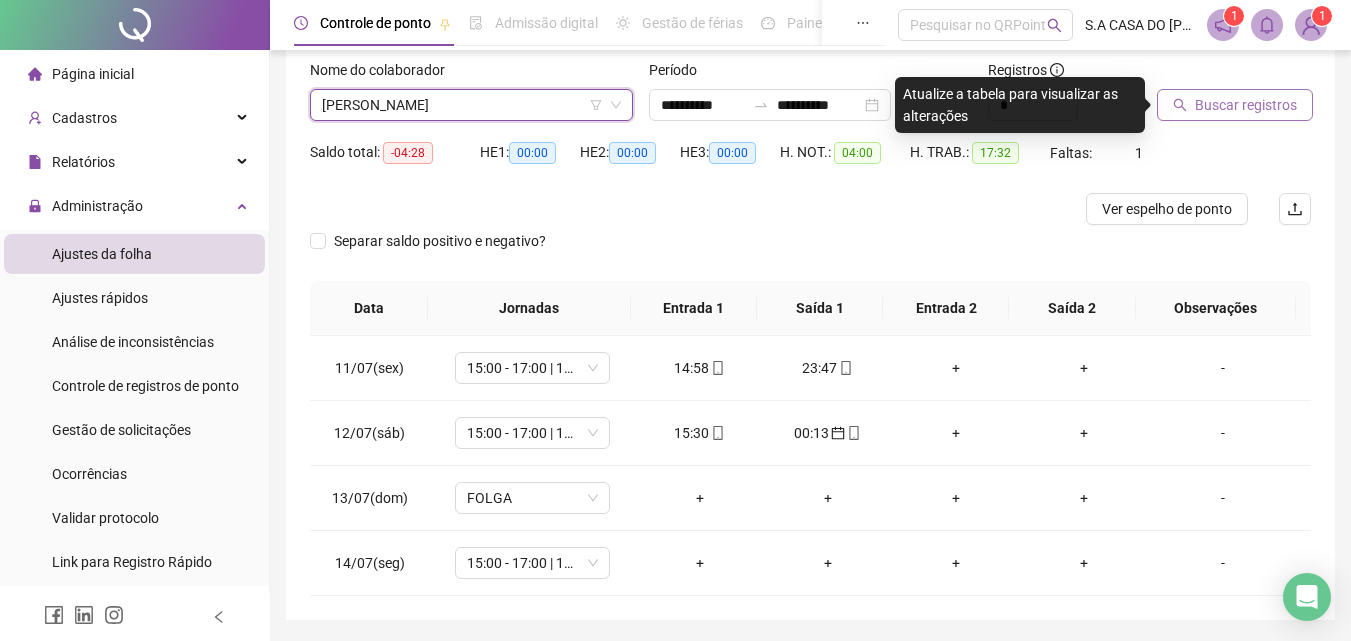 scroll, scrollTop: 90, scrollLeft: 0, axis: vertical 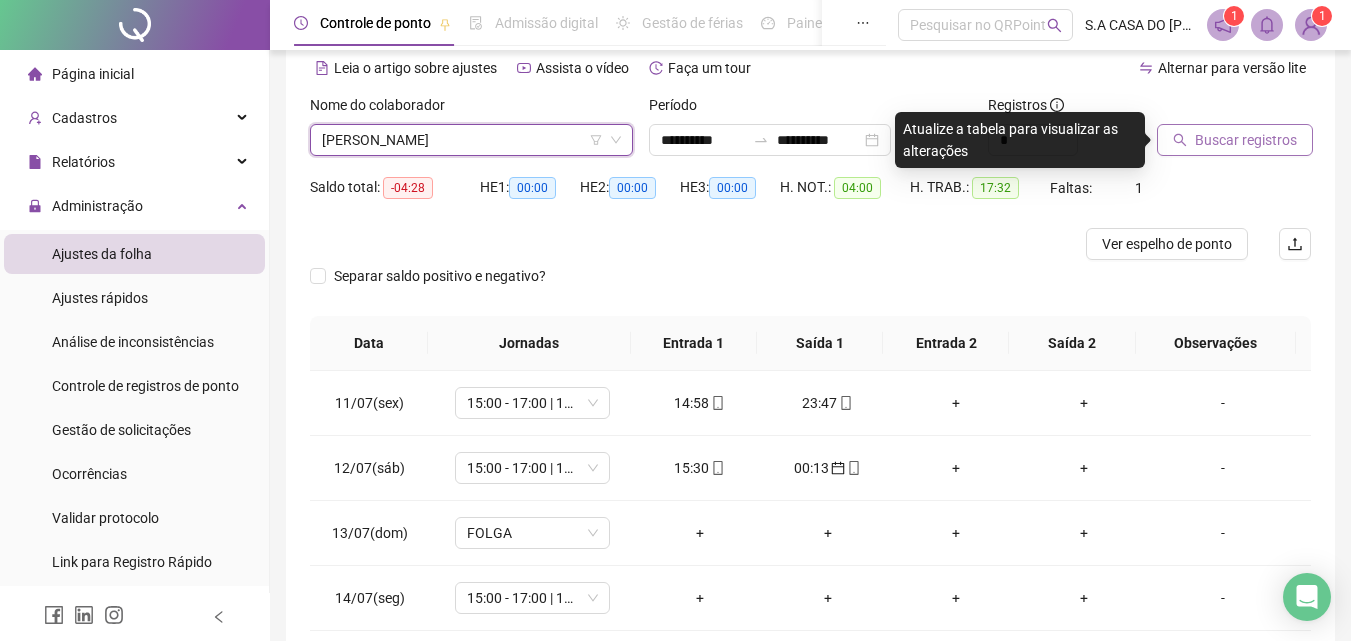 click on "Buscar registros" at bounding box center (1246, 140) 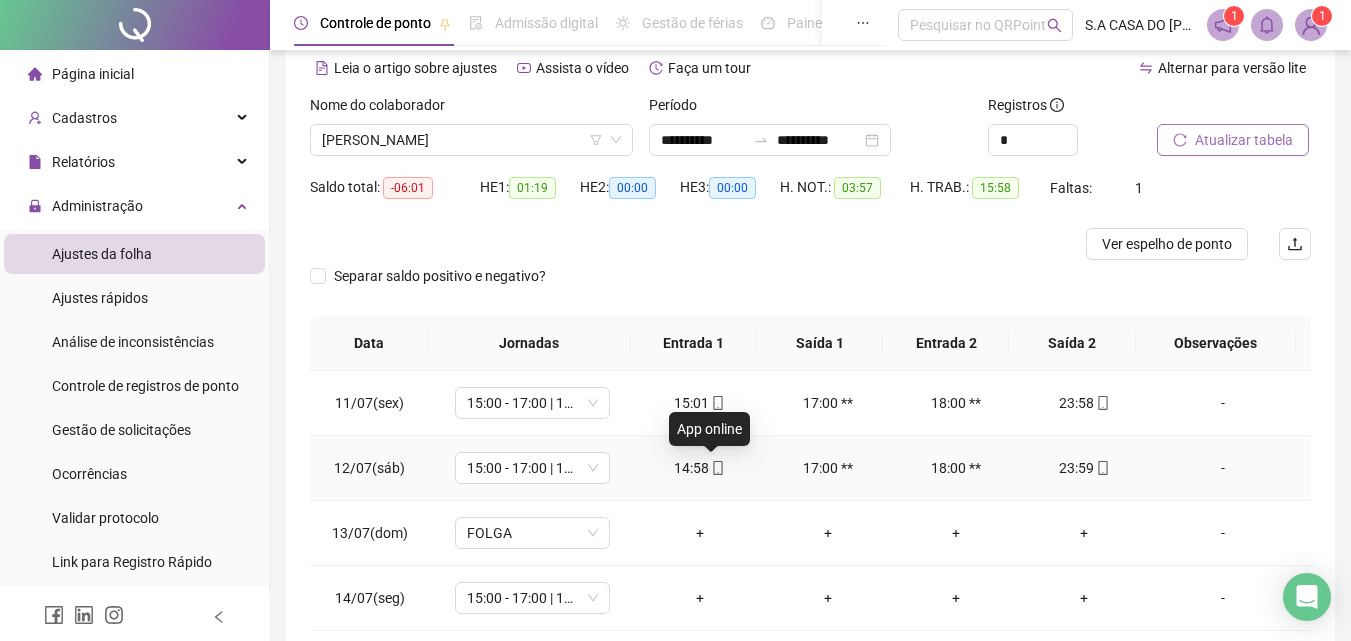 click at bounding box center (717, 468) 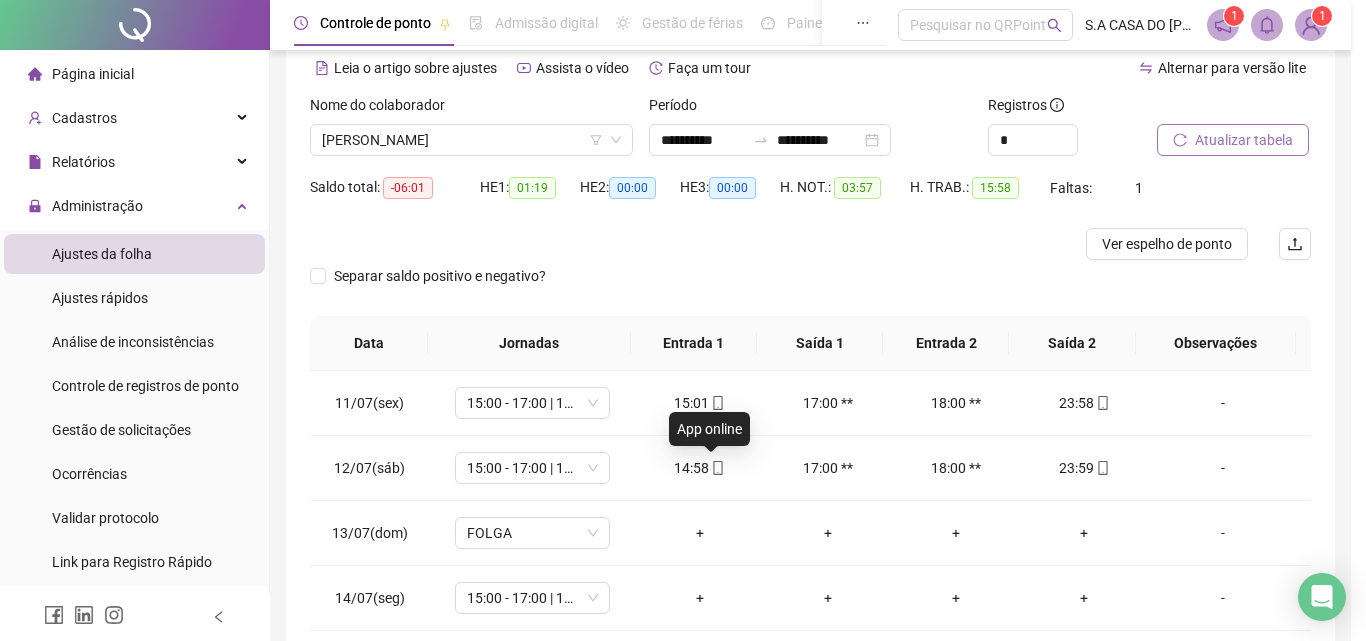 type on "**********" 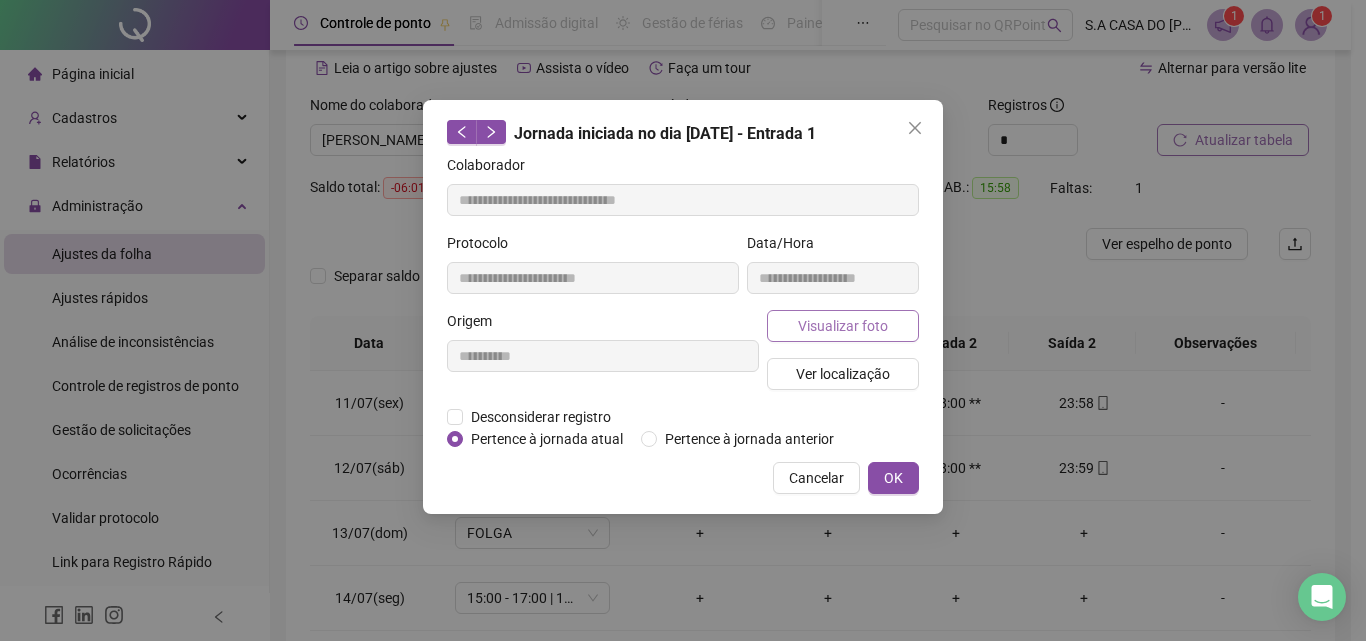 click on "Visualizar foto" at bounding box center [843, 326] 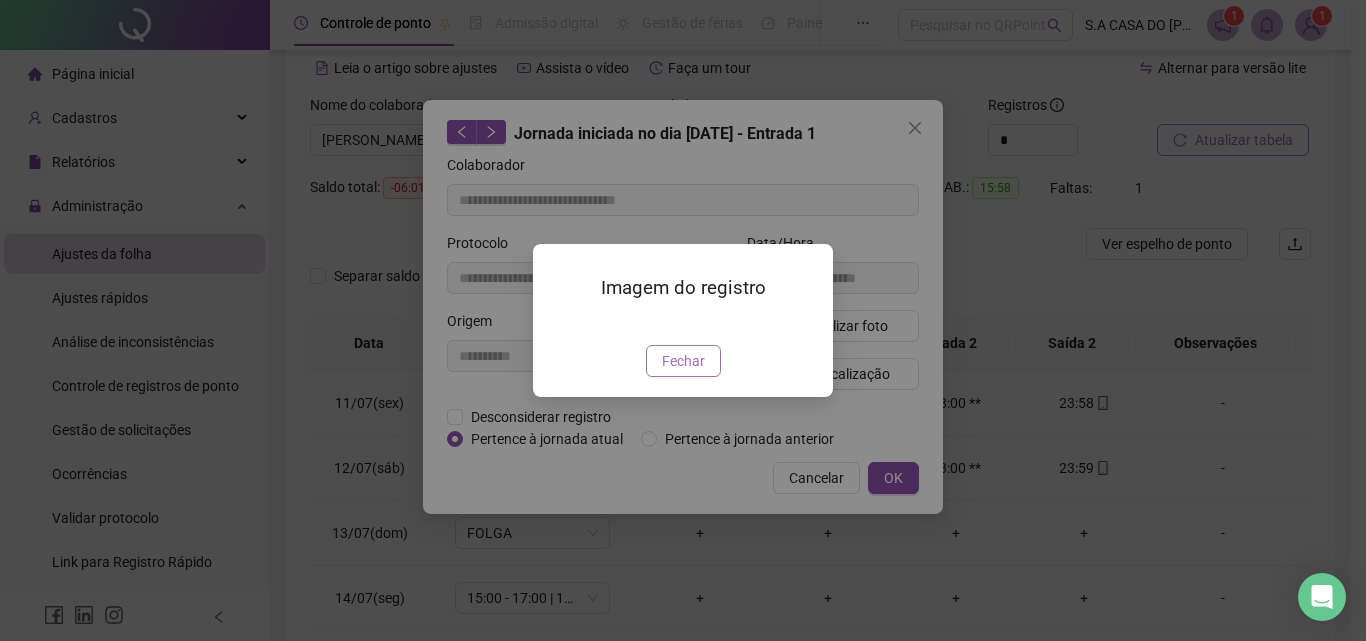 click on "Fechar" at bounding box center (683, 361) 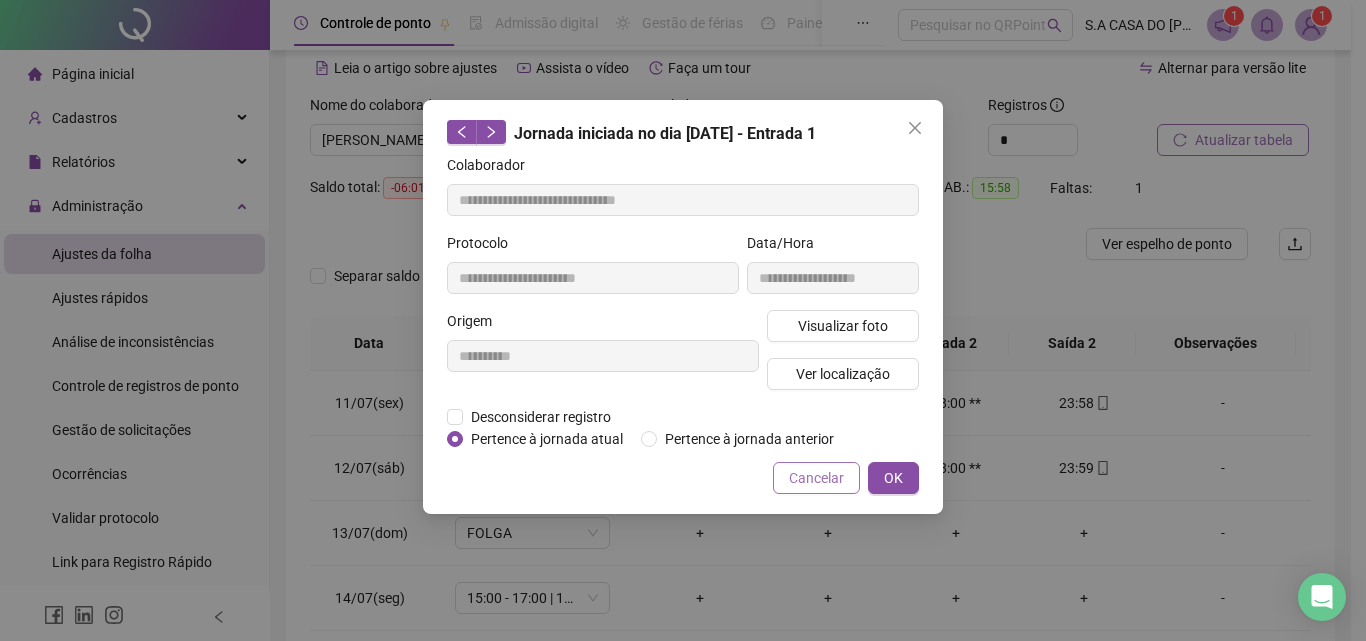 click on "Cancelar" at bounding box center [816, 478] 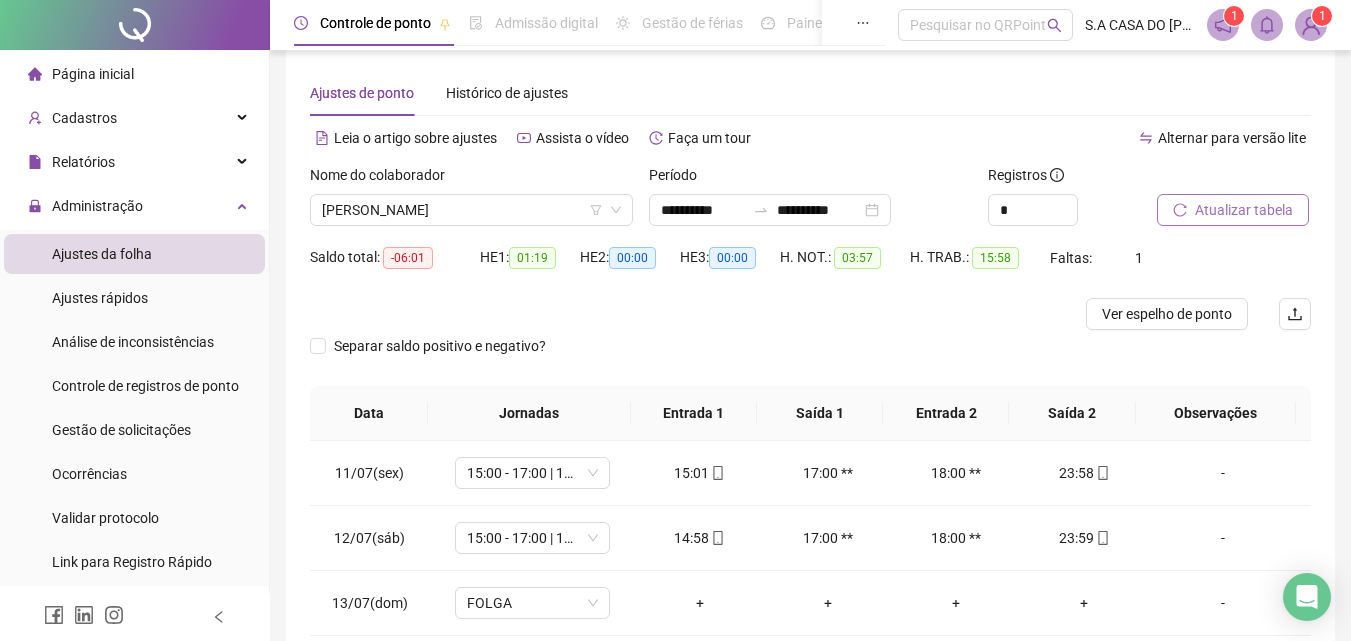 scroll, scrollTop: 0, scrollLeft: 0, axis: both 